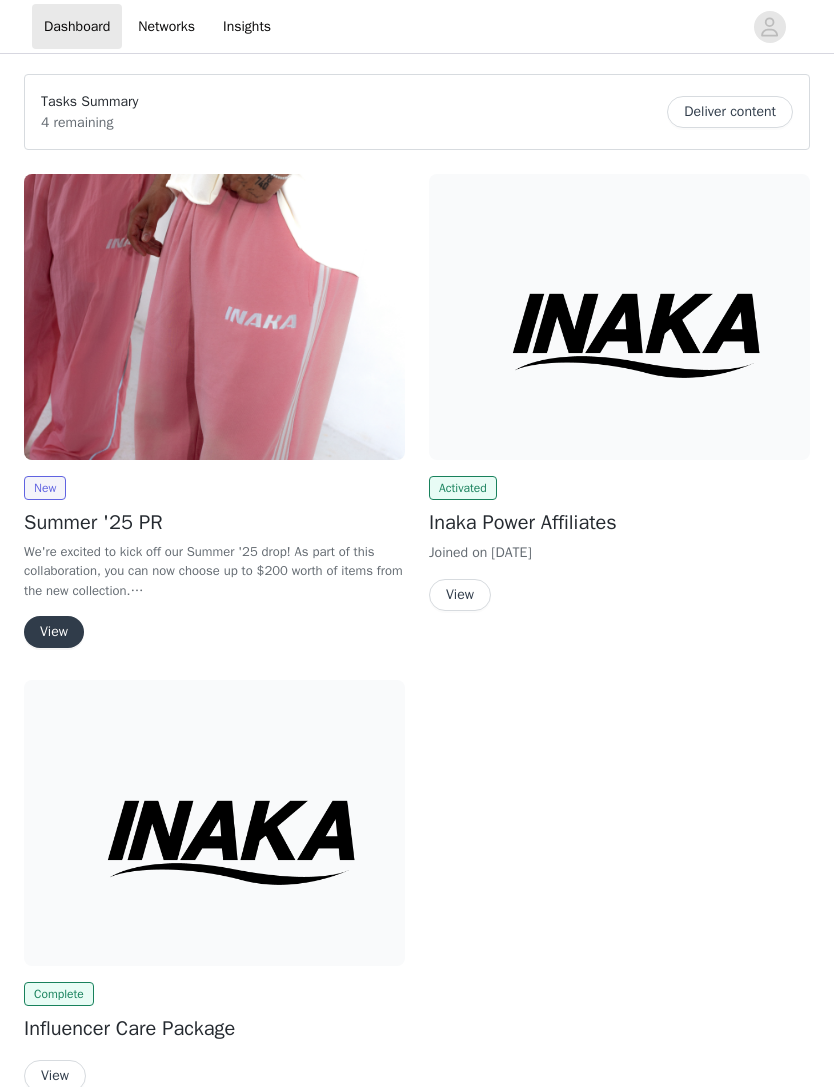 scroll, scrollTop: 0, scrollLeft: 0, axis: both 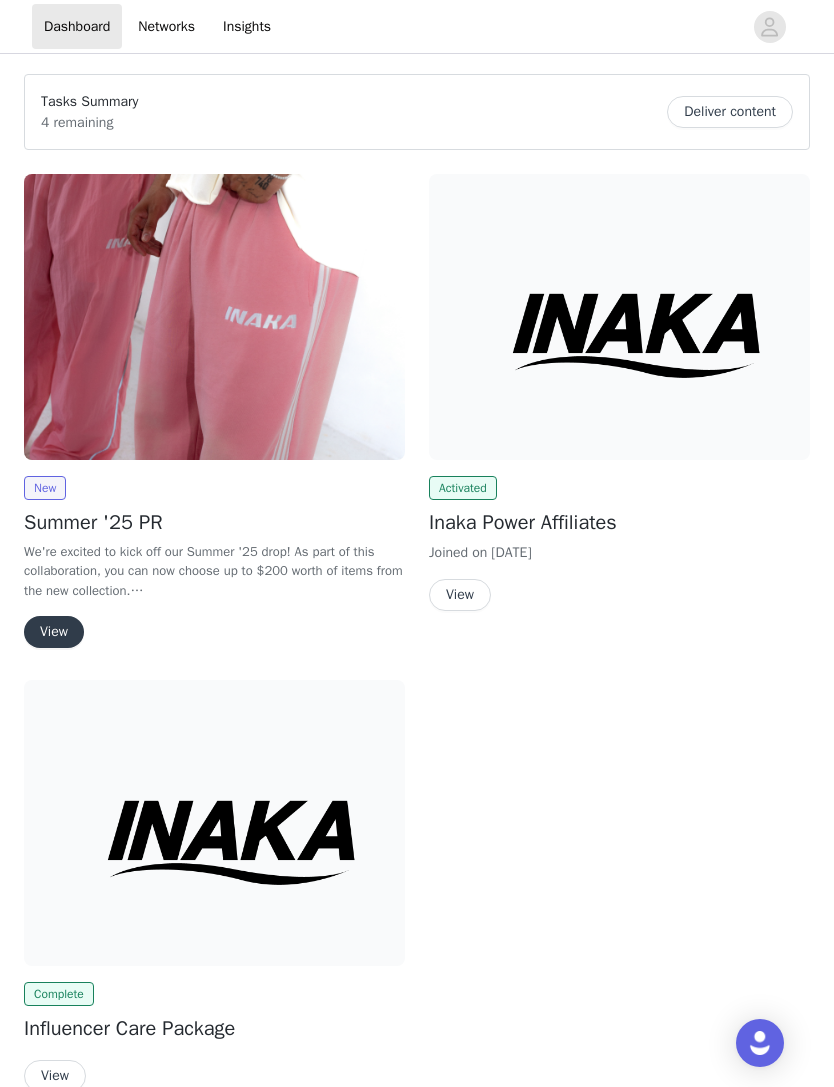click on "View" at bounding box center (54, 632) 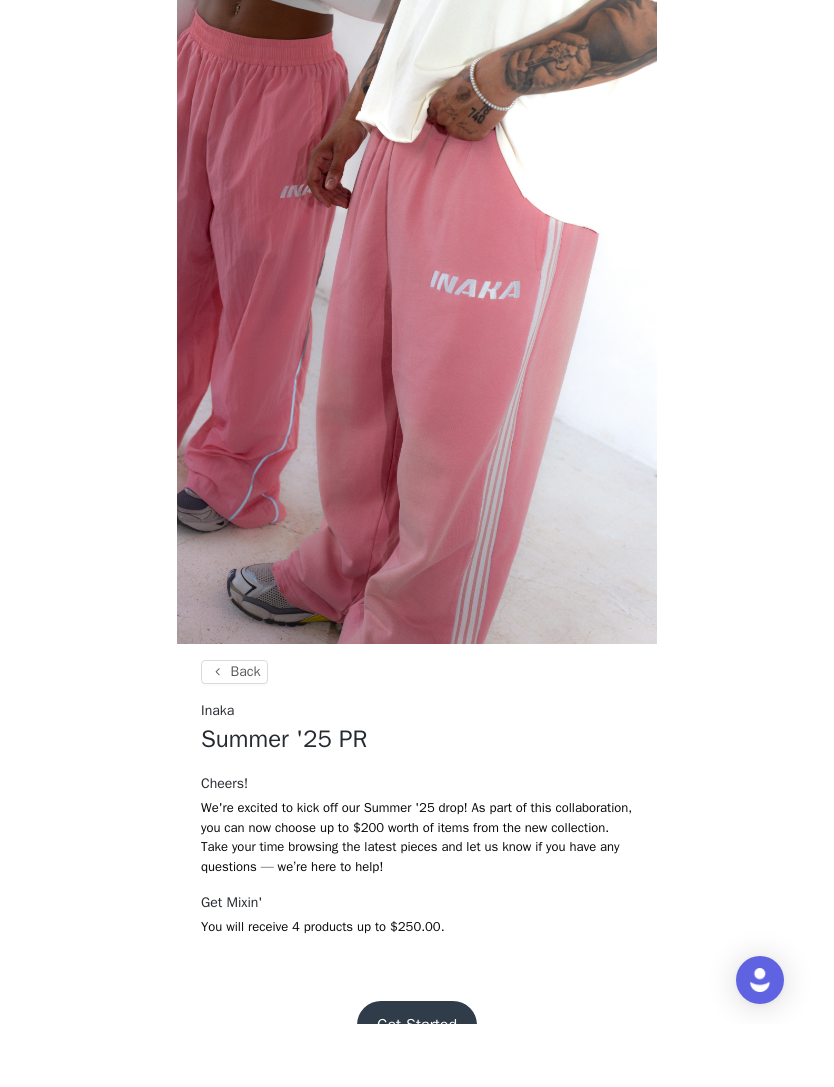 scroll, scrollTop: 70, scrollLeft: 0, axis: vertical 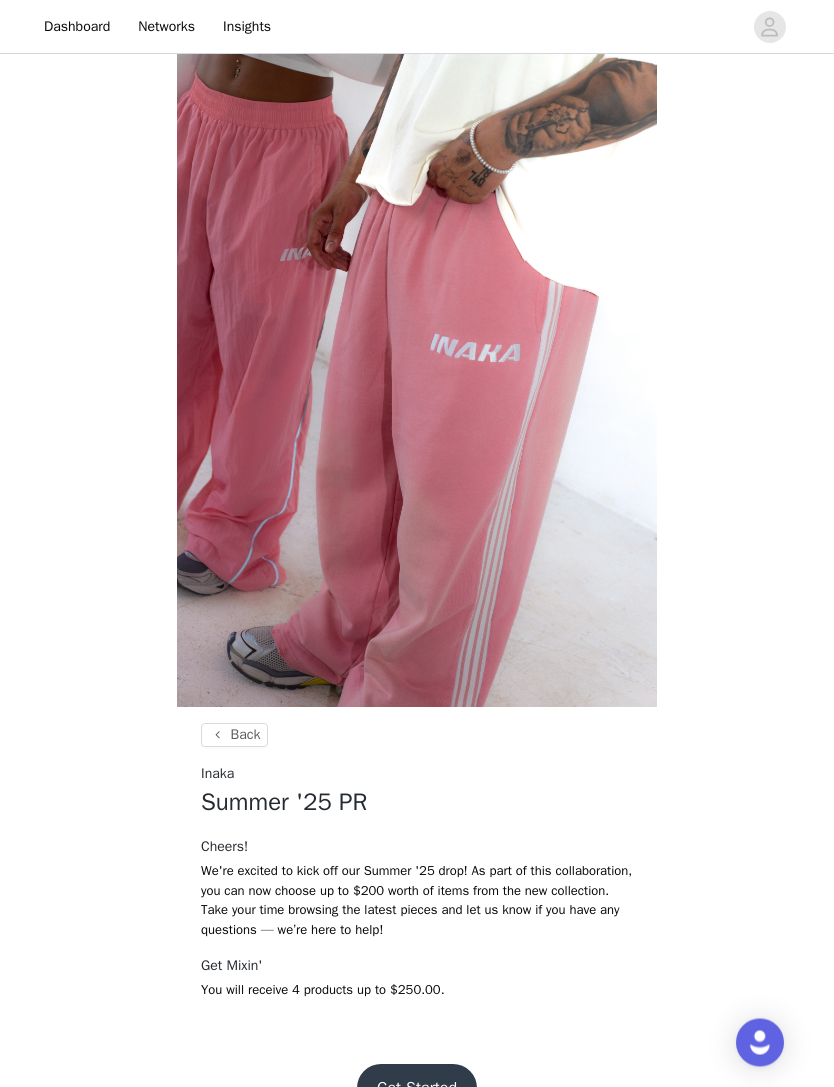 click on "Get Started" at bounding box center [417, 1089] 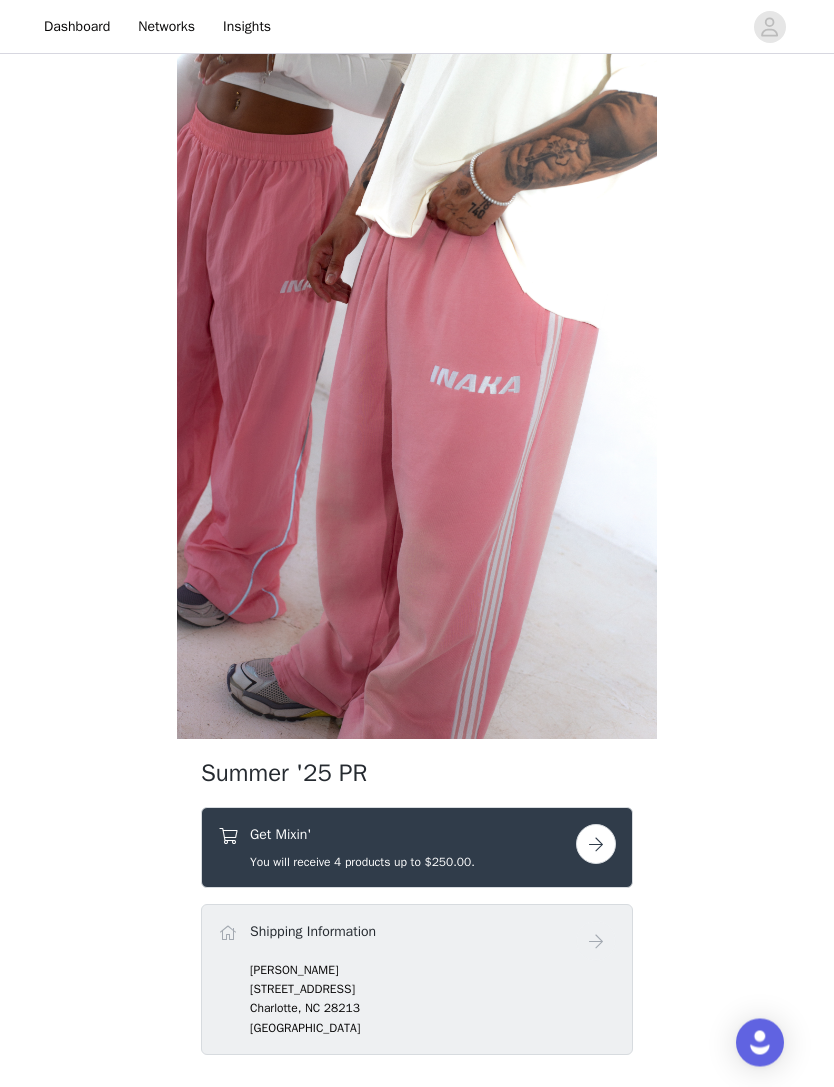 scroll, scrollTop: 110, scrollLeft: 0, axis: vertical 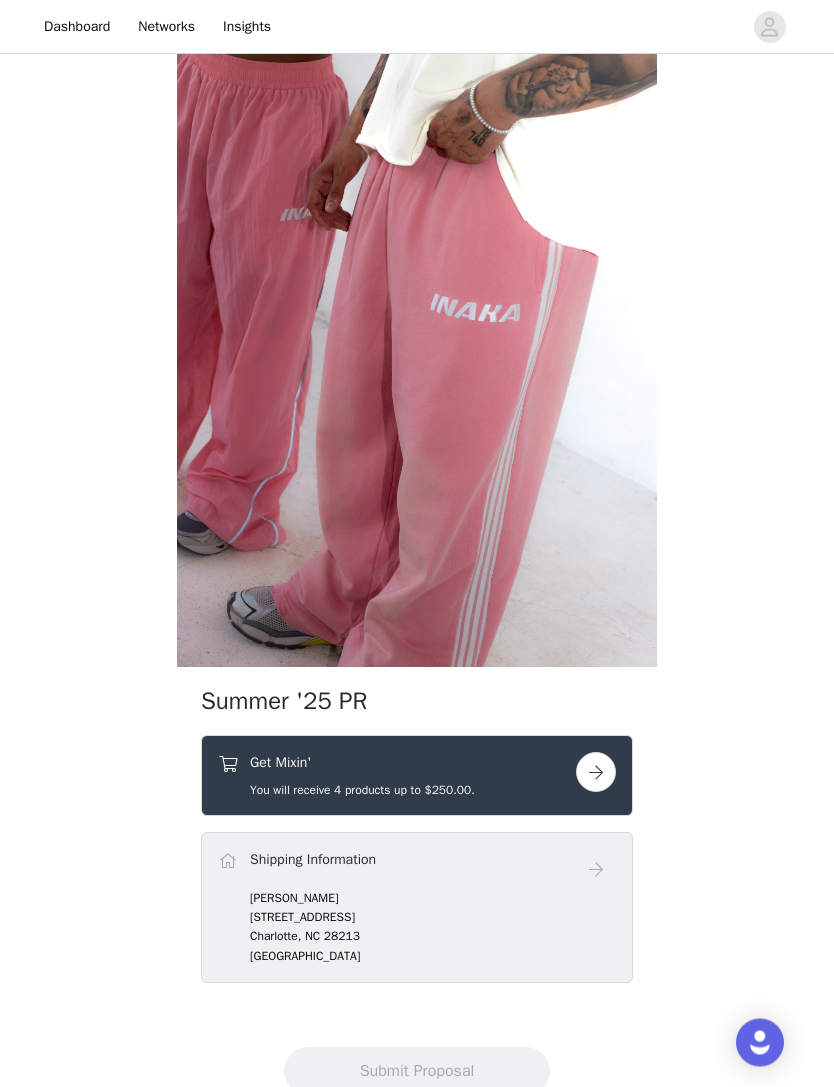 click at bounding box center [596, 773] 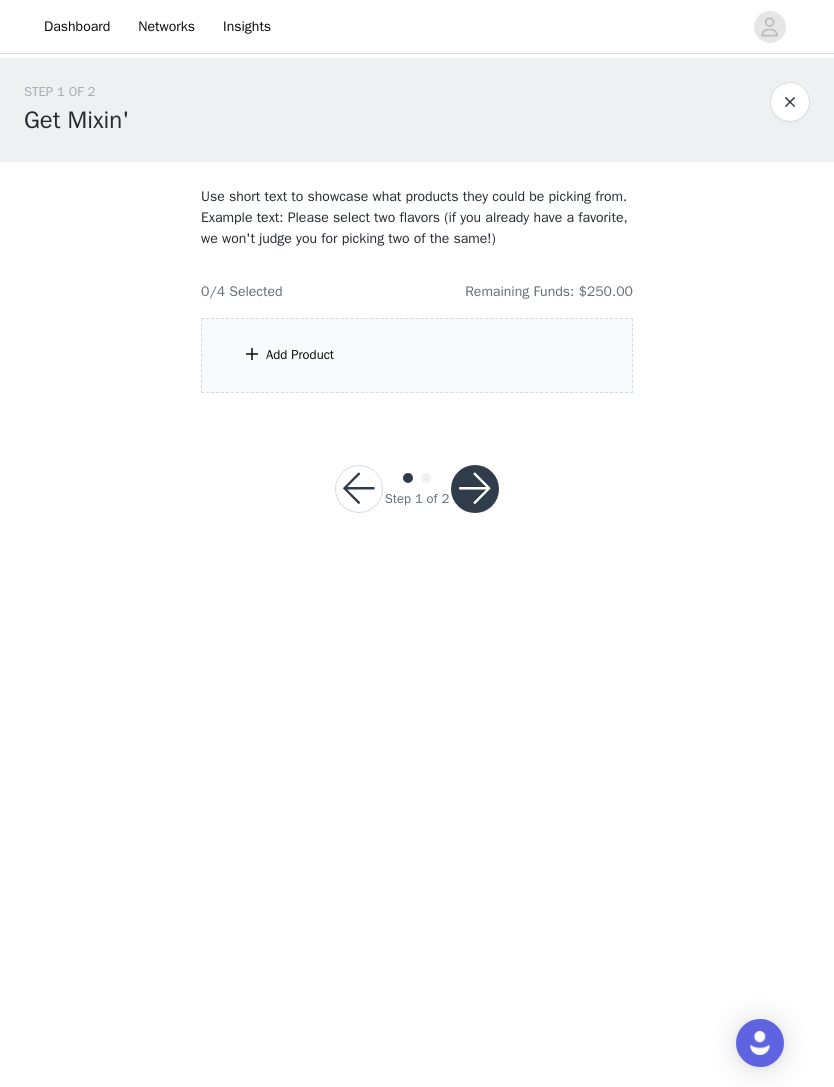 click on "Add Product" at bounding box center [417, 355] 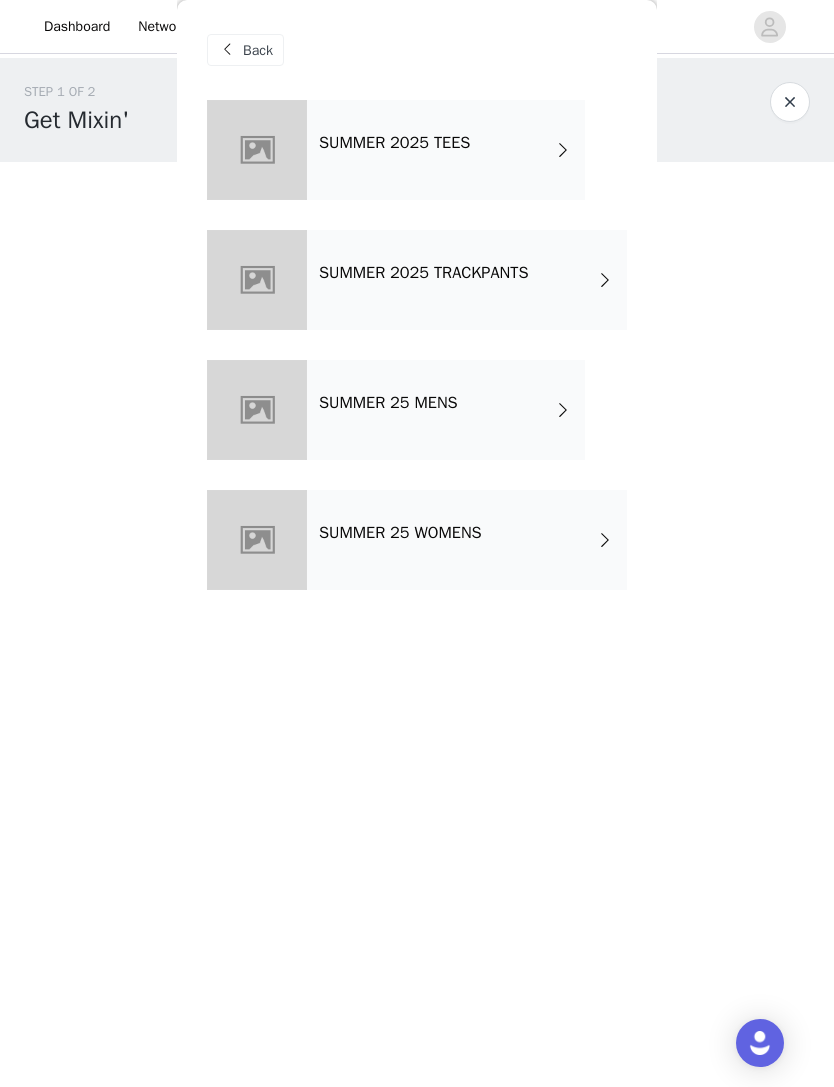 click at bounding box center (563, 150) 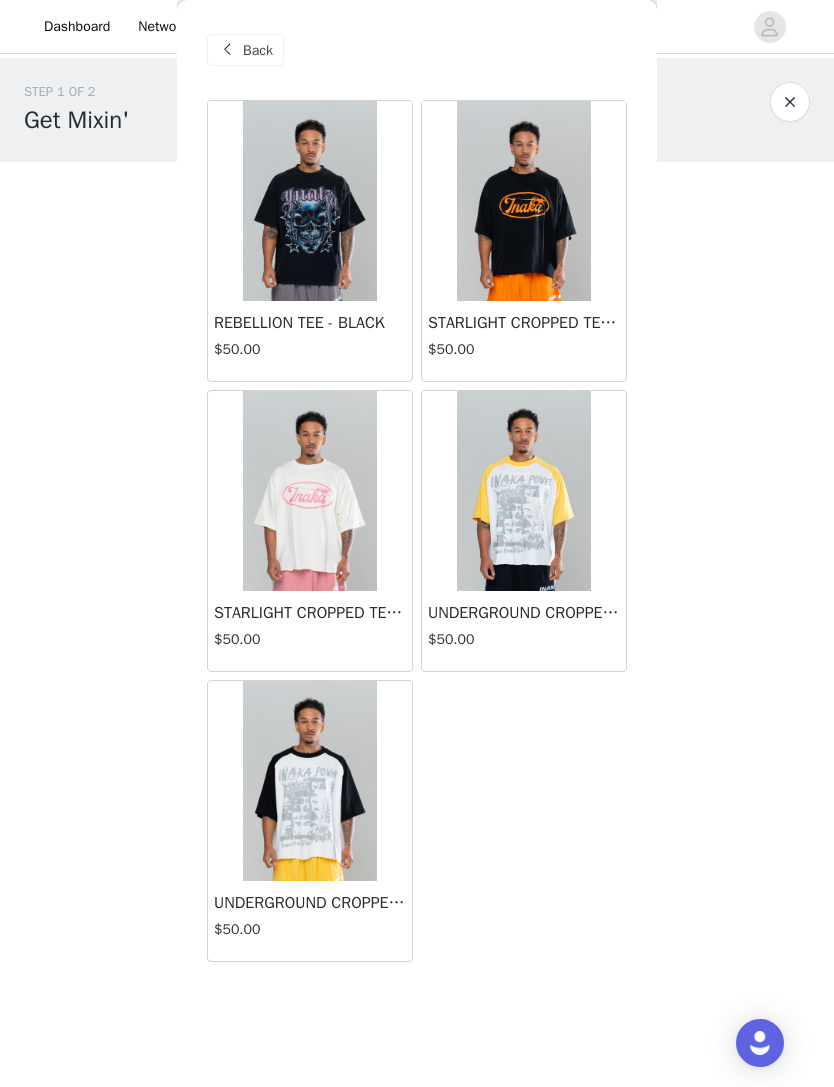 click on "STARLIGHT CROPPED TEE - CREAM/PINK" at bounding box center [310, 613] 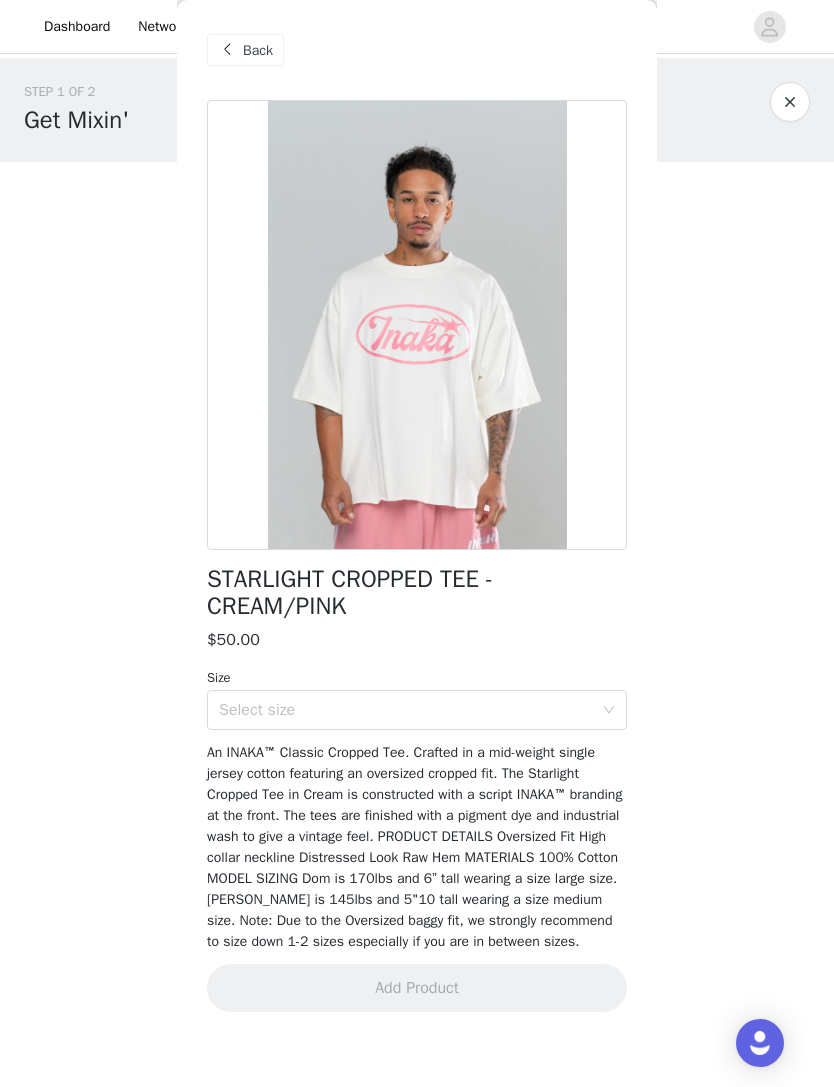 click on "Select size" at bounding box center [406, 710] 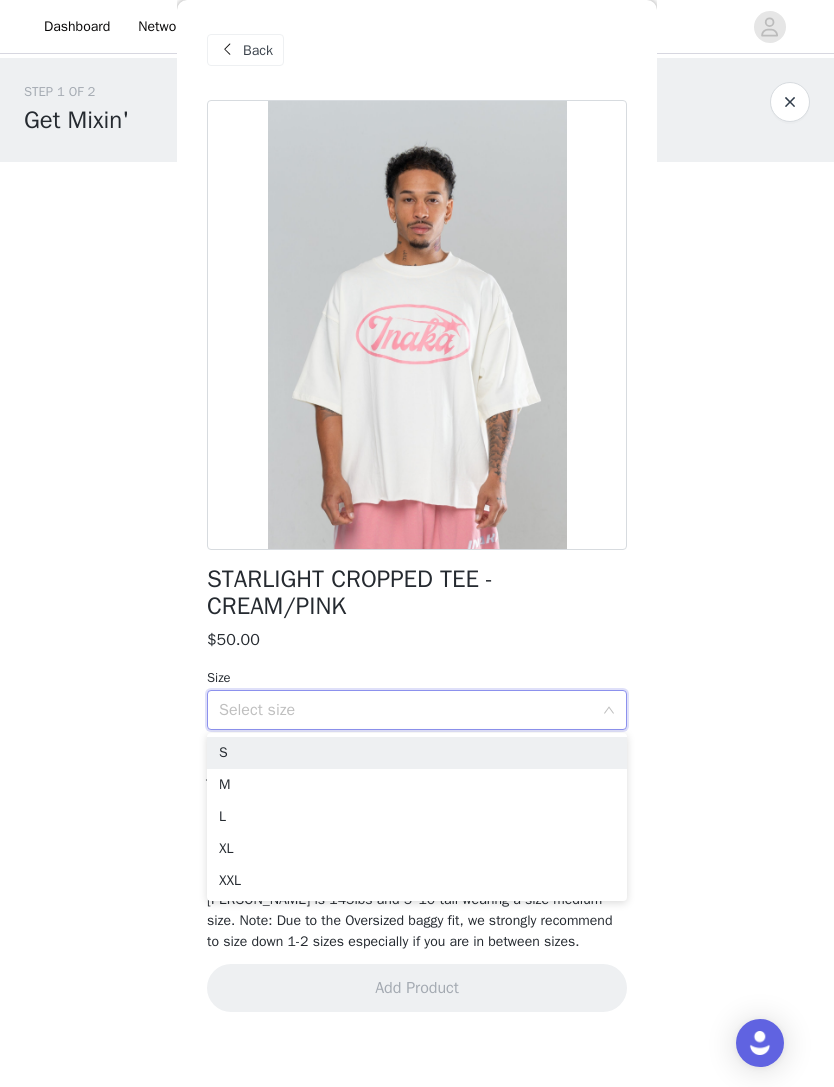 click on "XL" at bounding box center (417, 849) 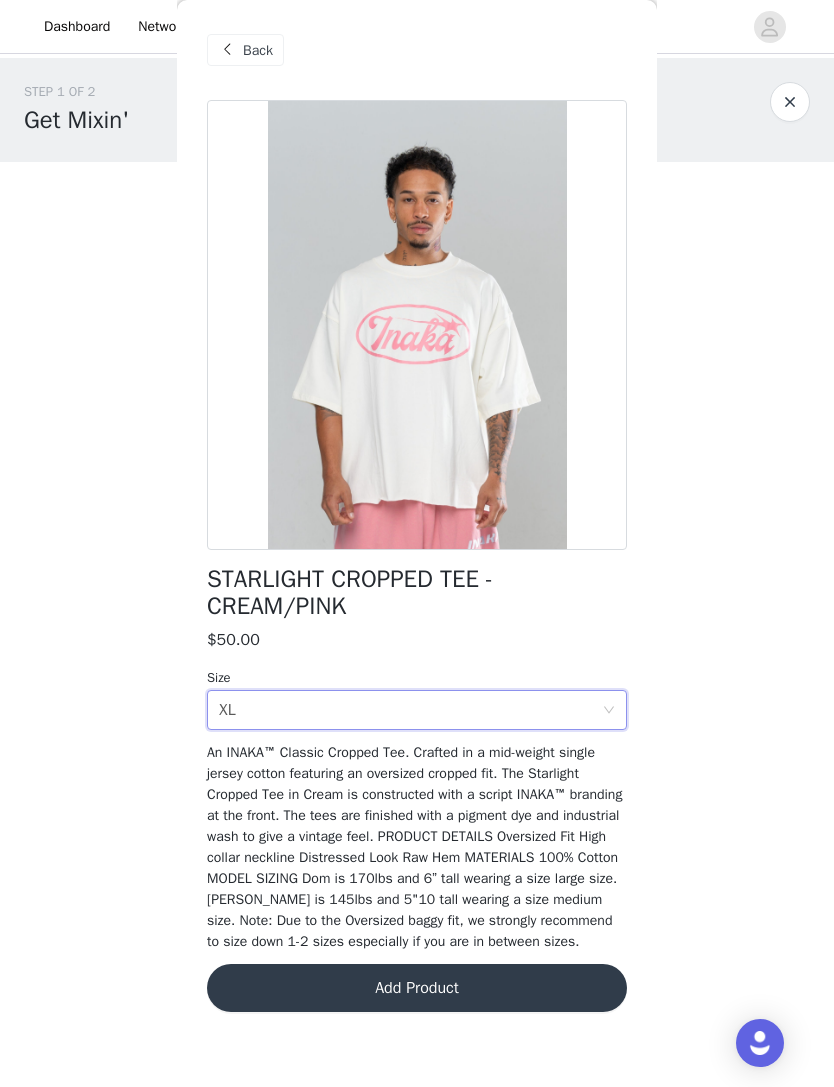 click on "Add Product" at bounding box center [417, 988] 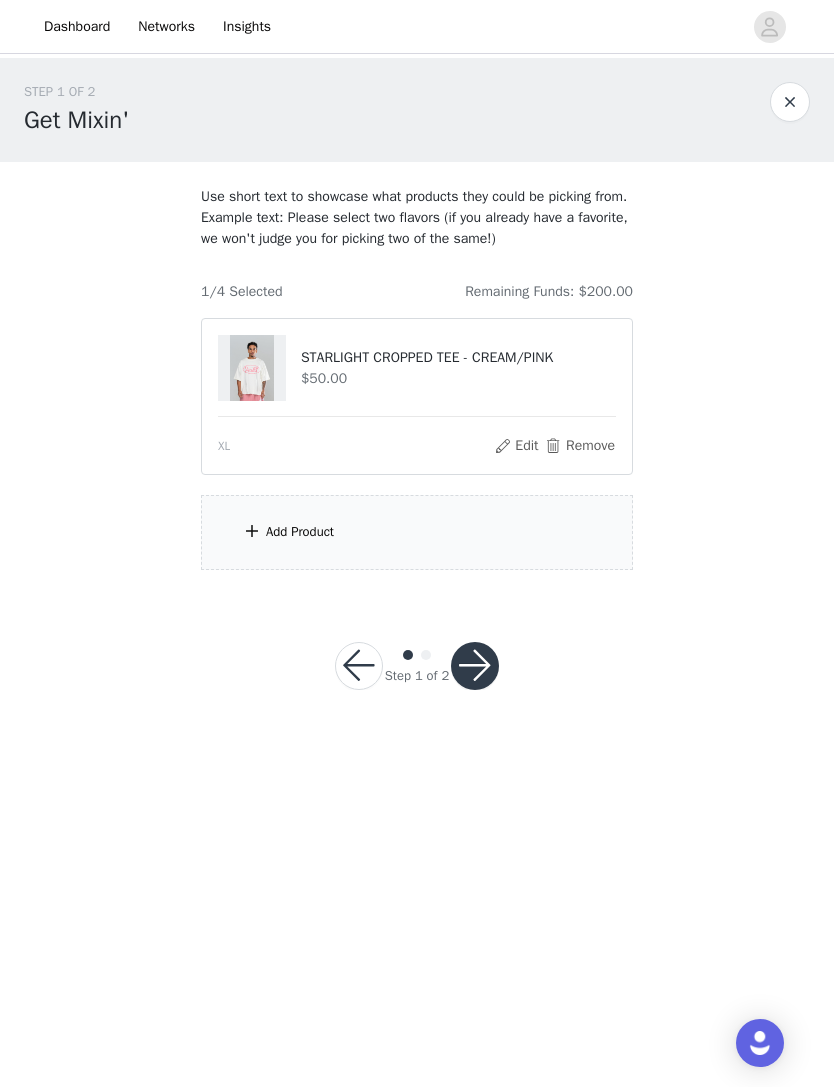 click on "Add Product" at bounding box center (300, 532) 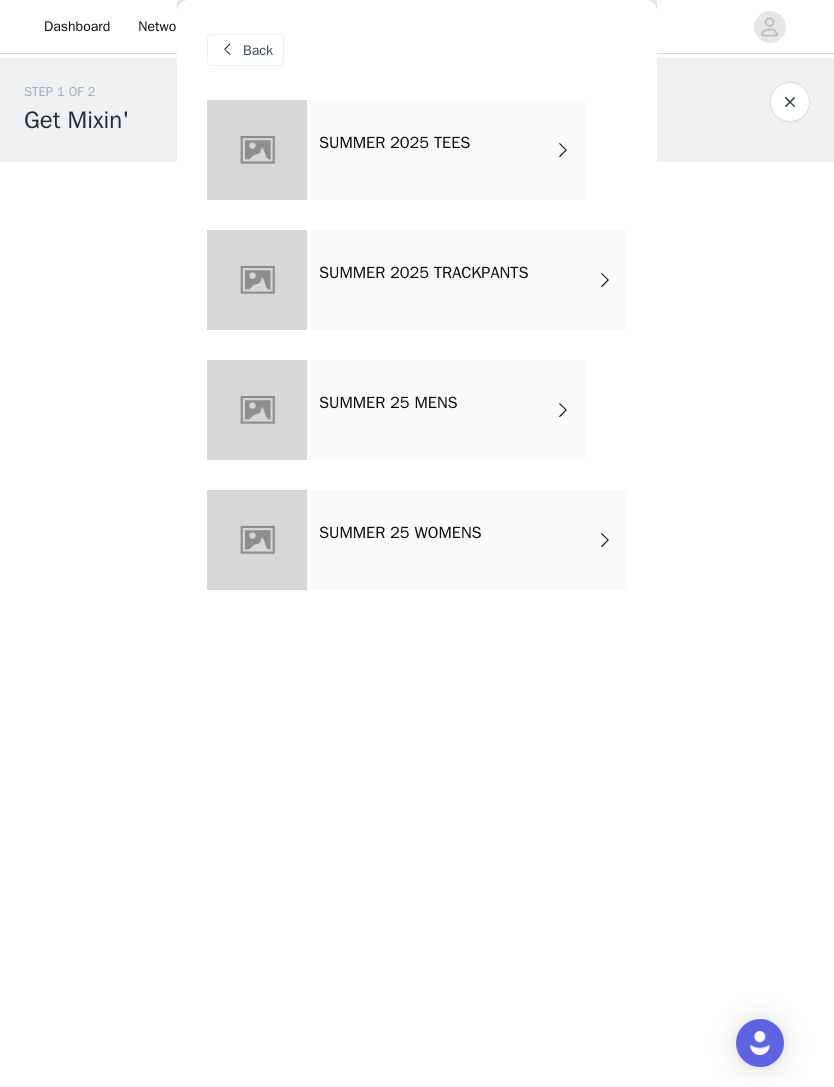 click on "SUMMER 2025 TRACKPANTS" at bounding box center (467, 280) 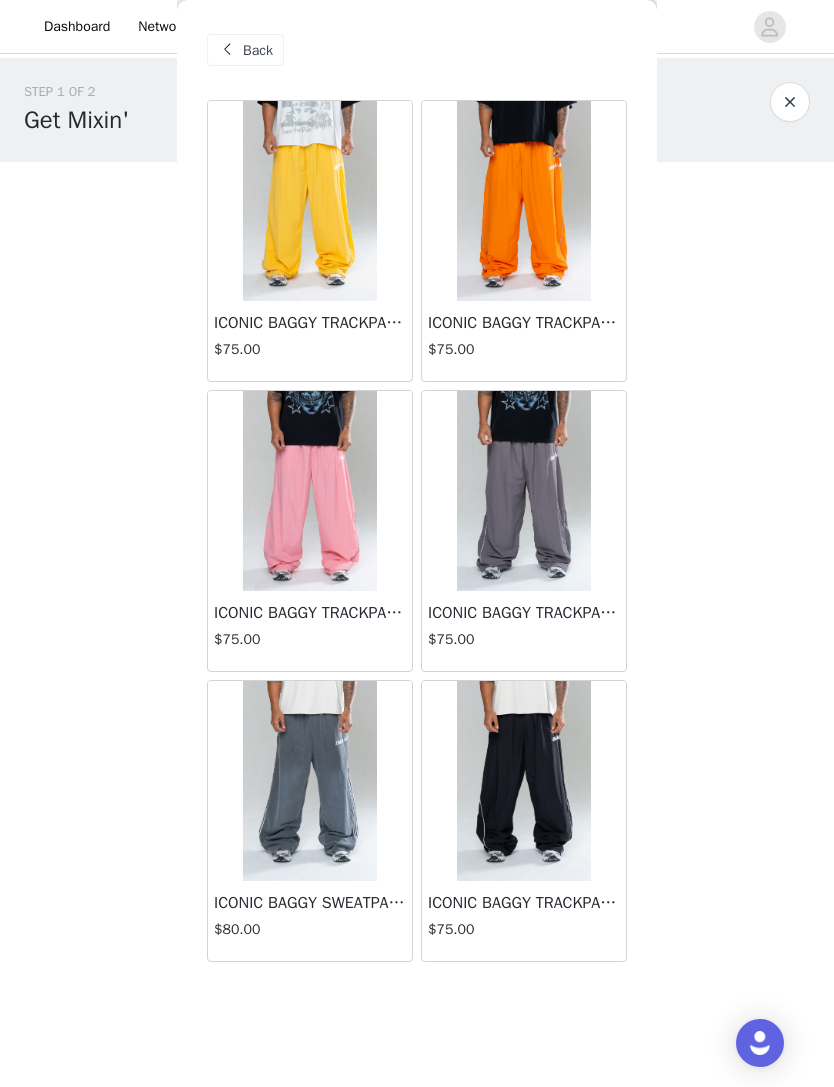 click on "$75.00" at bounding box center [310, 639] 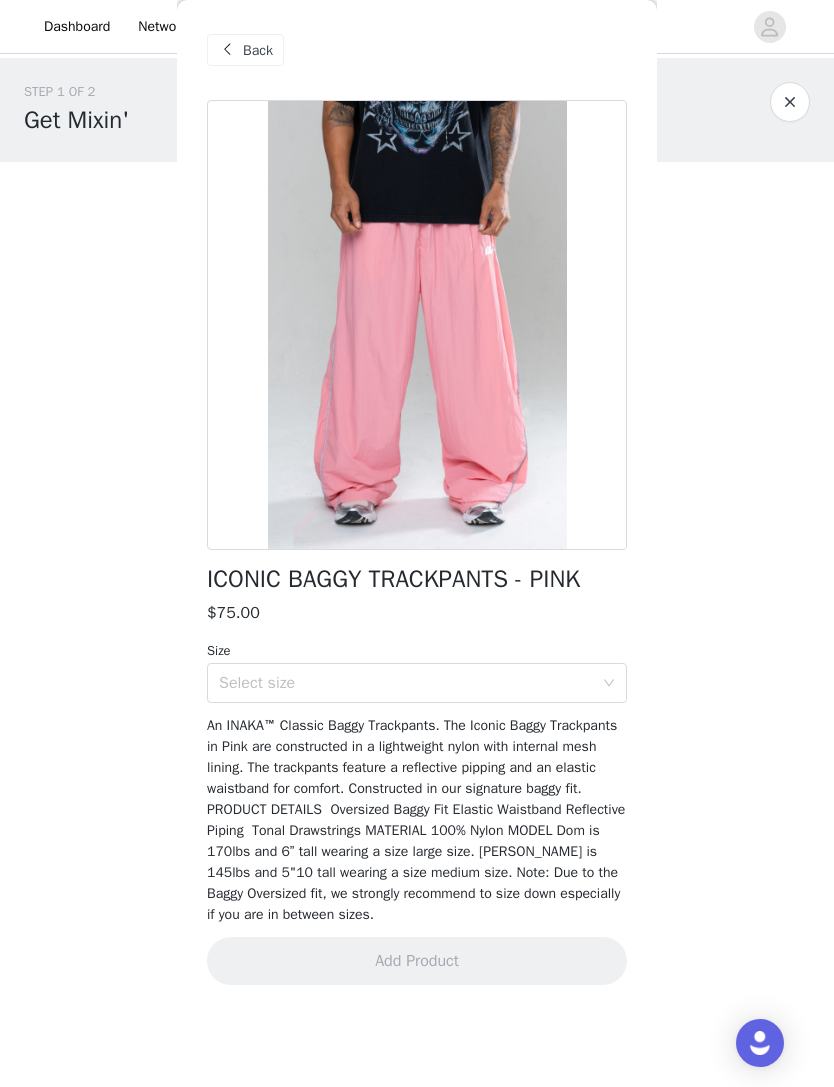 click on "Select size" at bounding box center [406, 683] 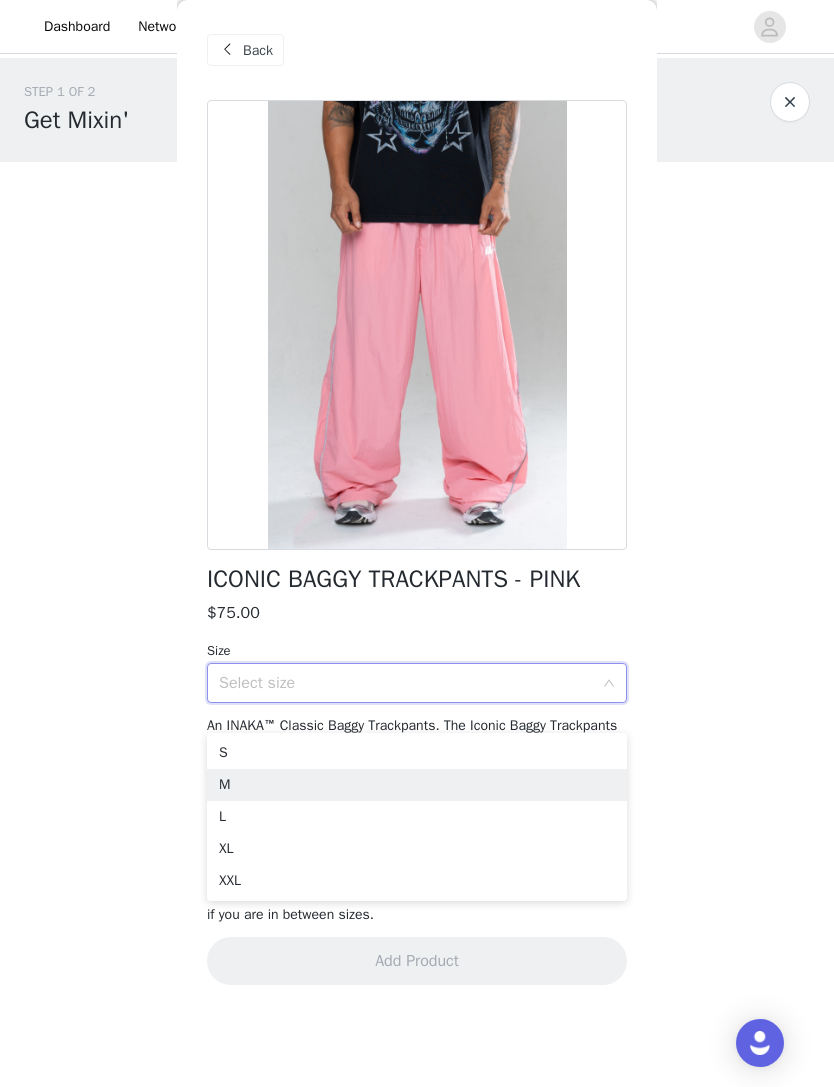 click on "M" at bounding box center [417, 785] 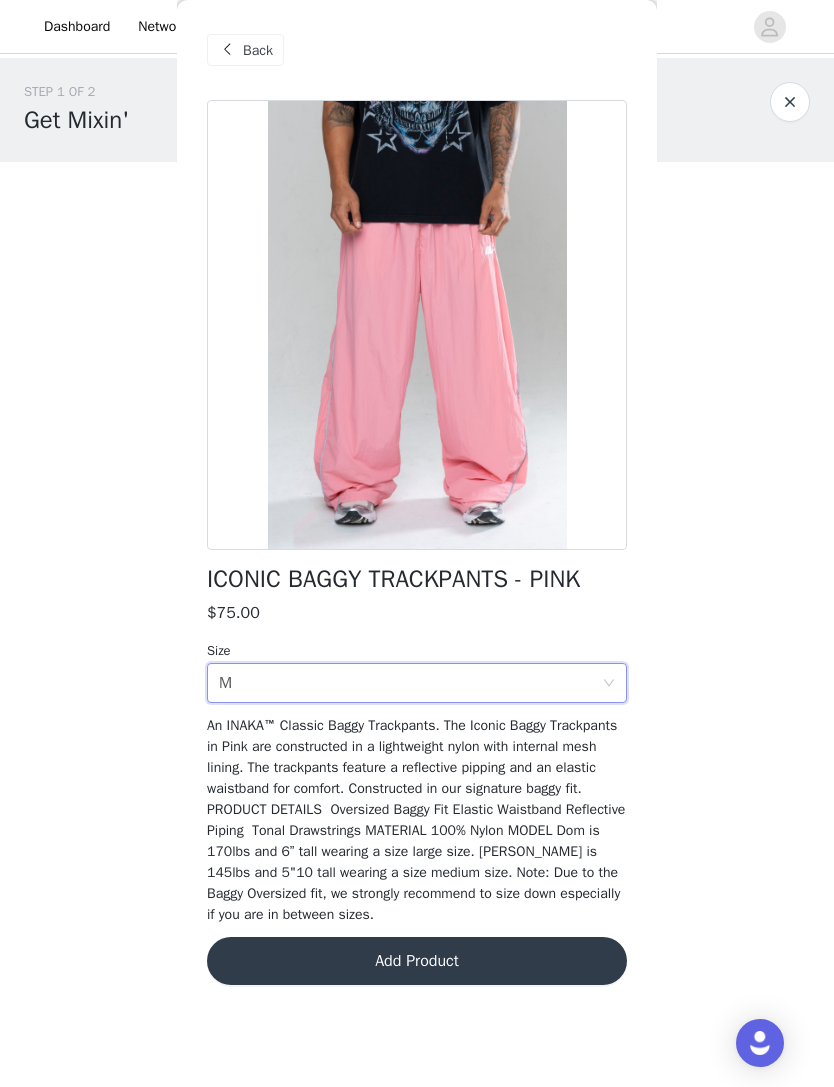 click on "Add Product" at bounding box center [417, 961] 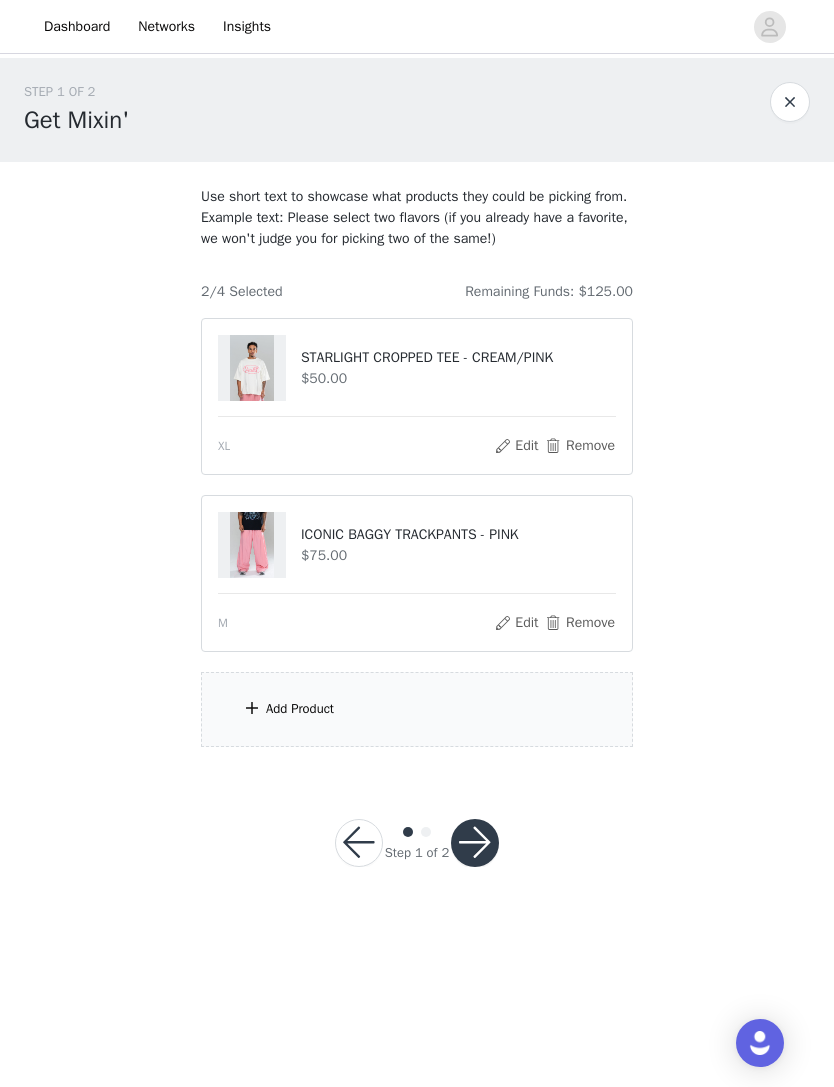 click on "Add Product" at bounding box center [417, 709] 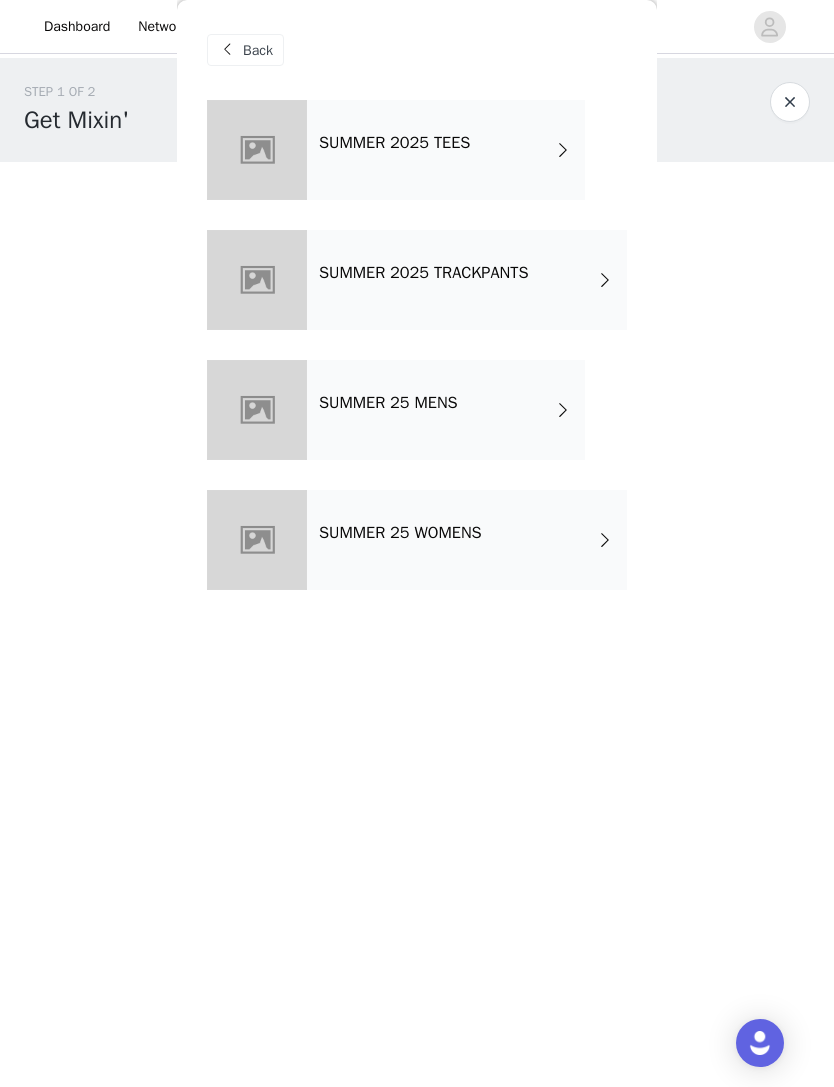 click on "SUMMER 25 MENS" at bounding box center (446, 410) 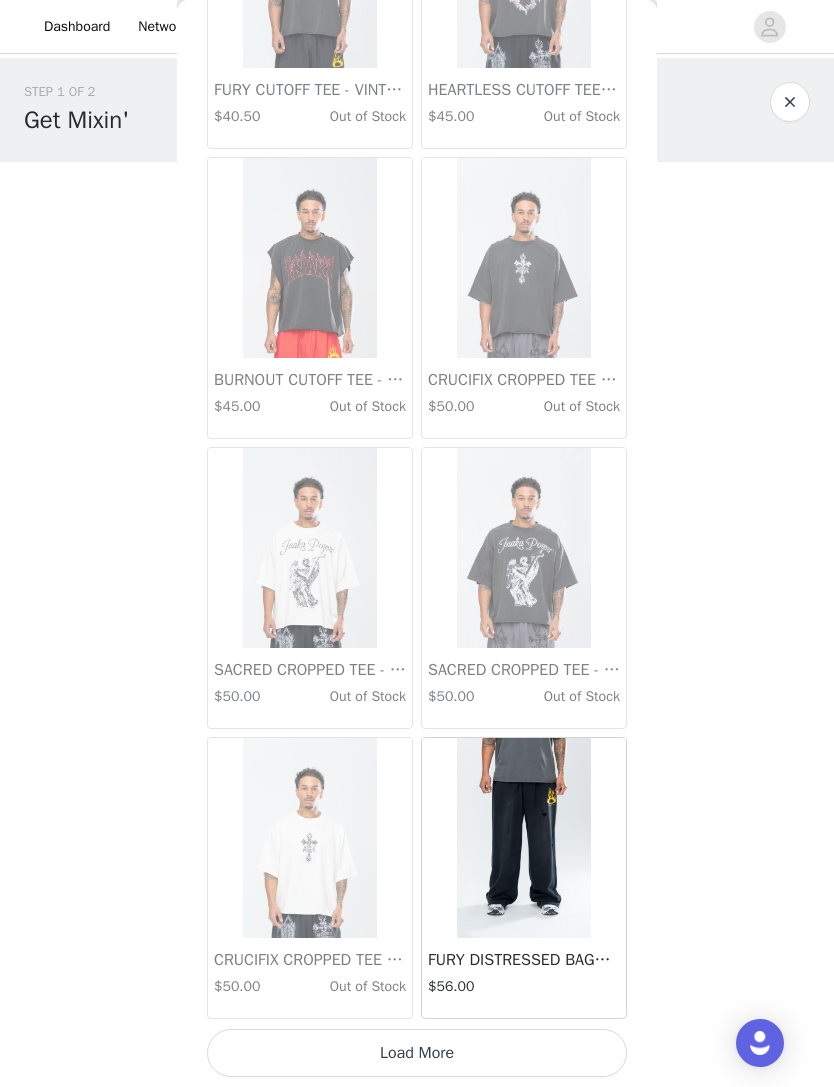 click on "Load More" at bounding box center (417, 1053) 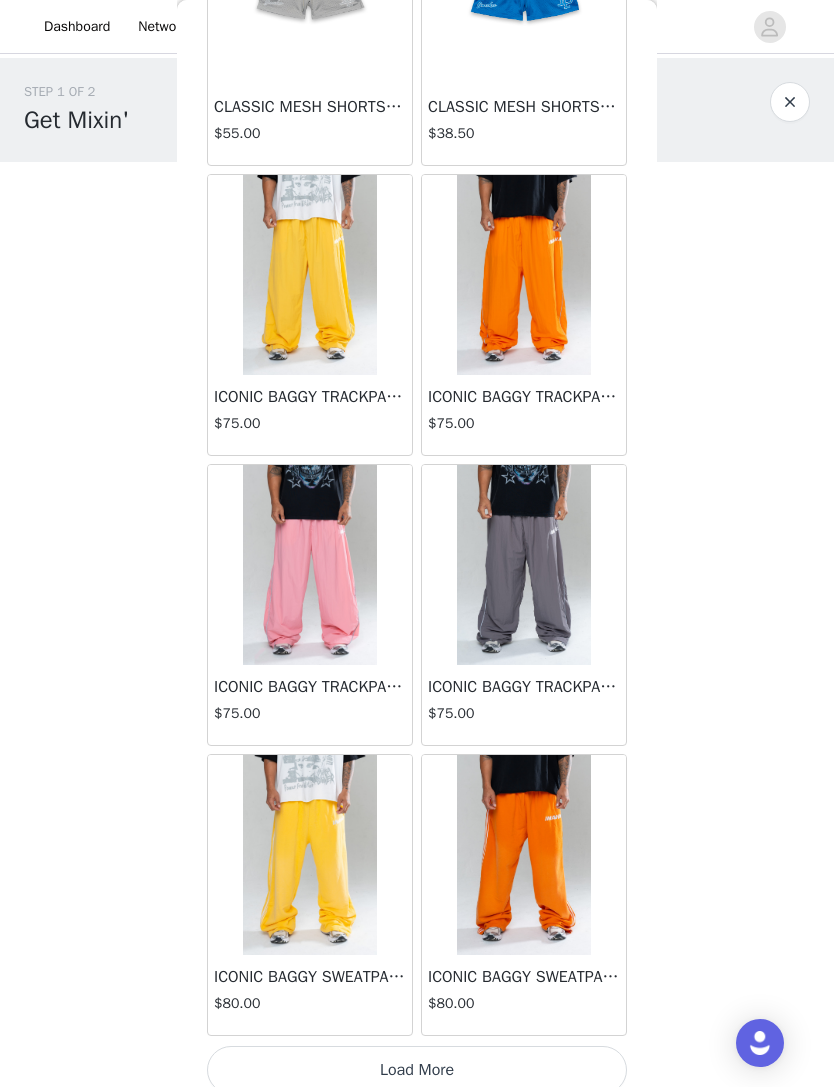 scroll, scrollTop: 4859, scrollLeft: 0, axis: vertical 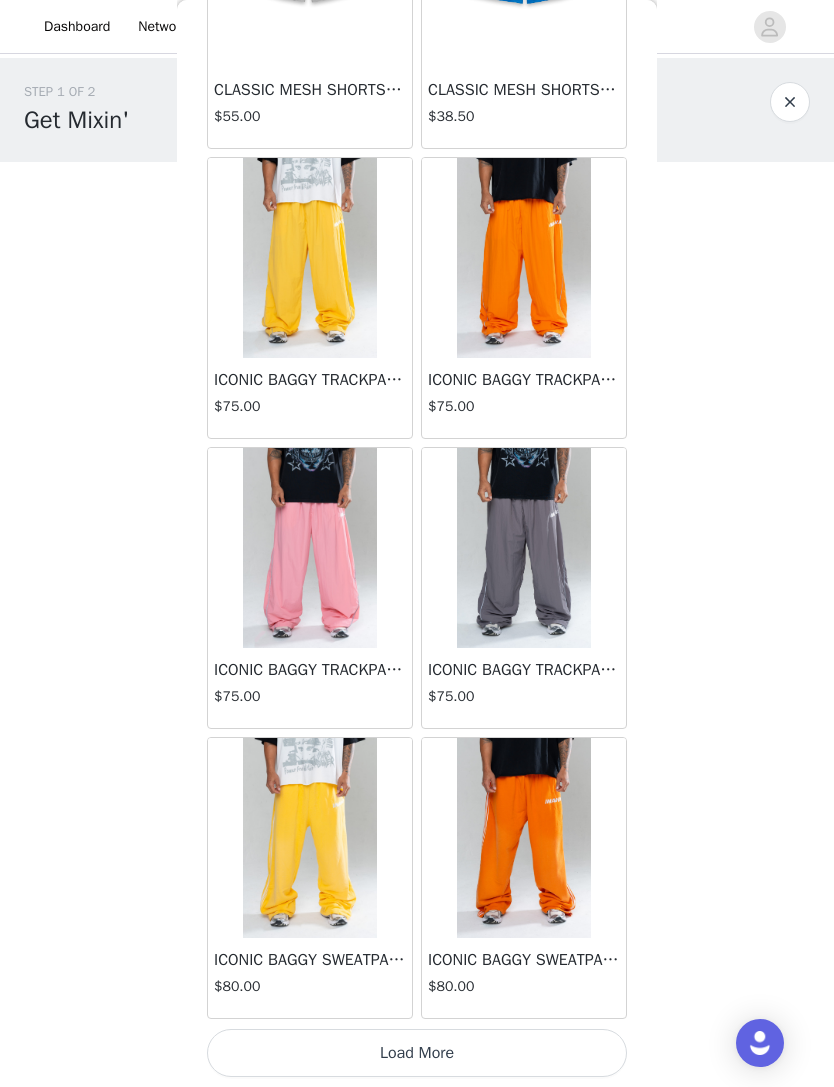 click on "Load More" at bounding box center (417, 1053) 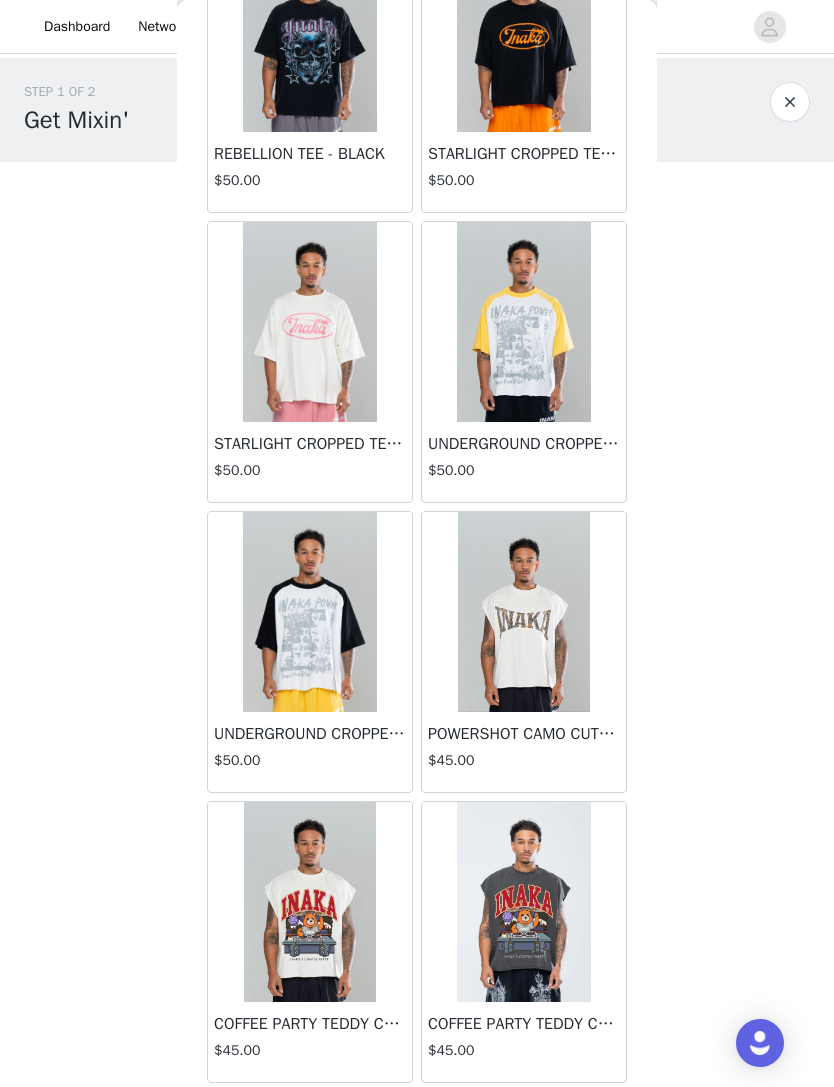 scroll, scrollTop: 6549, scrollLeft: 0, axis: vertical 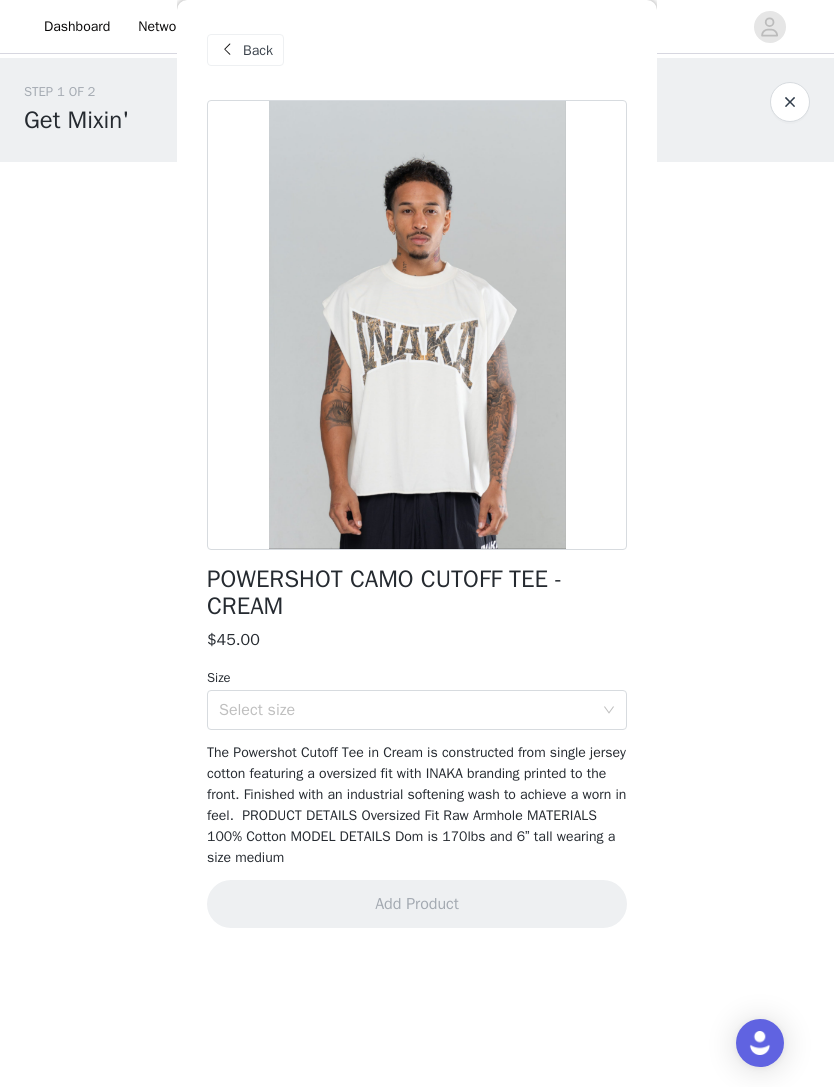 click on "Select size" at bounding box center (406, 710) 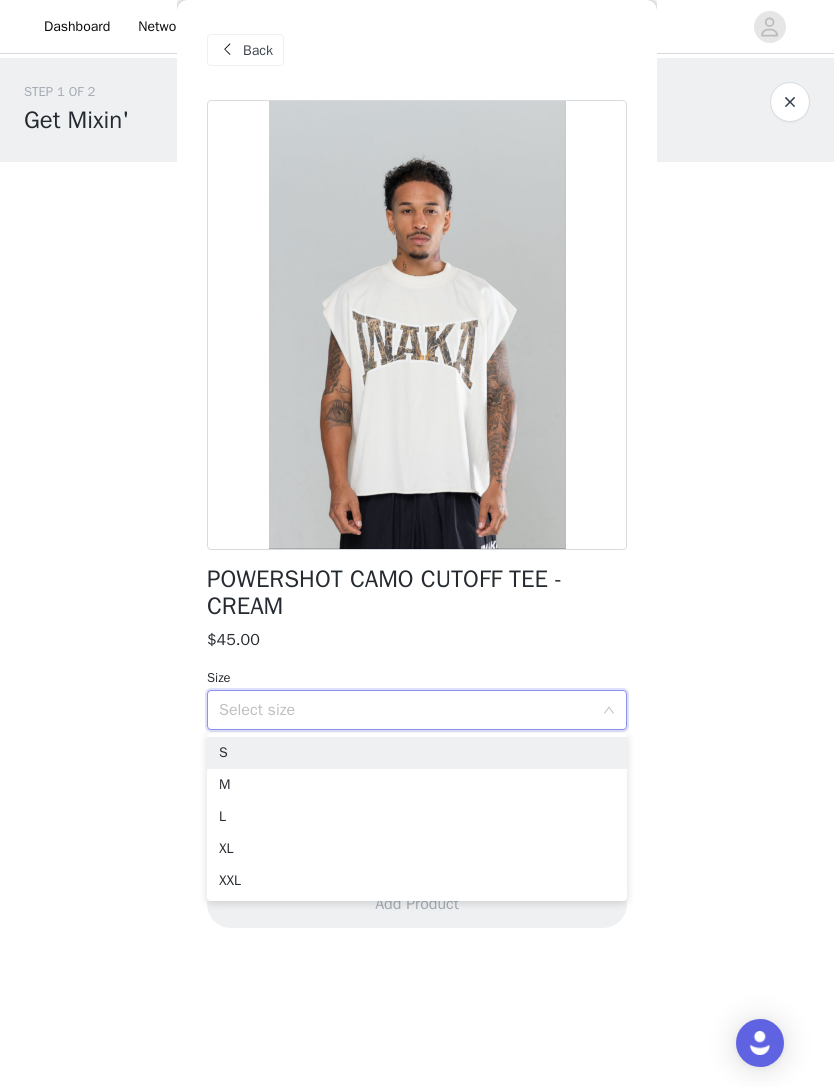 click on "L" at bounding box center [417, 817] 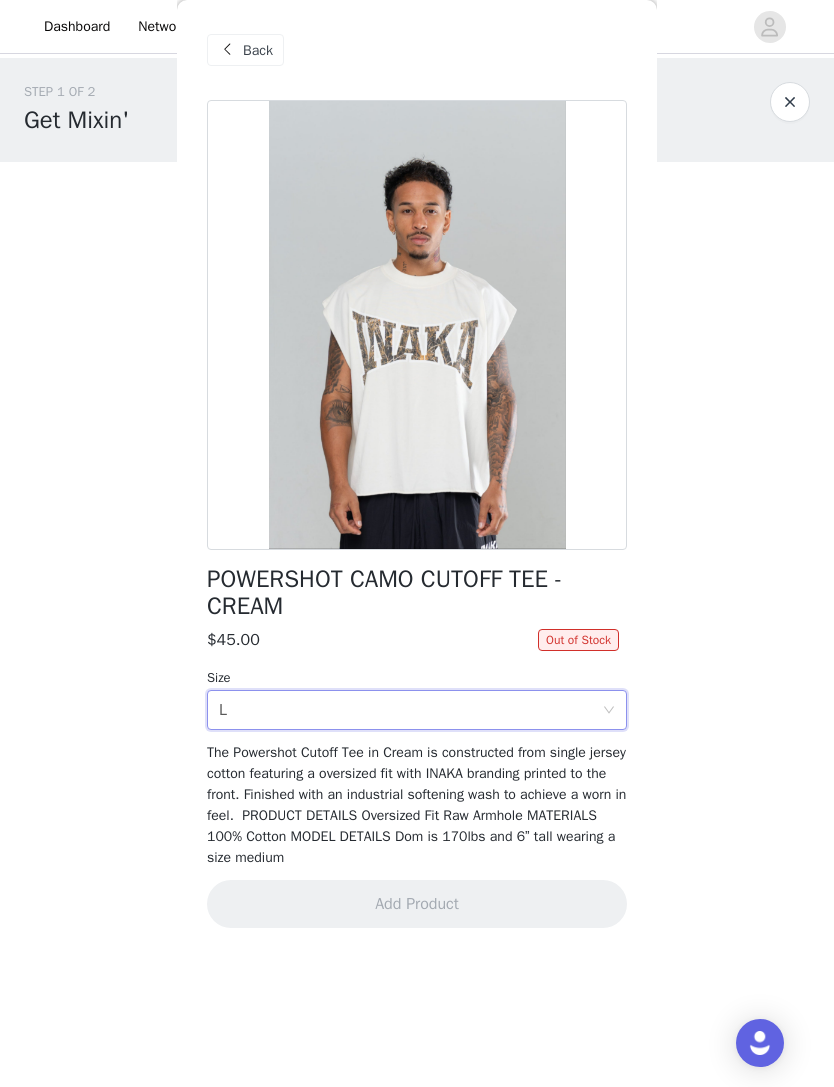 click on "Select size L" at bounding box center (410, 710) 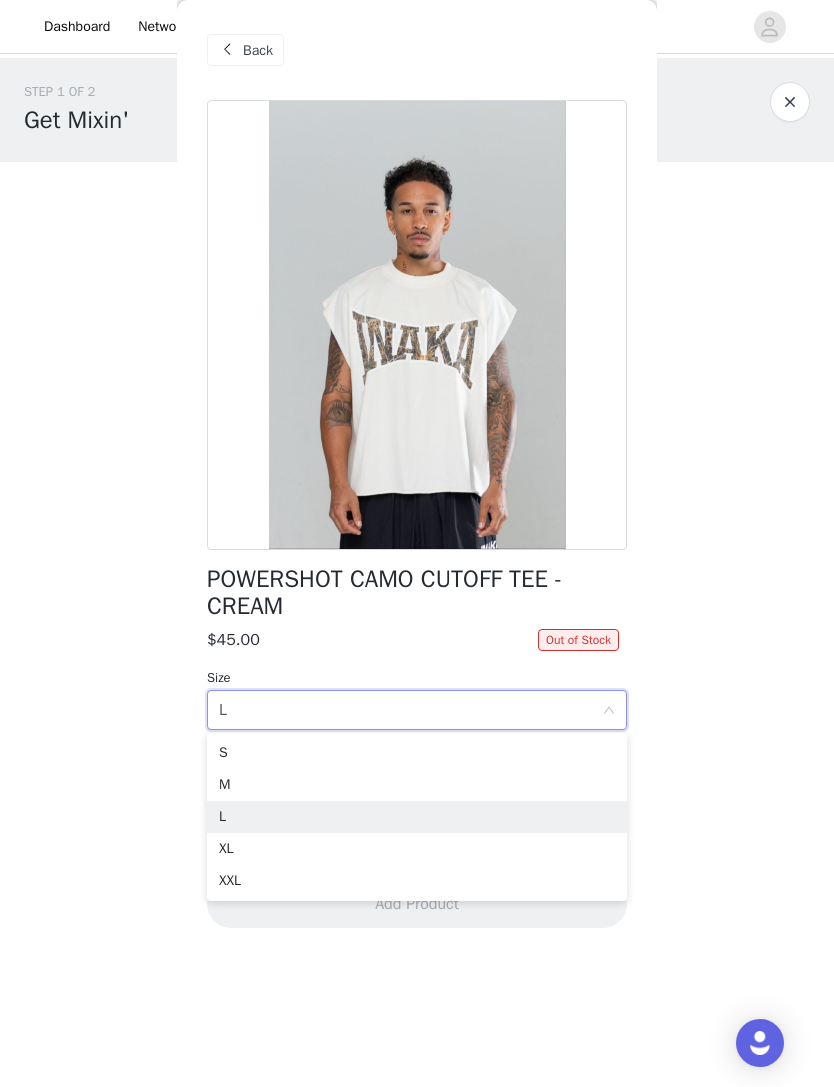 click on "XL" at bounding box center [417, 849] 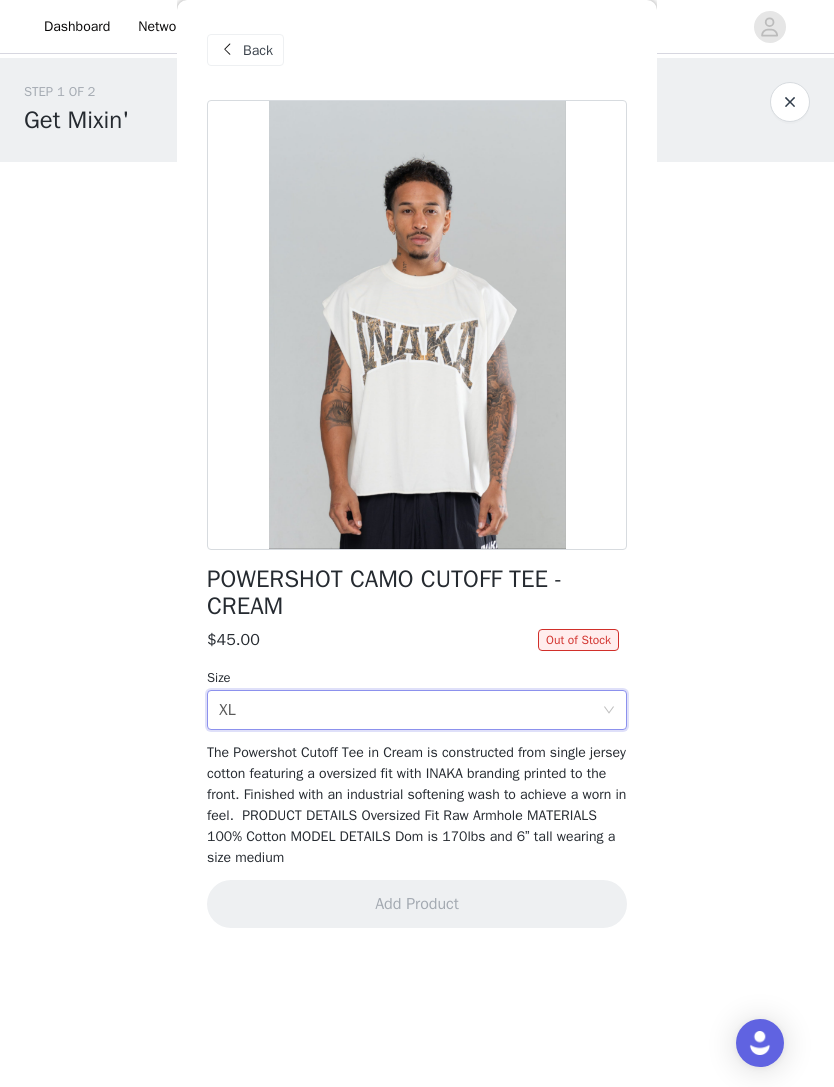 click on "Back" at bounding box center [258, 50] 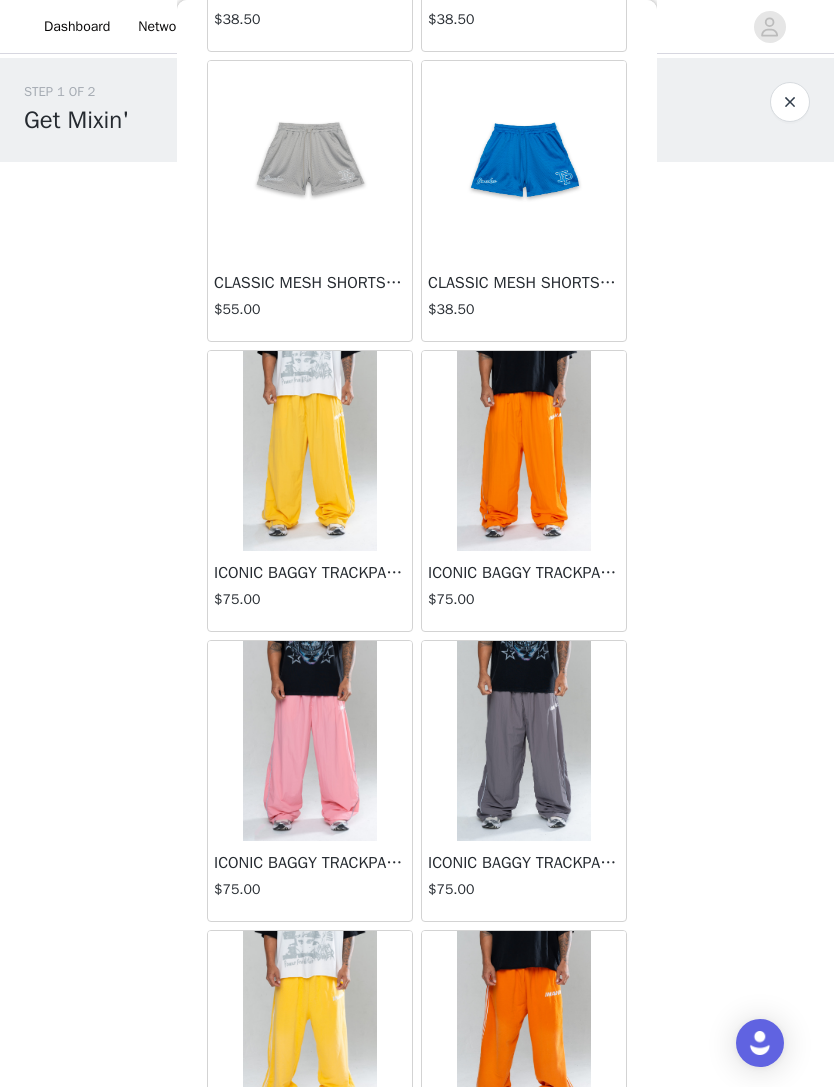 scroll, scrollTop: 4674, scrollLeft: 0, axis: vertical 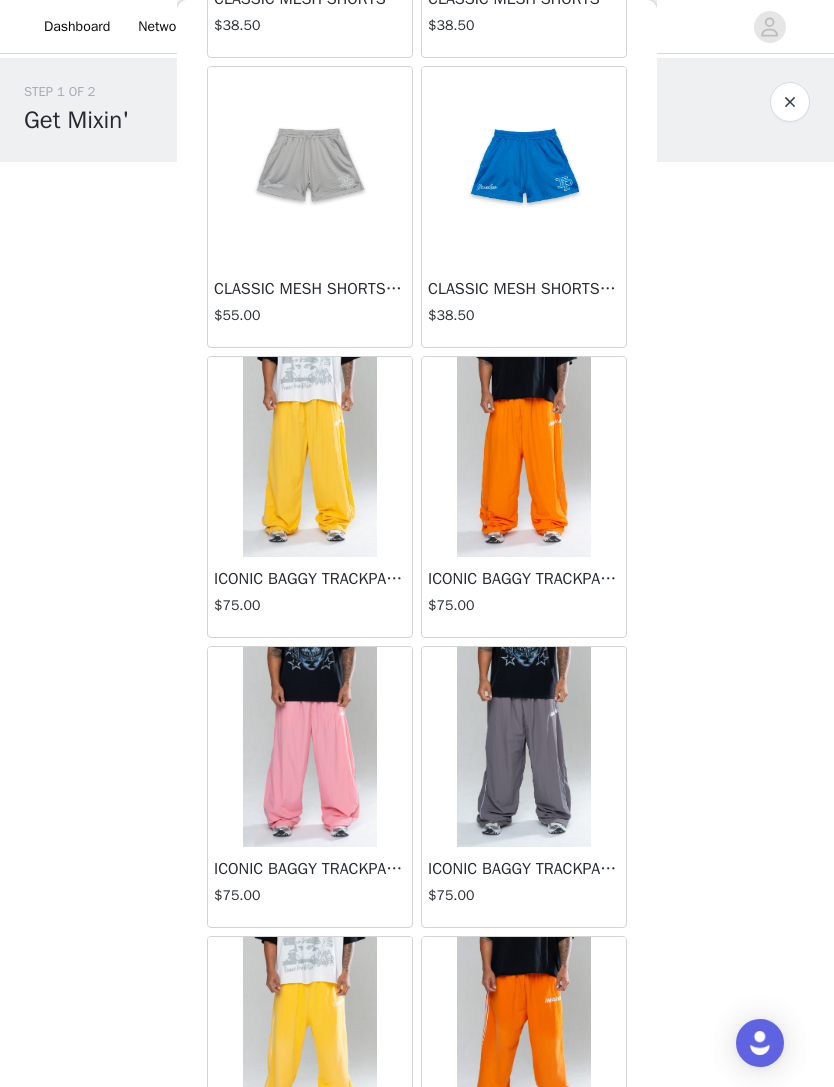 click on "ICONIC BAGGY TRACKPANTS - STONE   $75.00" at bounding box center (524, 887) 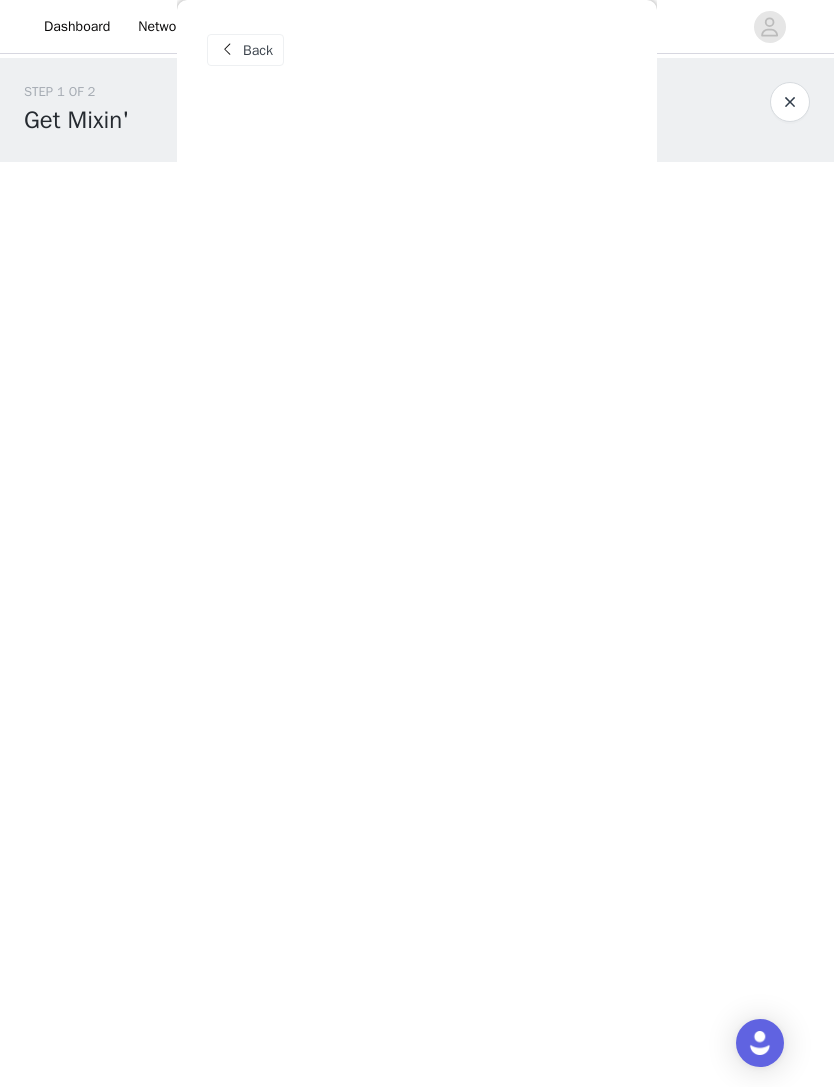 scroll, scrollTop: 0, scrollLeft: 0, axis: both 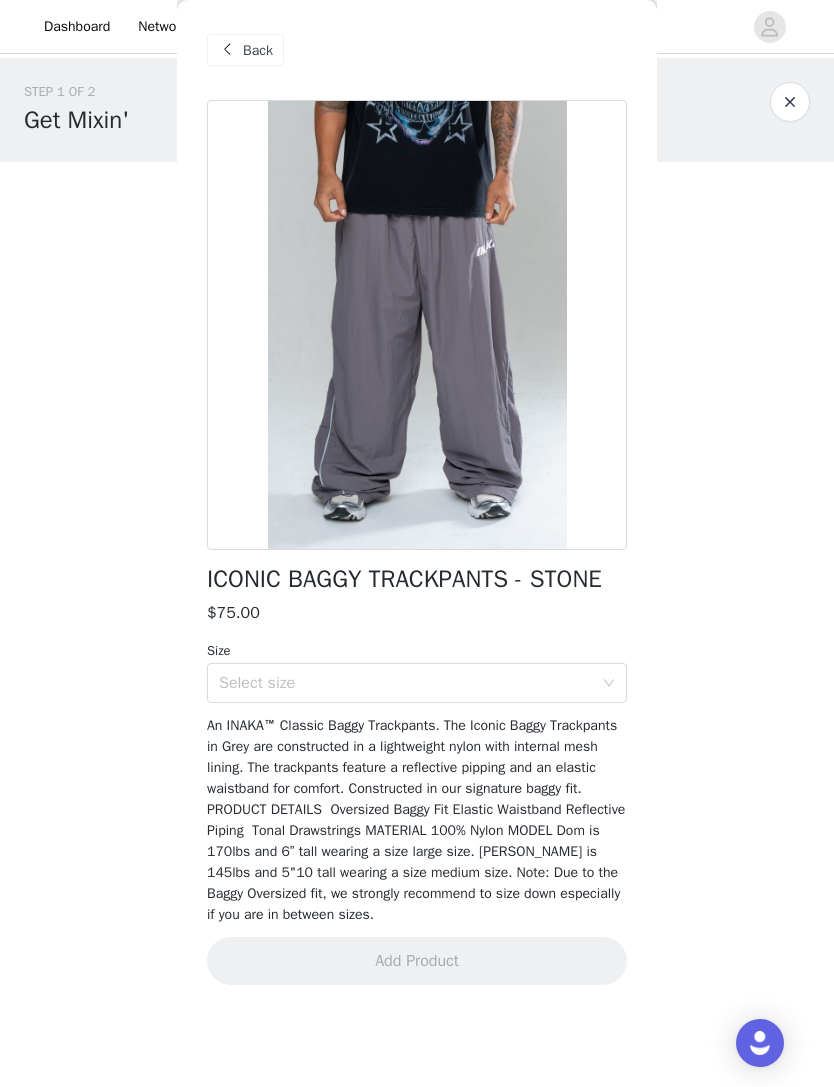 click on "Select size" at bounding box center [406, 683] 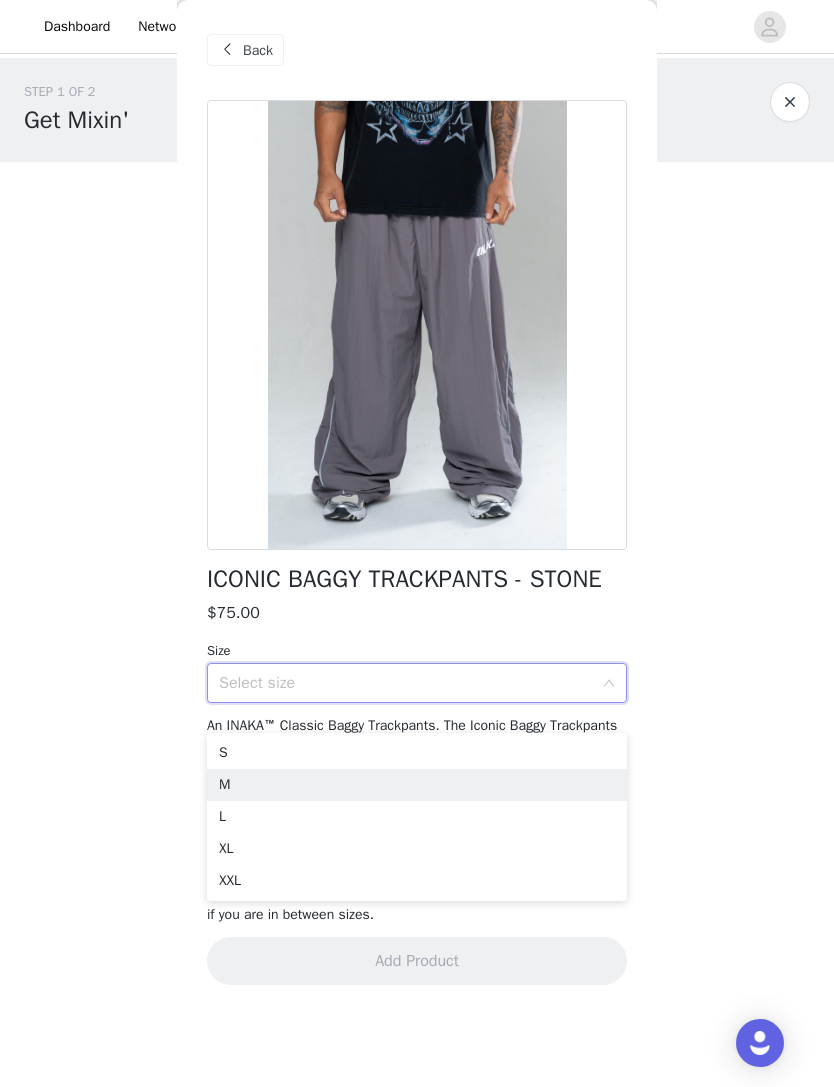 click on "M" at bounding box center (417, 785) 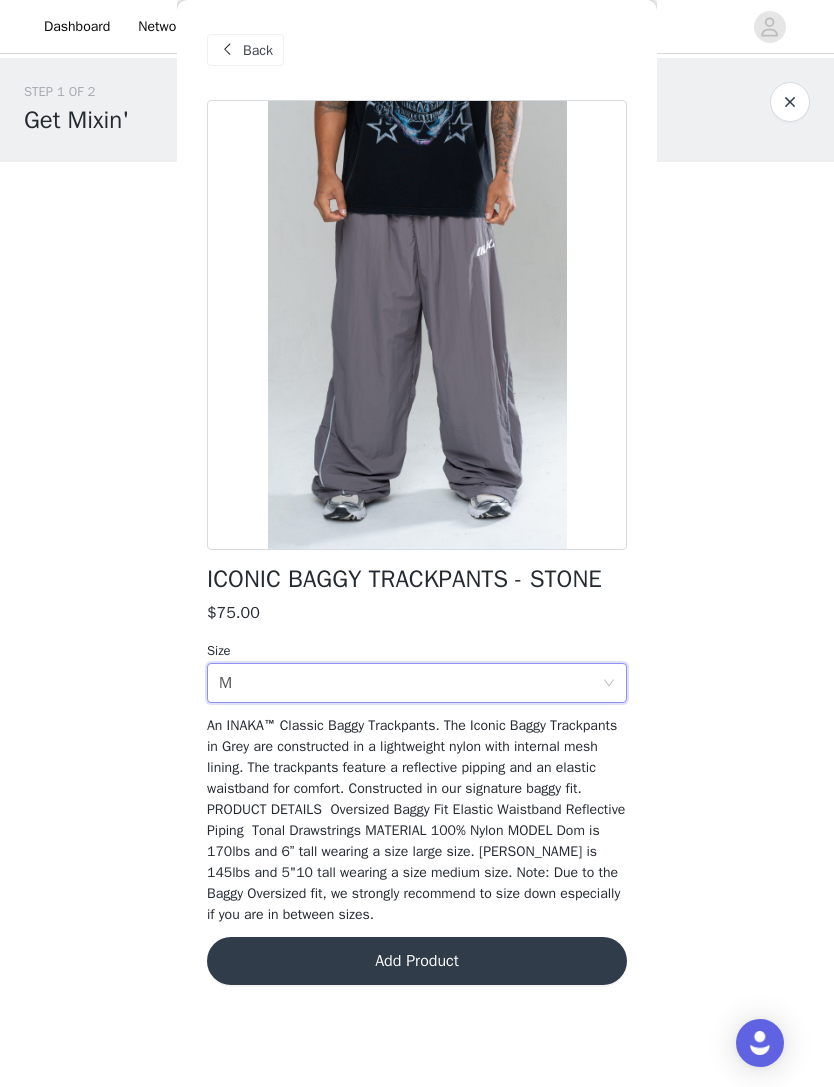 click on "Add Product" at bounding box center (417, 961) 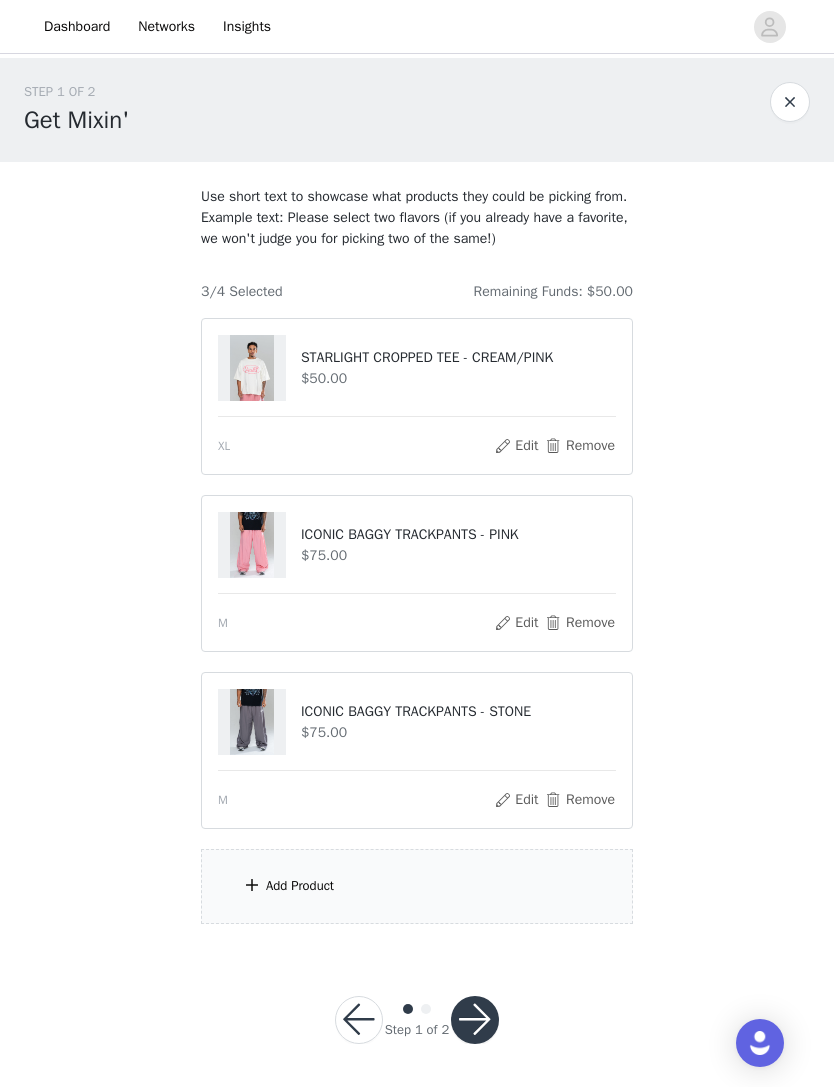 click on "Add Product" at bounding box center [417, 886] 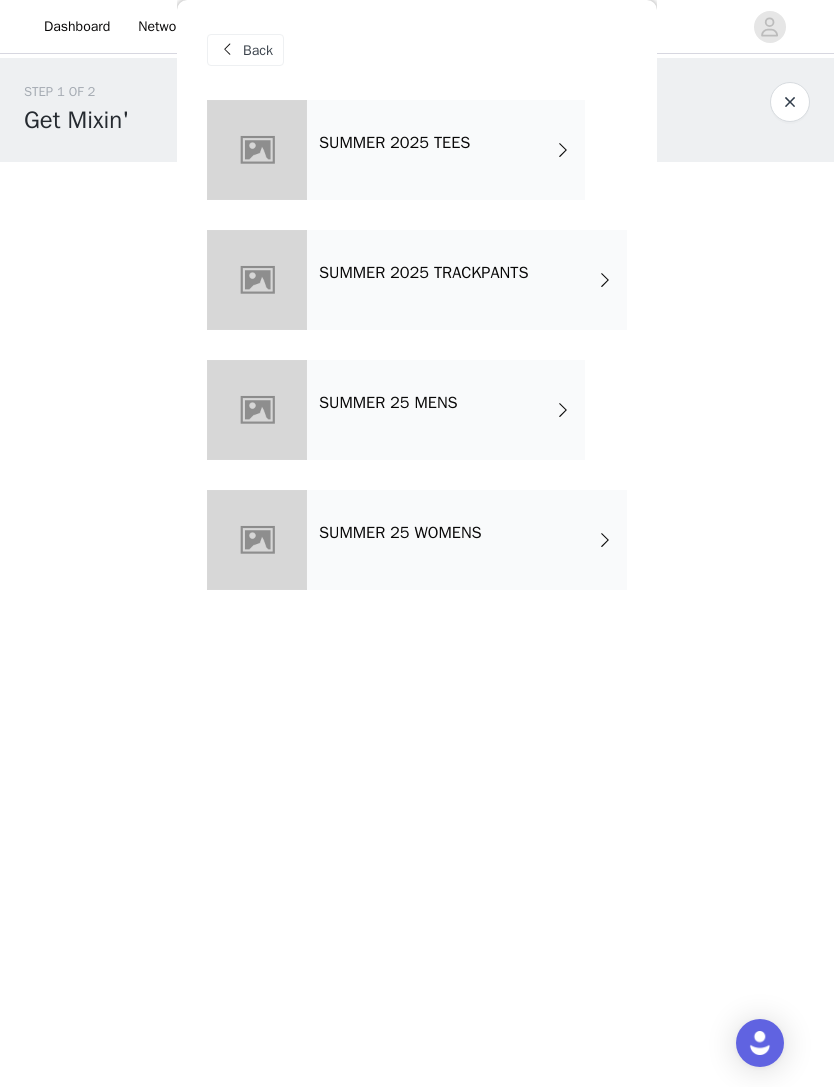click on "SUMMER 2025 TEES" at bounding box center [446, 150] 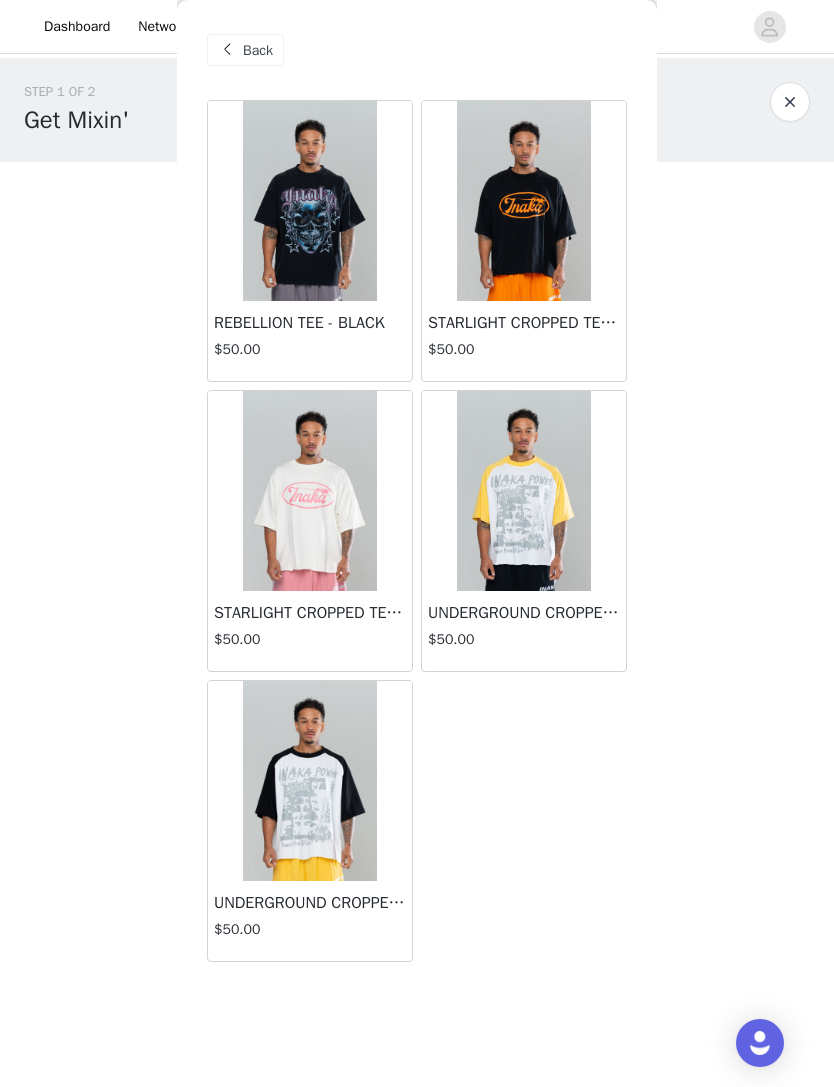 click at bounding box center (227, 50) 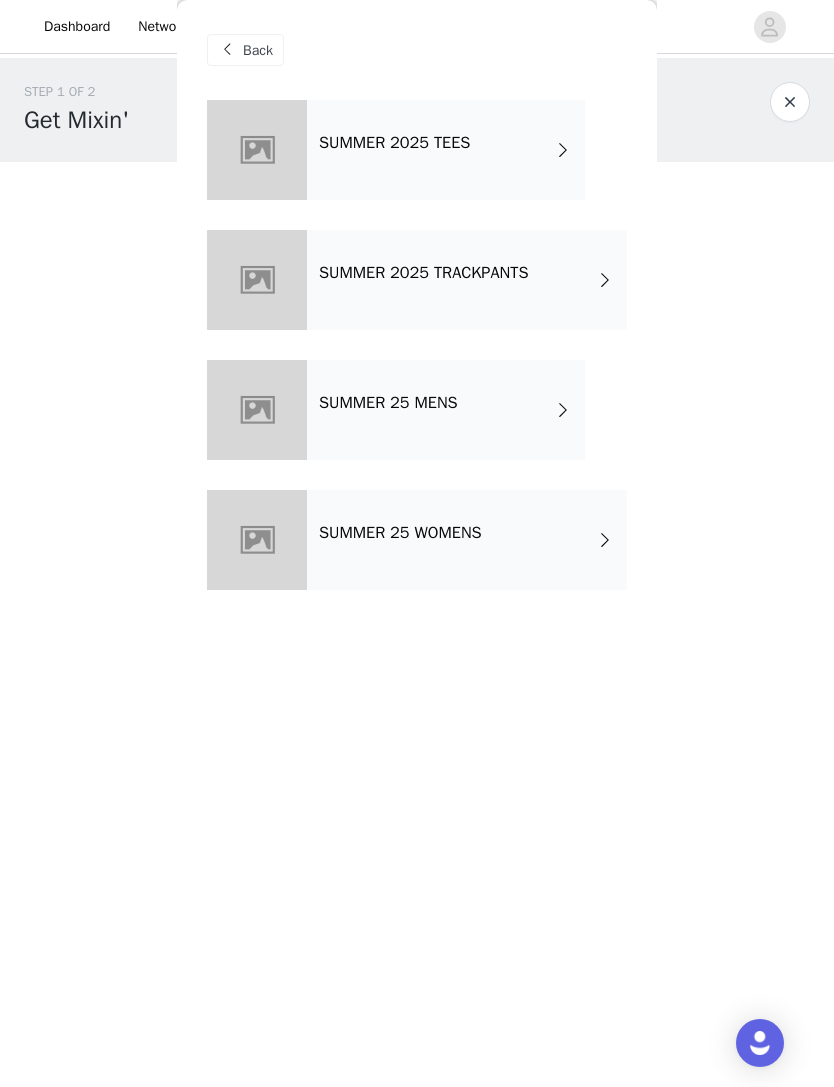 click on "SUMMER 25 MENS" at bounding box center [446, 410] 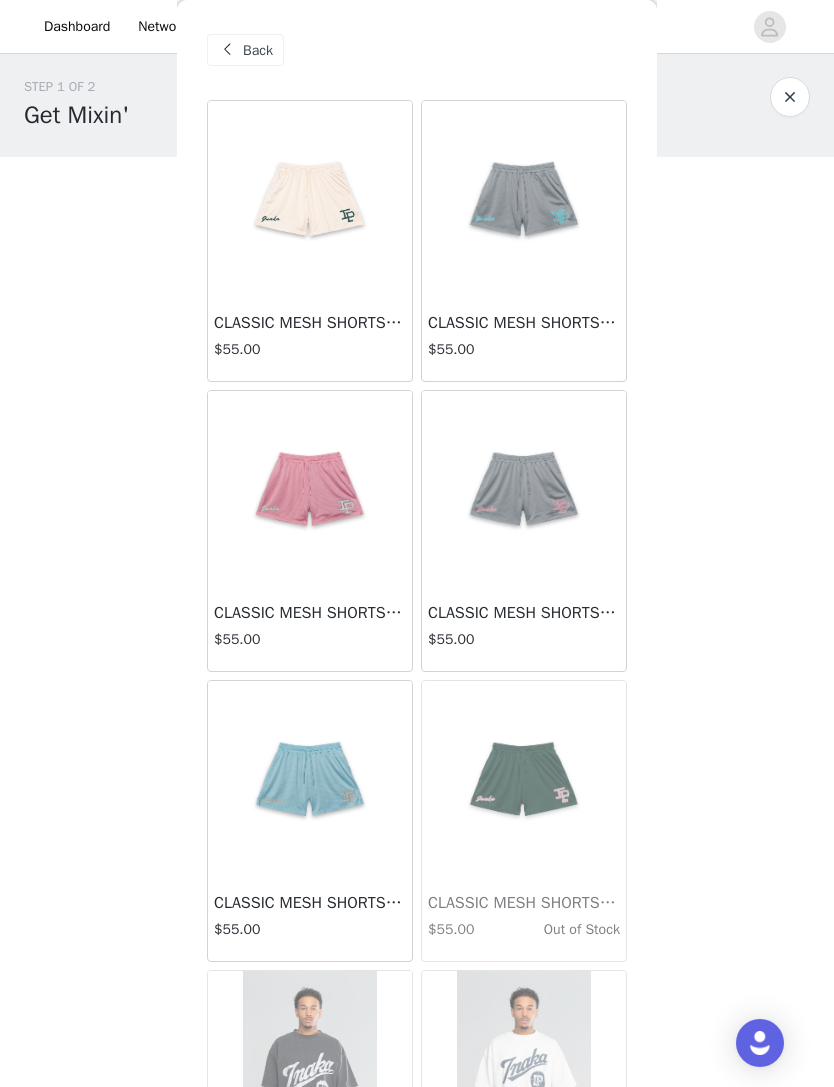 scroll, scrollTop: 25, scrollLeft: 0, axis: vertical 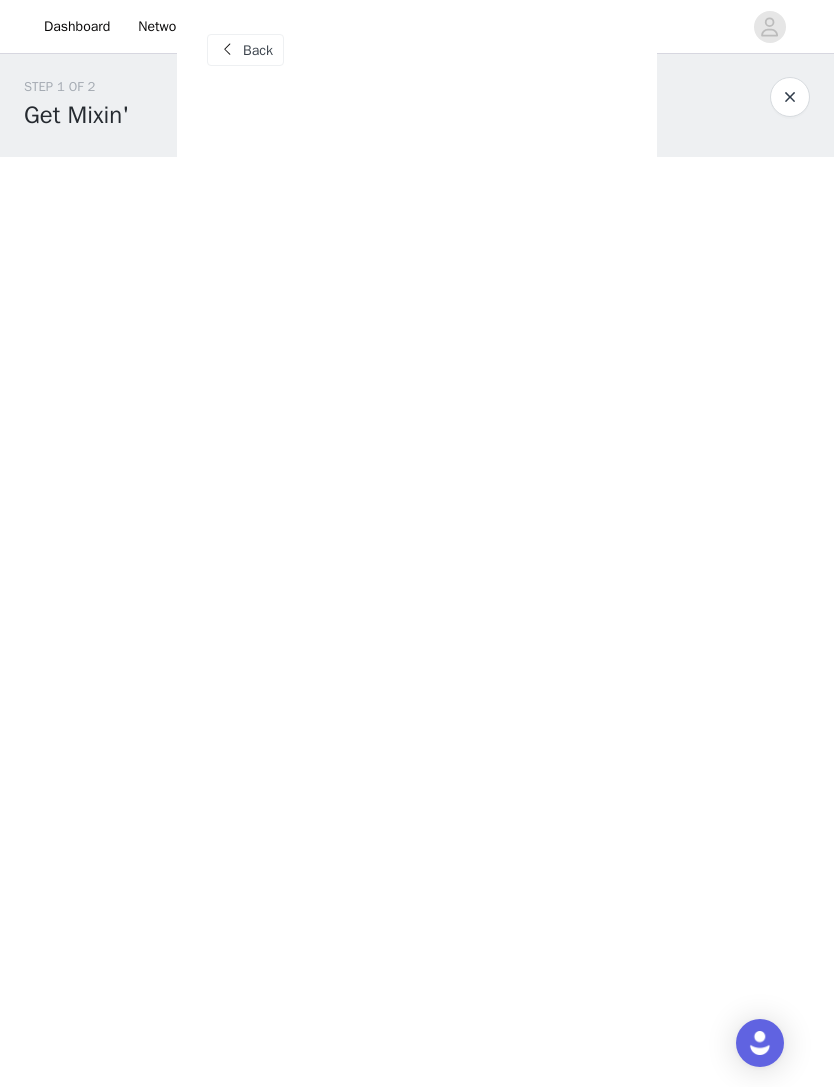 click on "Back" at bounding box center [258, 50] 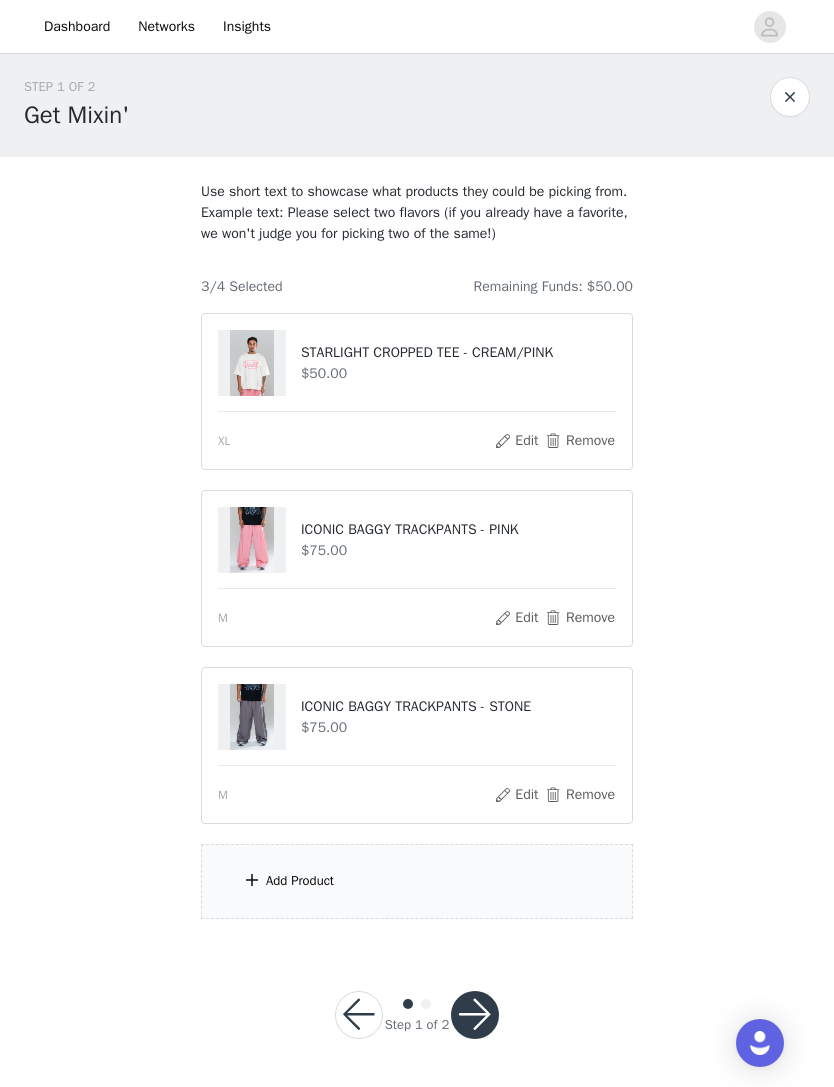 click on "Add Product" at bounding box center (300, 881) 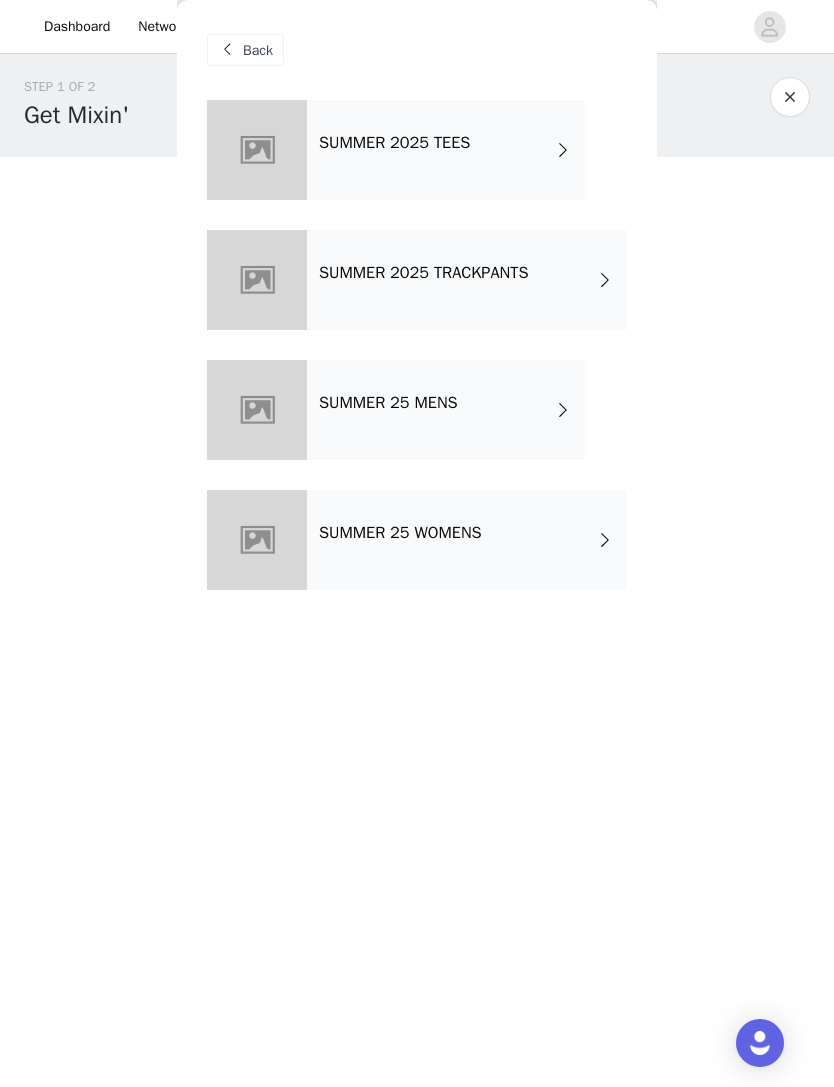 click on "SUMMER 25 MENS" at bounding box center [446, 410] 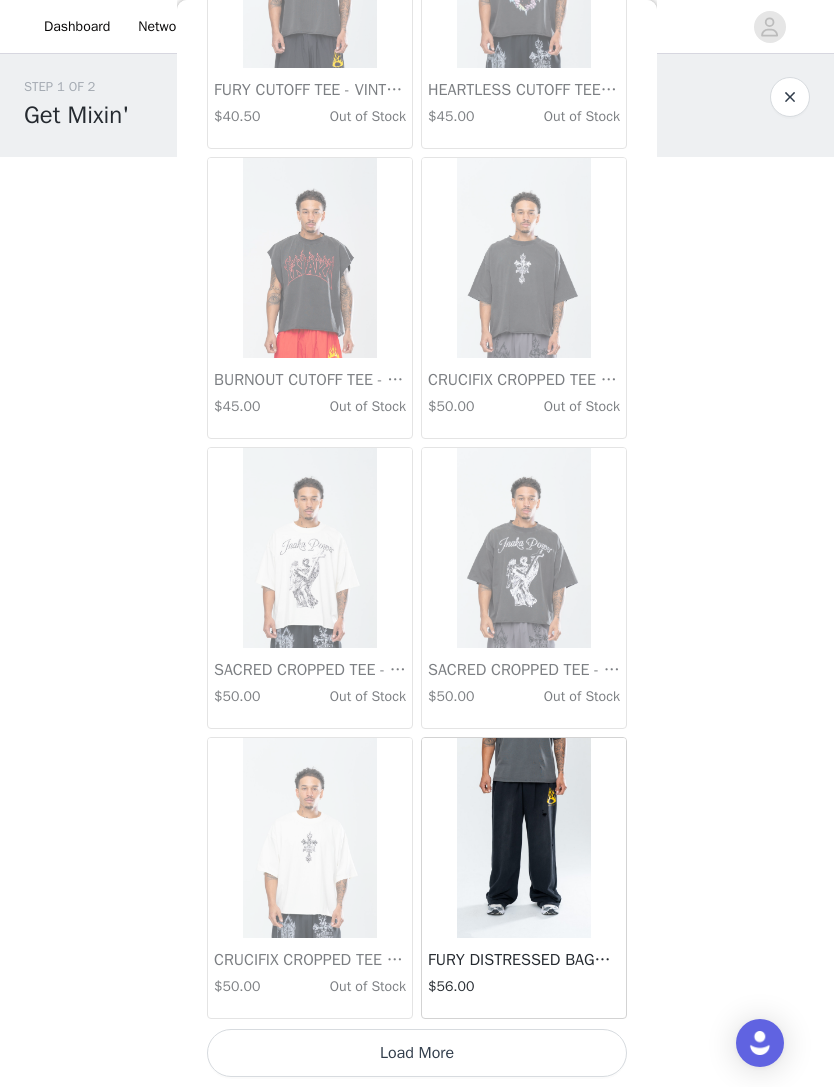 click on "Load More" at bounding box center [417, 1053] 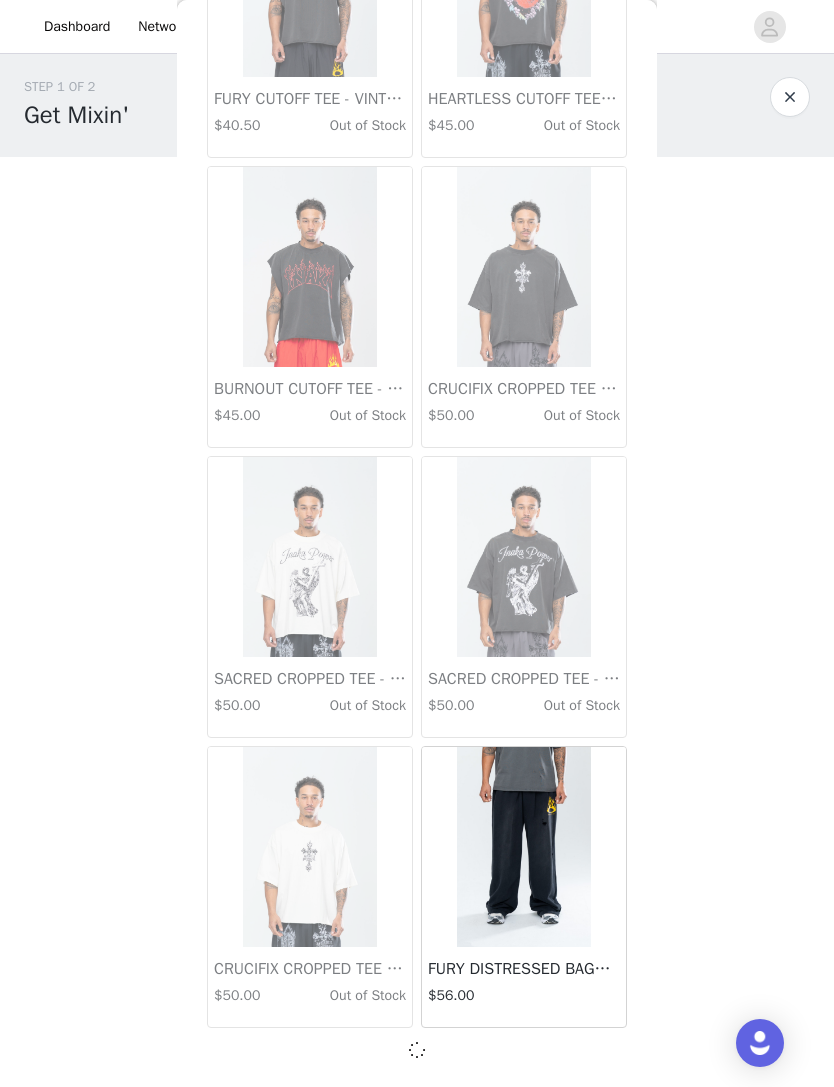 scroll, scrollTop: 1964, scrollLeft: 0, axis: vertical 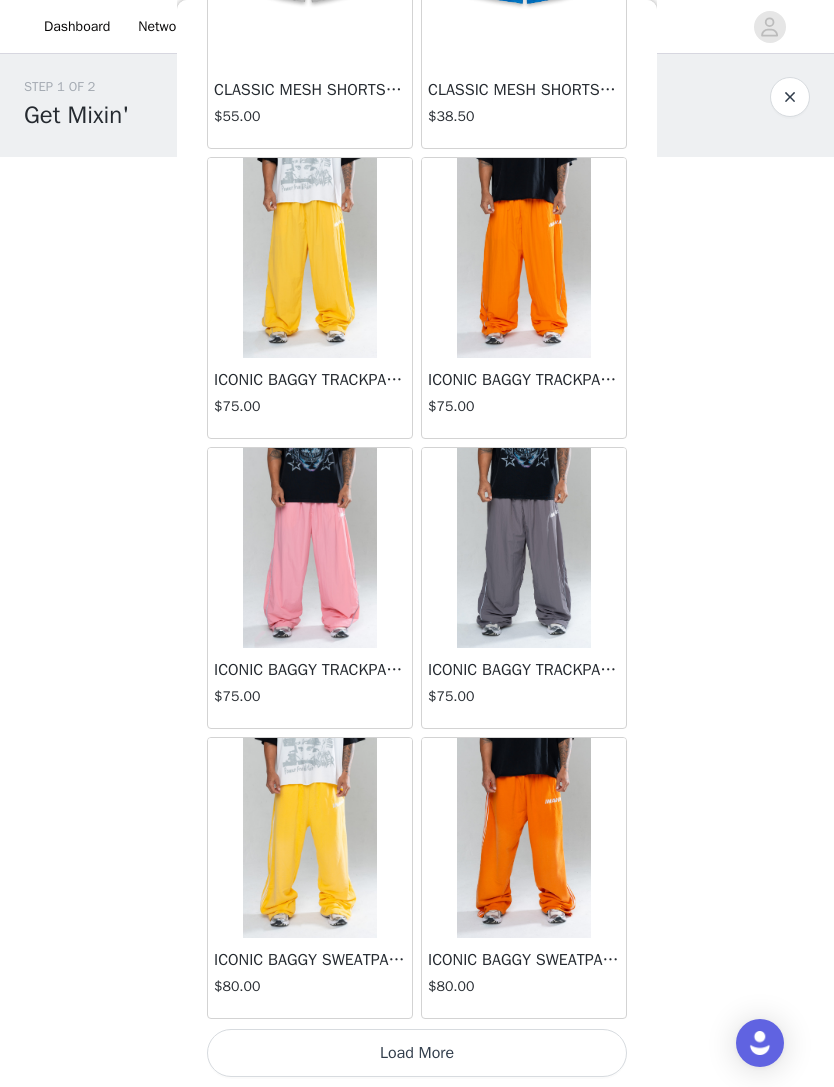 click on "Load More" at bounding box center [417, 1053] 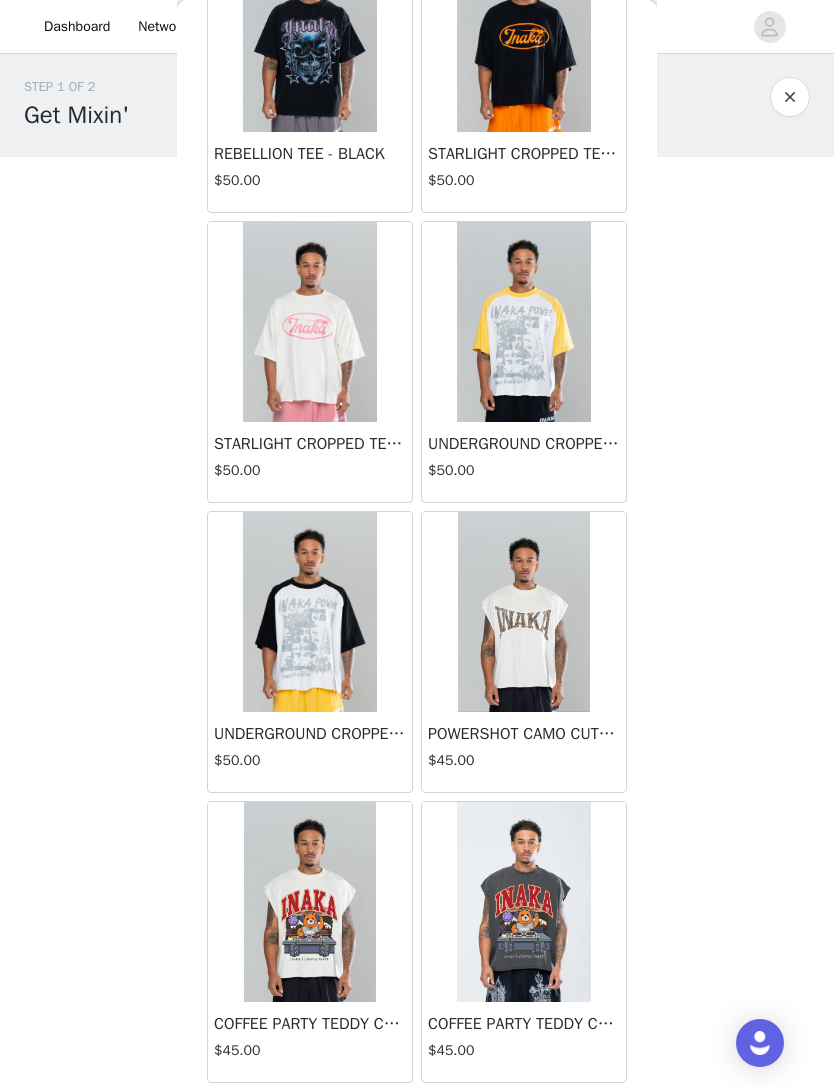 scroll, scrollTop: 6549, scrollLeft: 0, axis: vertical 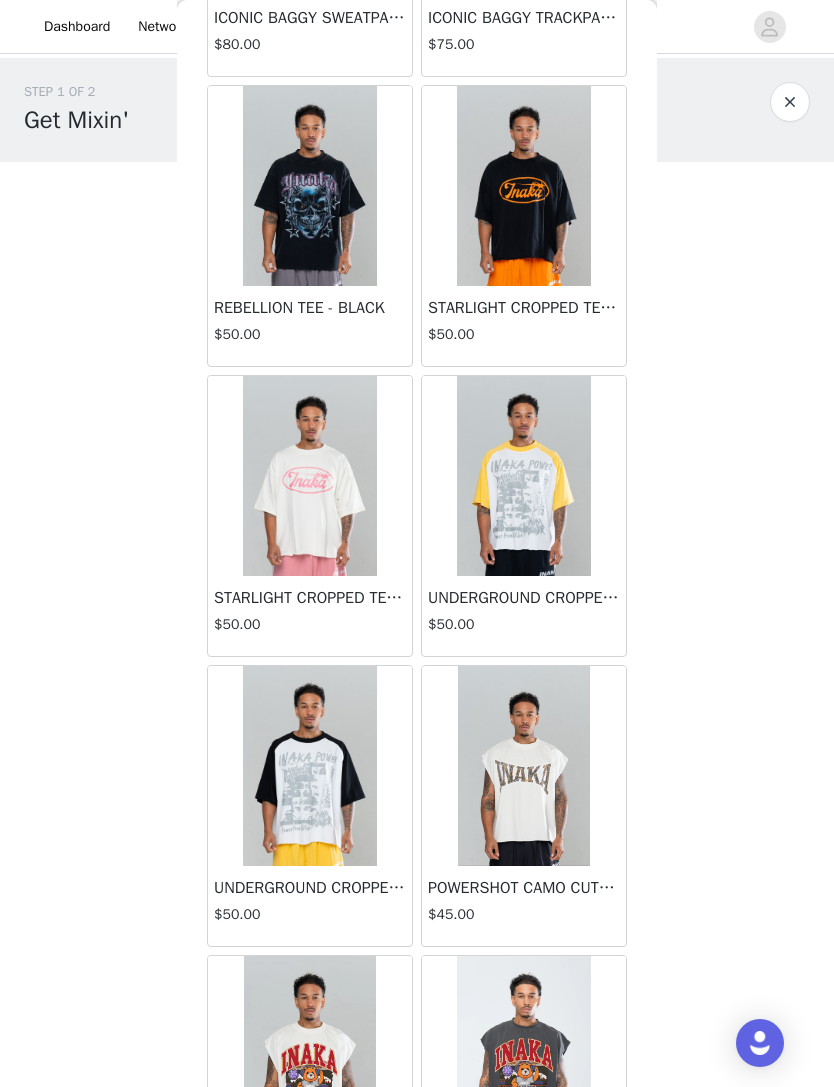 click at bounding box center [790, 102] 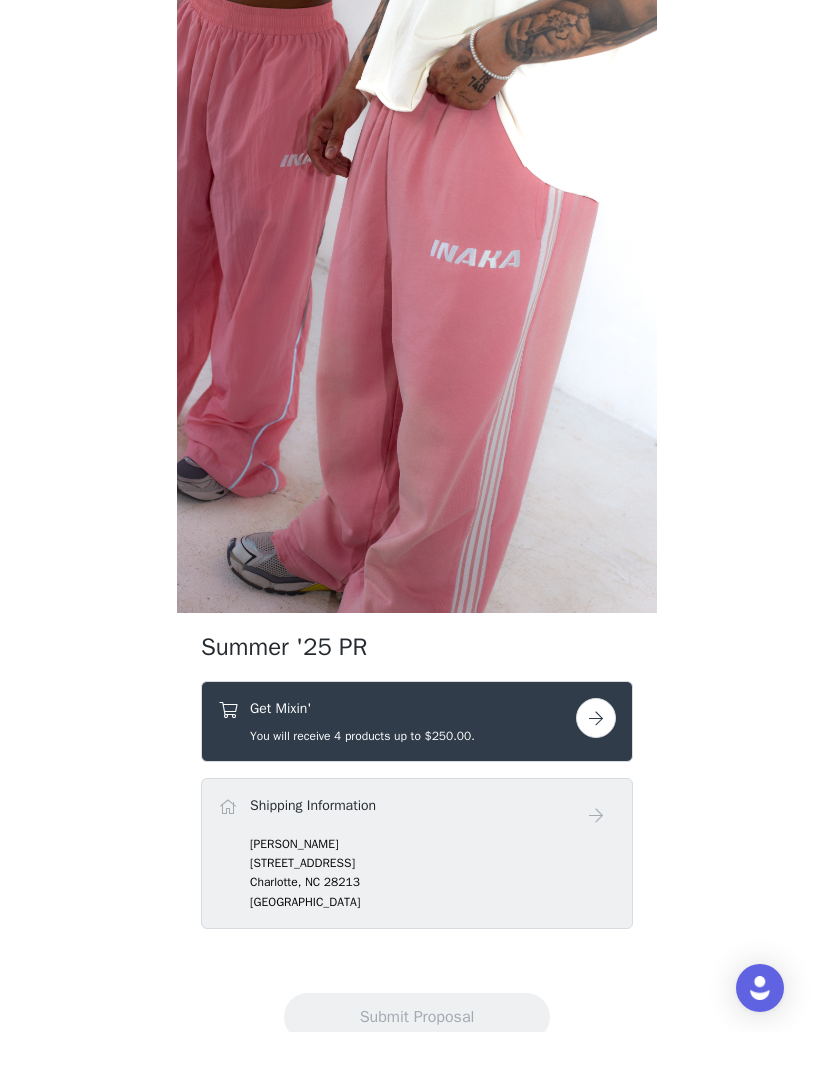 scroll, scrollTop: 110, scrollLeft: 0, axis: vertical 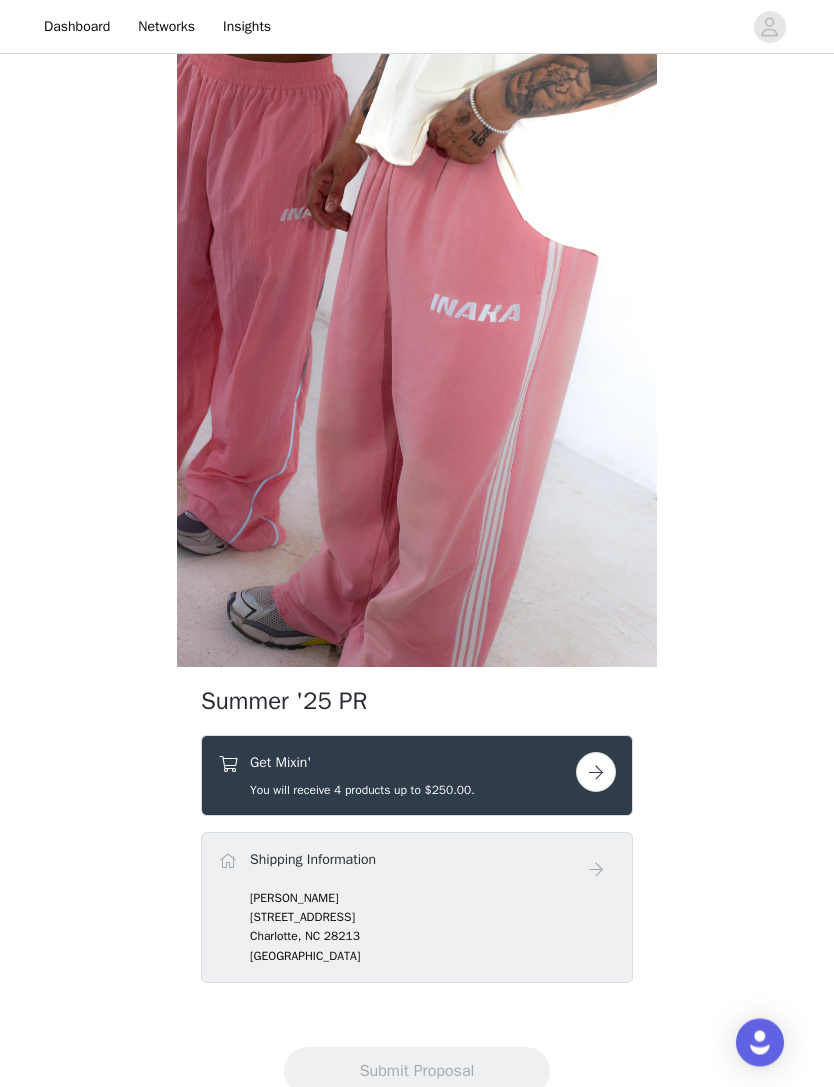 click on "Get Mixin'   You will receive 4 products up to $250.00." at bounding box center (397, 776) 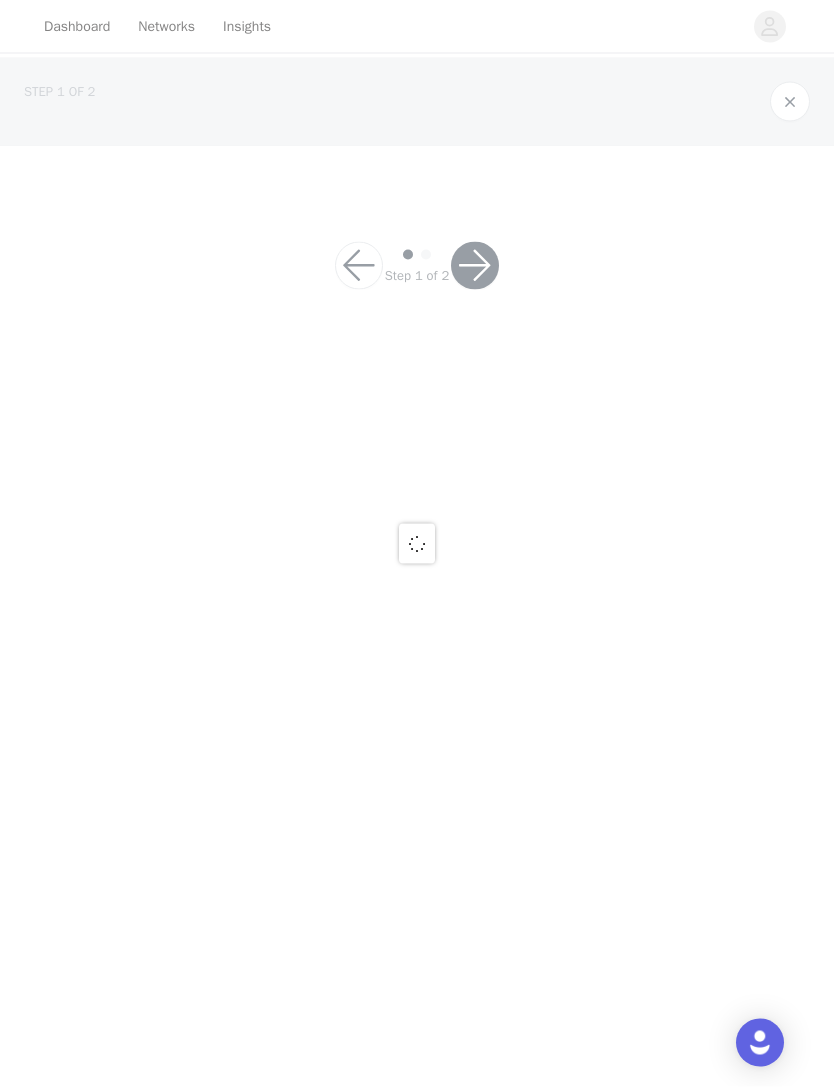 scroll, scrollTop: 0, scrollLeft: 0, axis: both 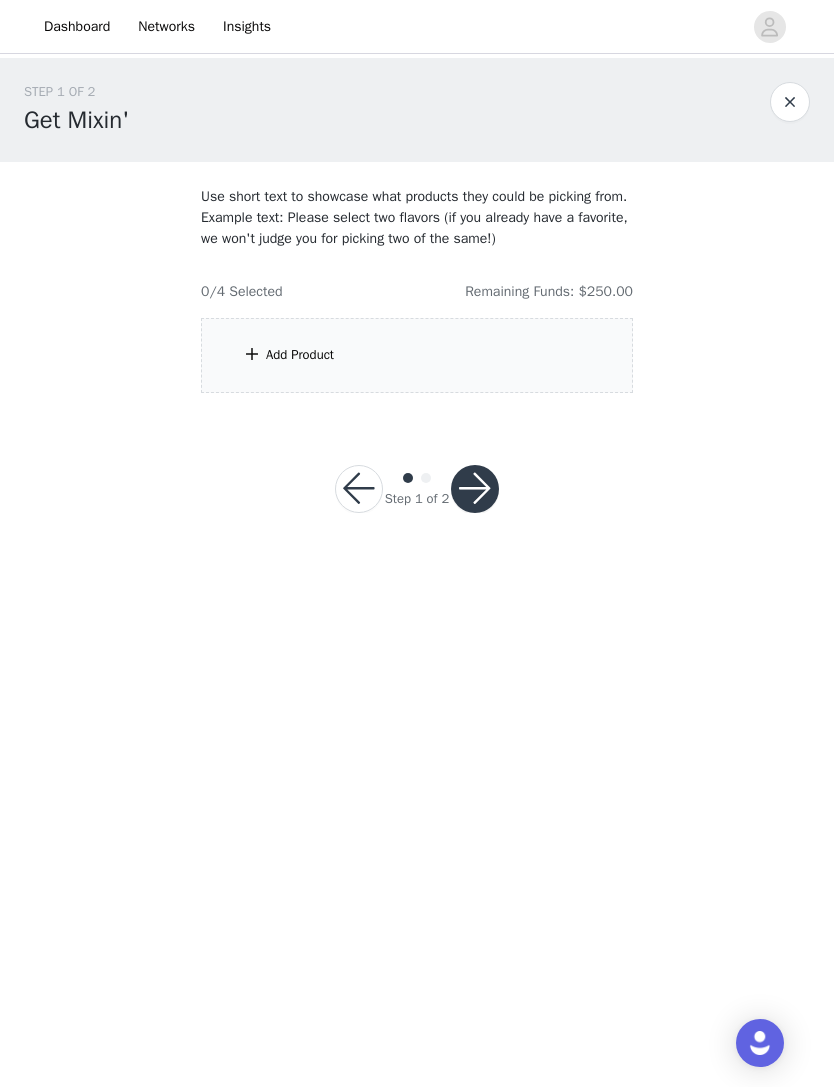 click on "Add Product" at bounding box center [417, 355] 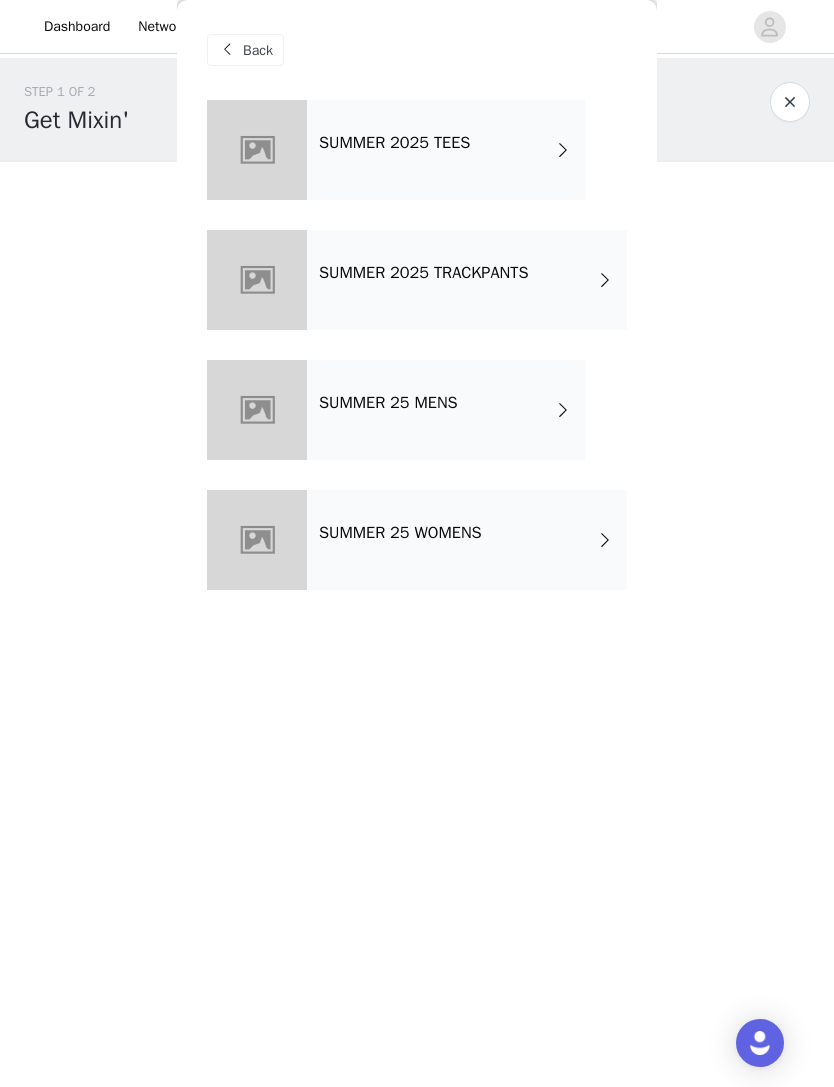 click at bounding box center (563, 150) 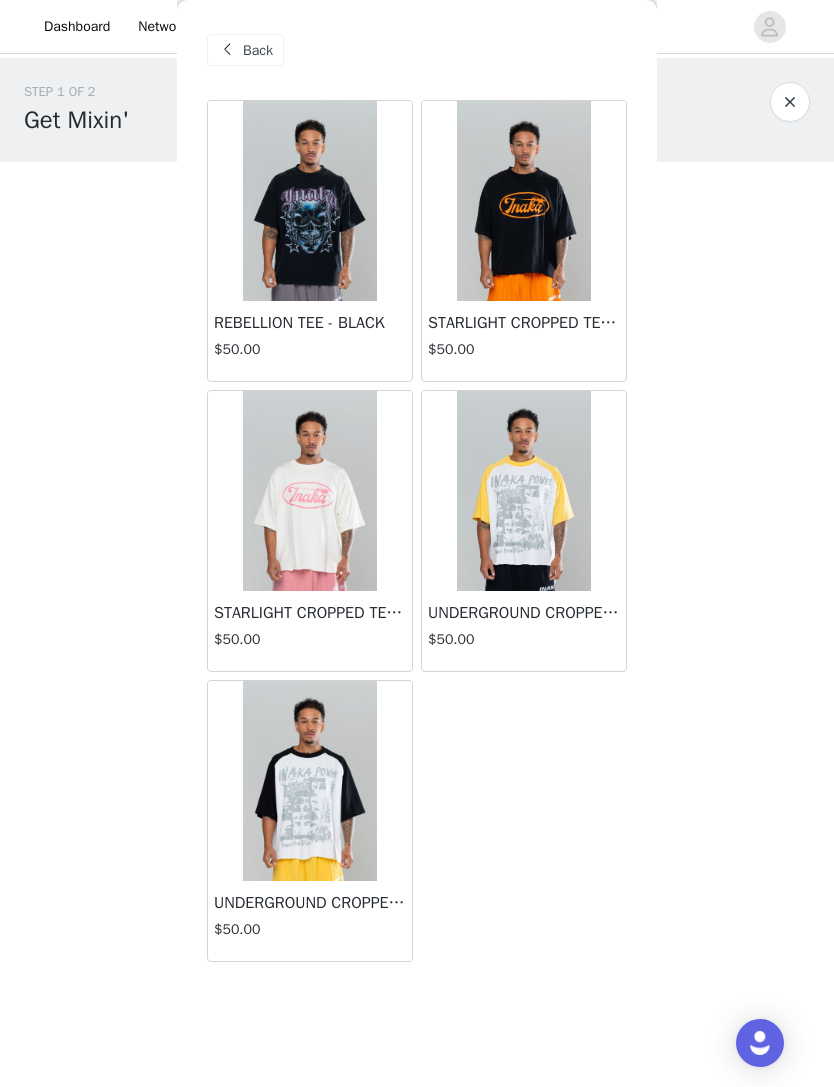 click on "STARLIGHT CROPPED TEE - CREAM/PINK" at bounding box center [310, 613] 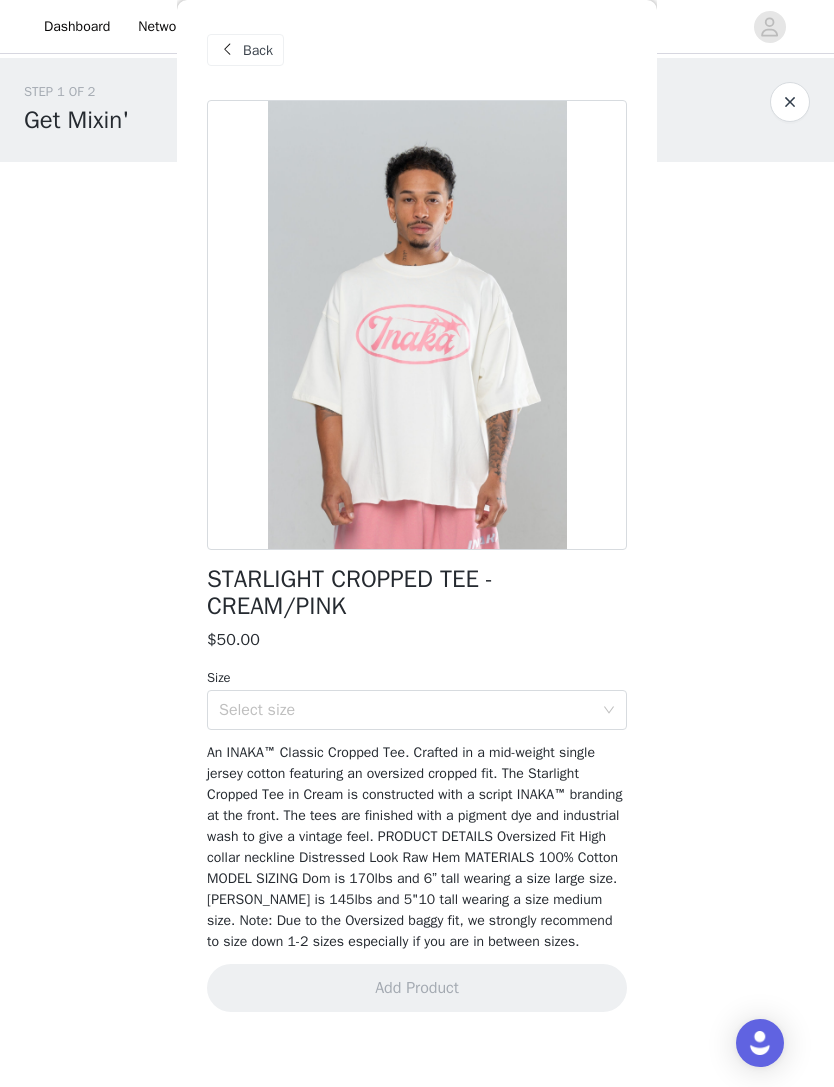 click on "Select size" at bounding box center [406, 710] 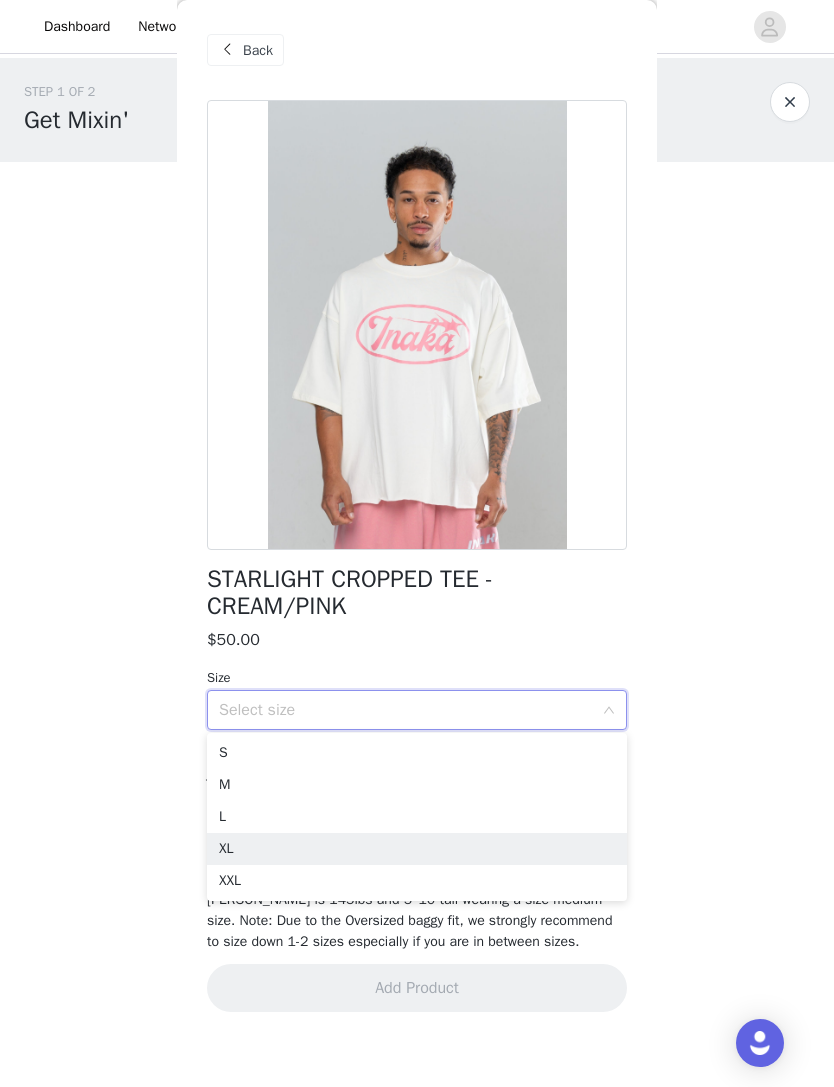 click on "XL" at bounding box center (417, 849) 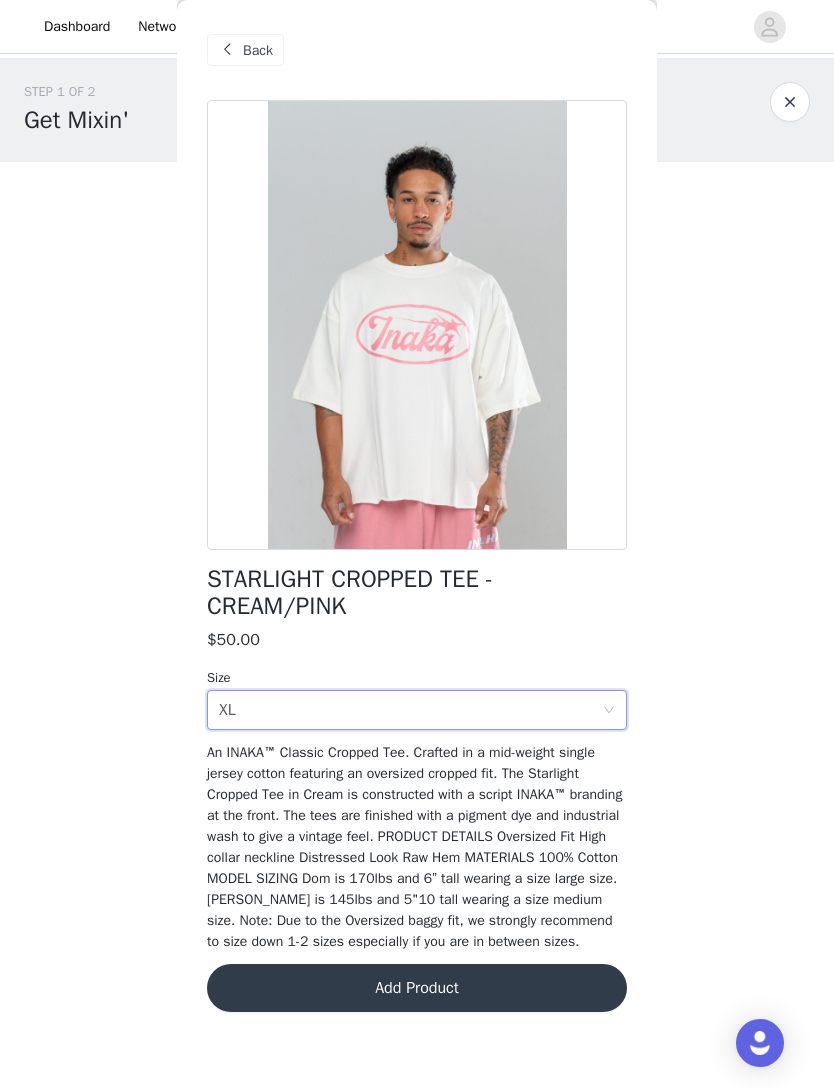 click on "Add Product" at bounding box center [417, 988] 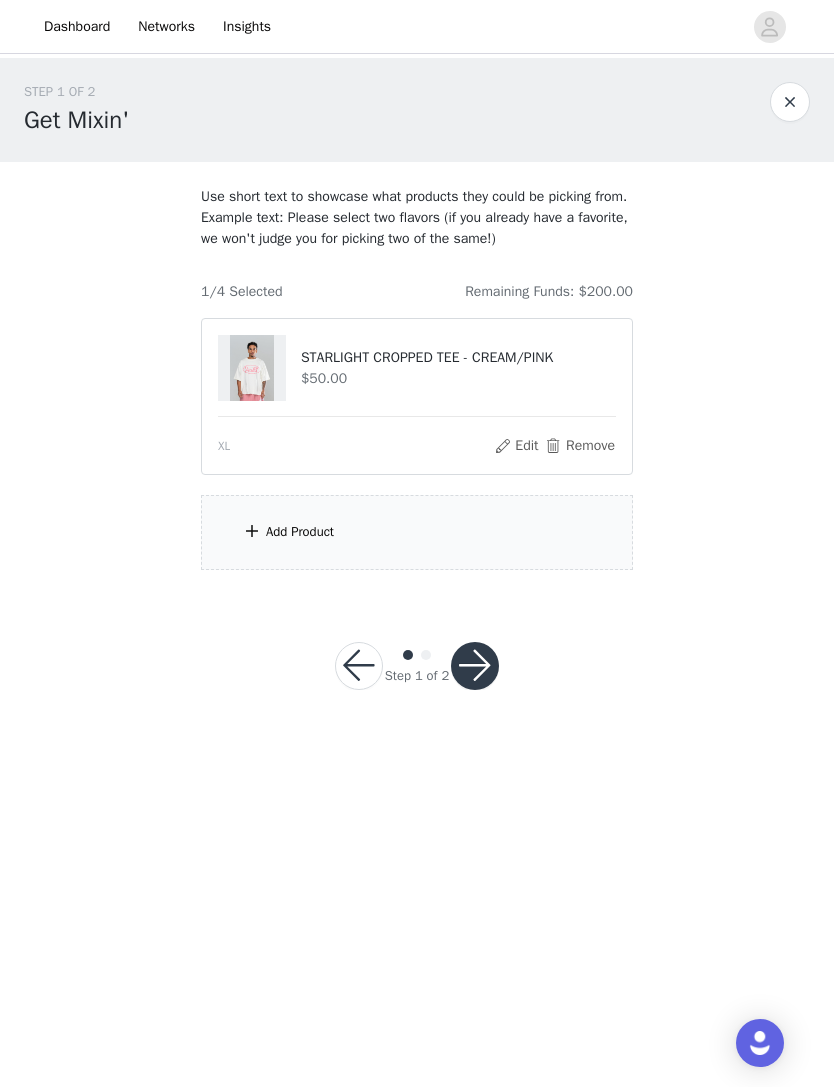 click on "Add Product" at bounding box center [417, 532] 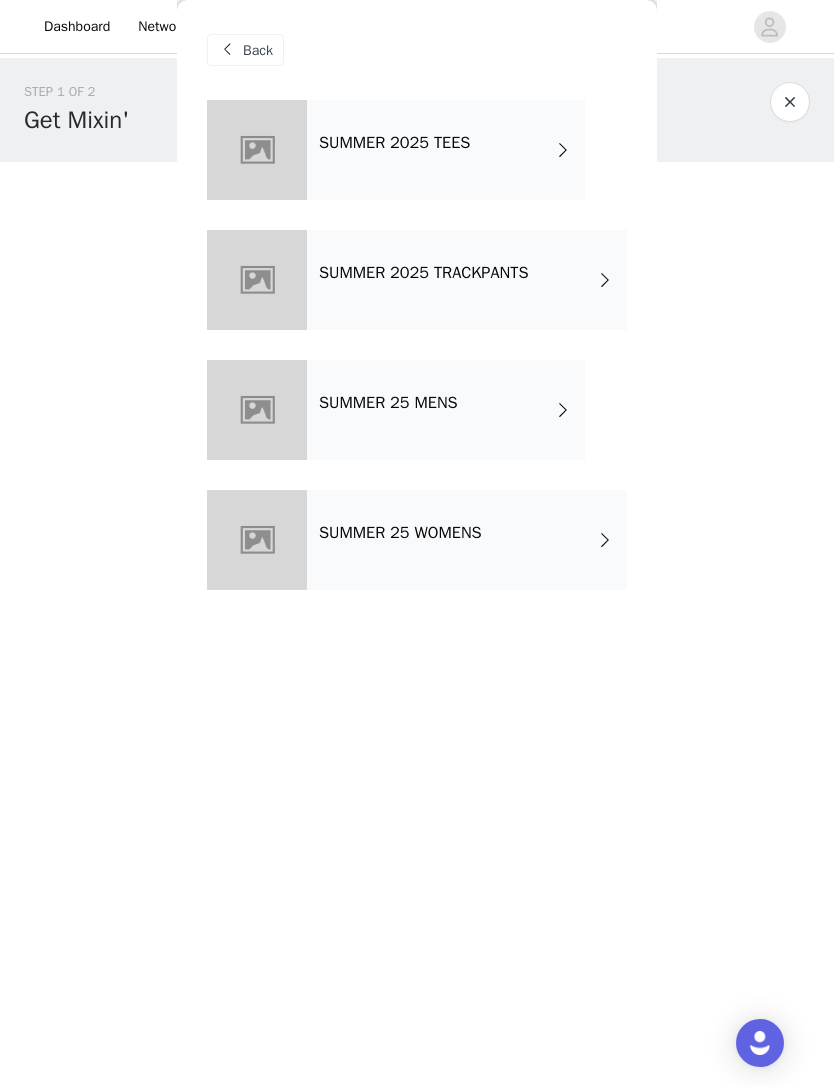 click on "SUMMER 2025 TRACKPANTS" at bounding box center (467, 280) 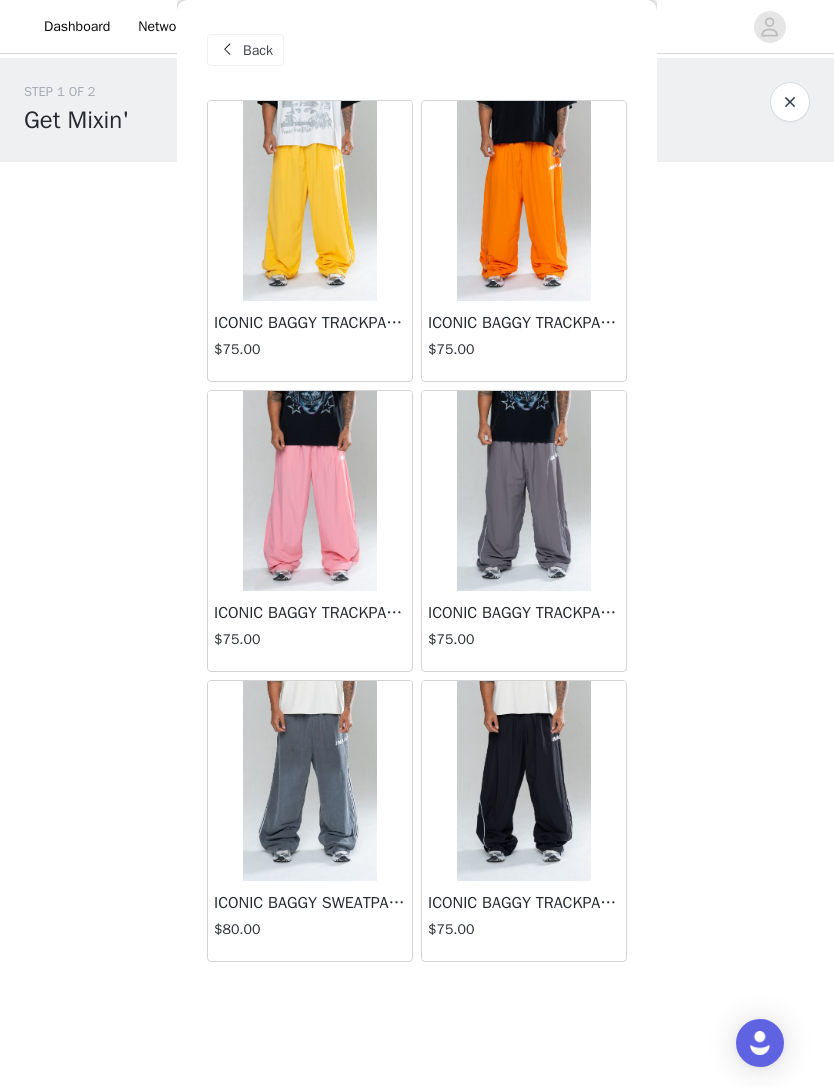 click at bounding box center (227, 50) 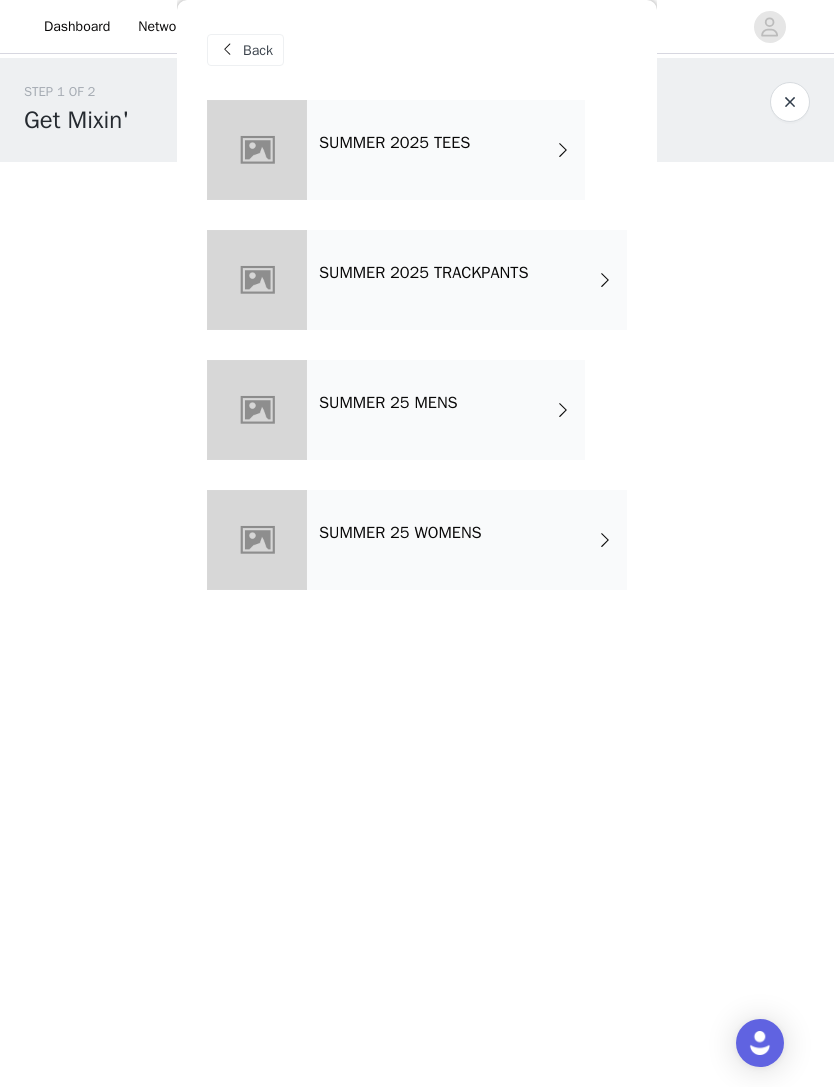 click on "SUMMER 25 MENS" at bounding box center [446, 410] 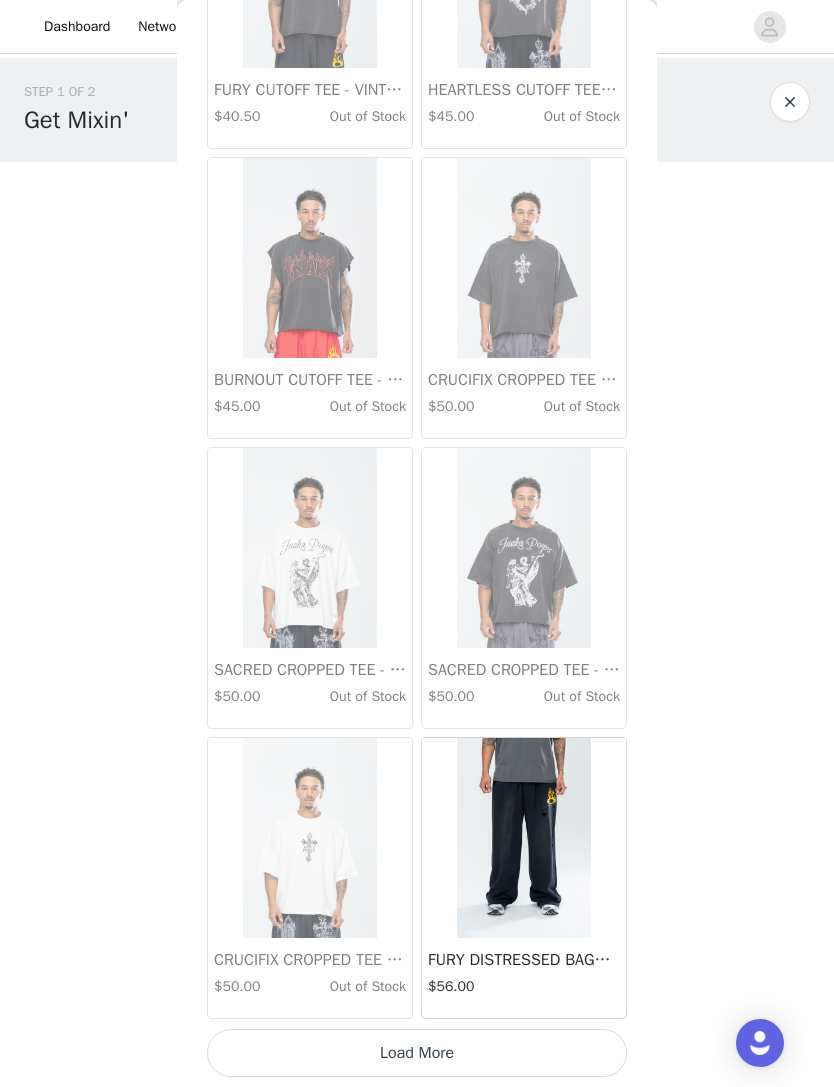 click on "Load More" at bounding box center (417, 1053) 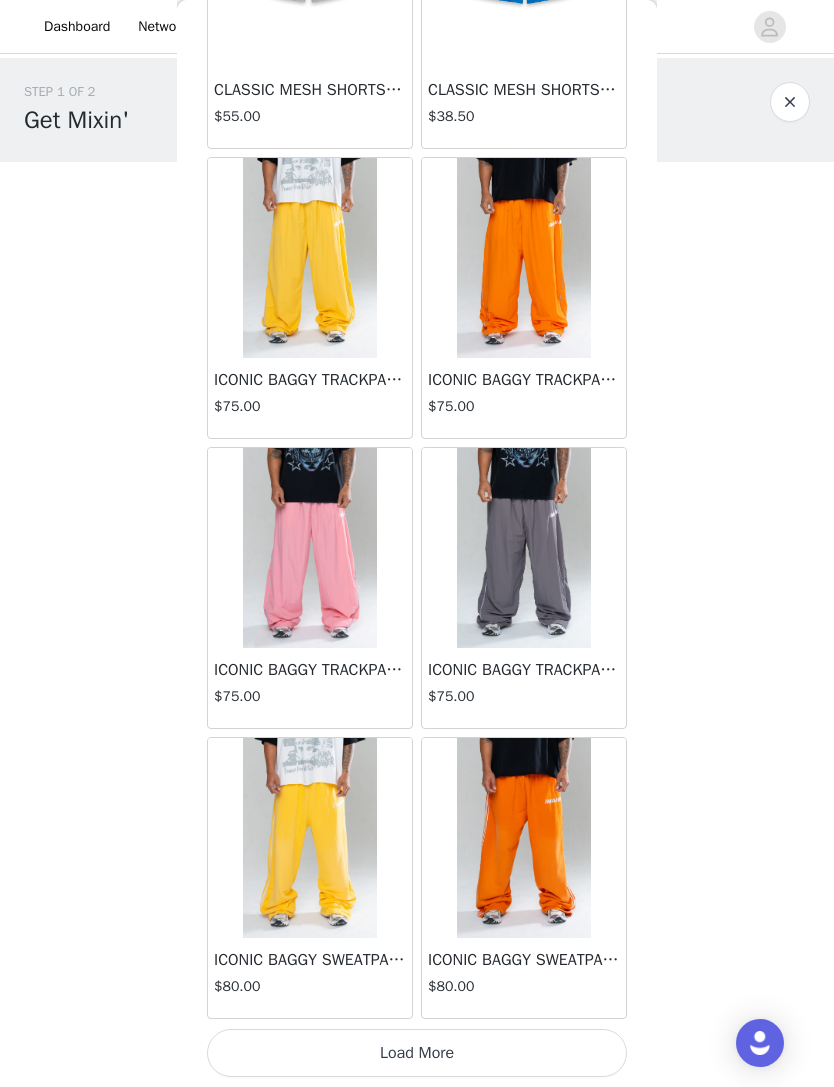 click on "Load More" at bounding box center [417, 1053] 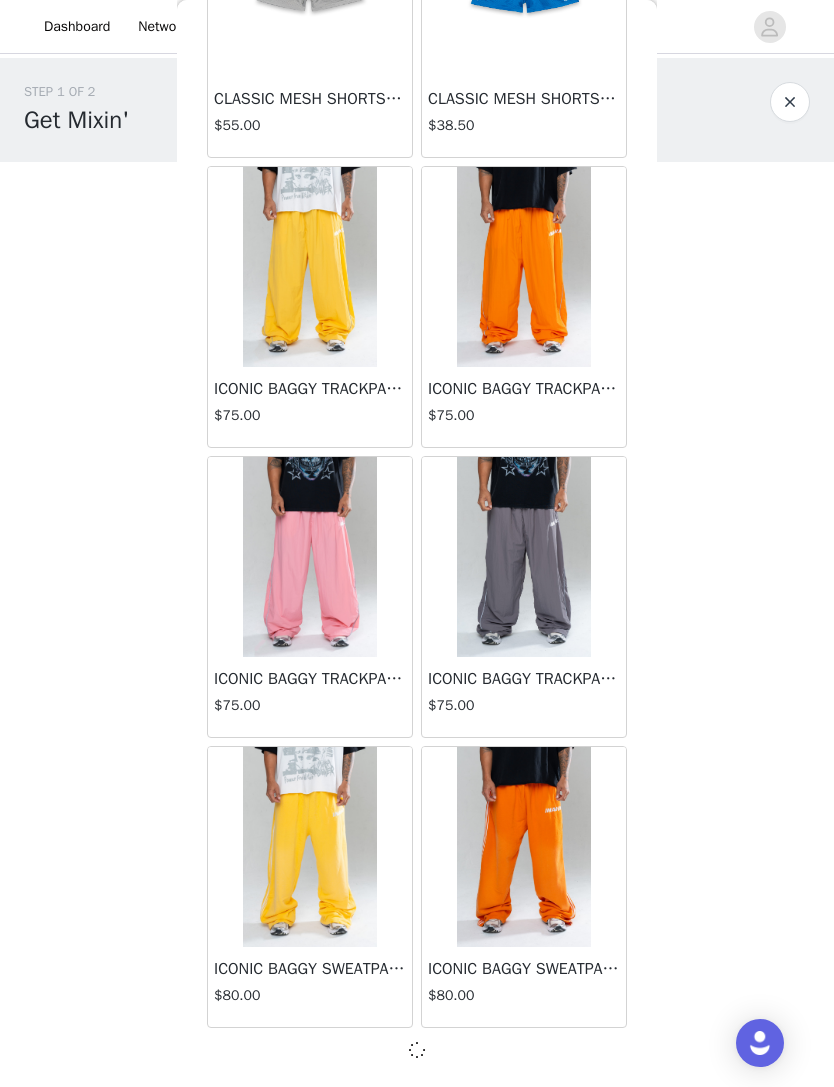 scroll, scrollTop: 4864, scrollLeft: 0, axis: vertical 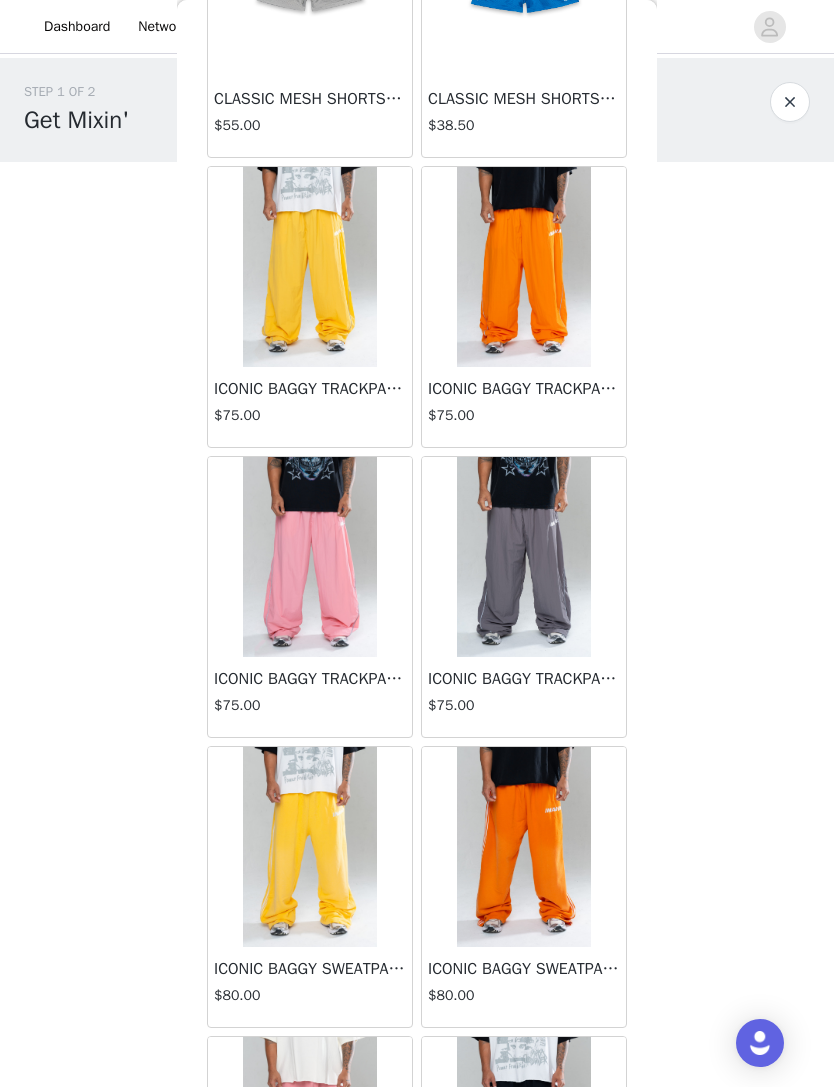 click at bounding box center (310, 1137) 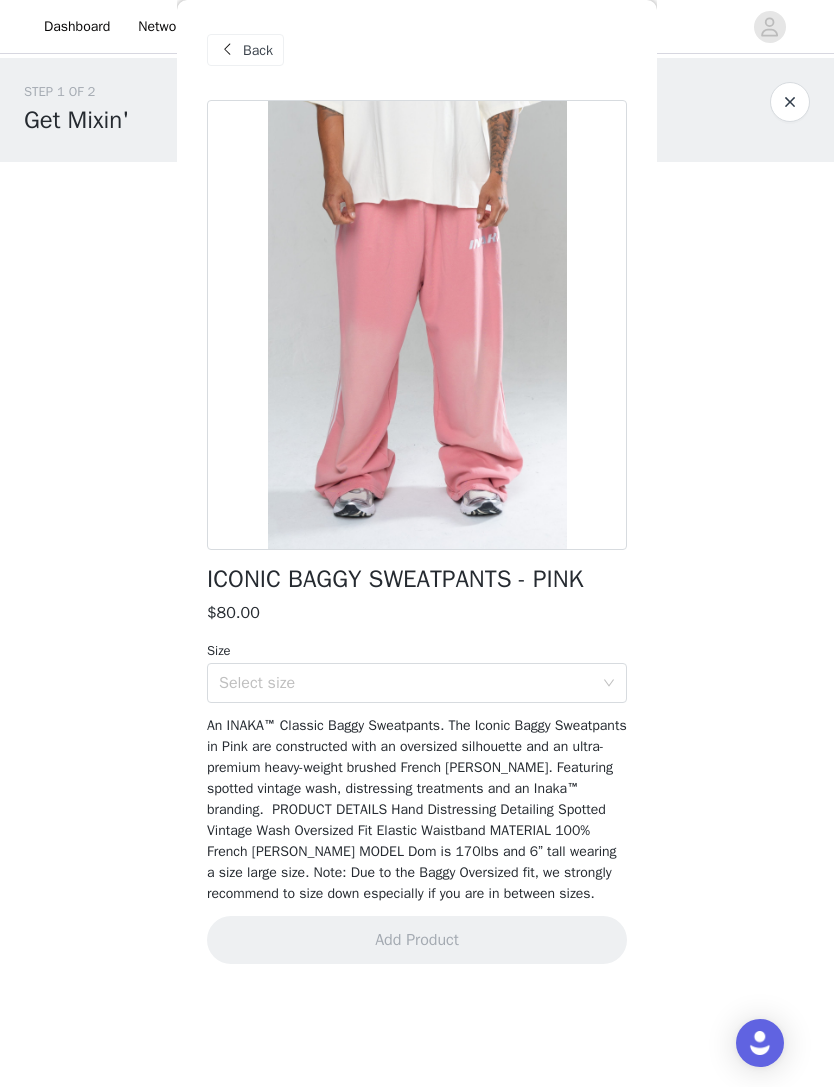 scroll, scrollTop: 0, scrollLeft: 0, axis: both 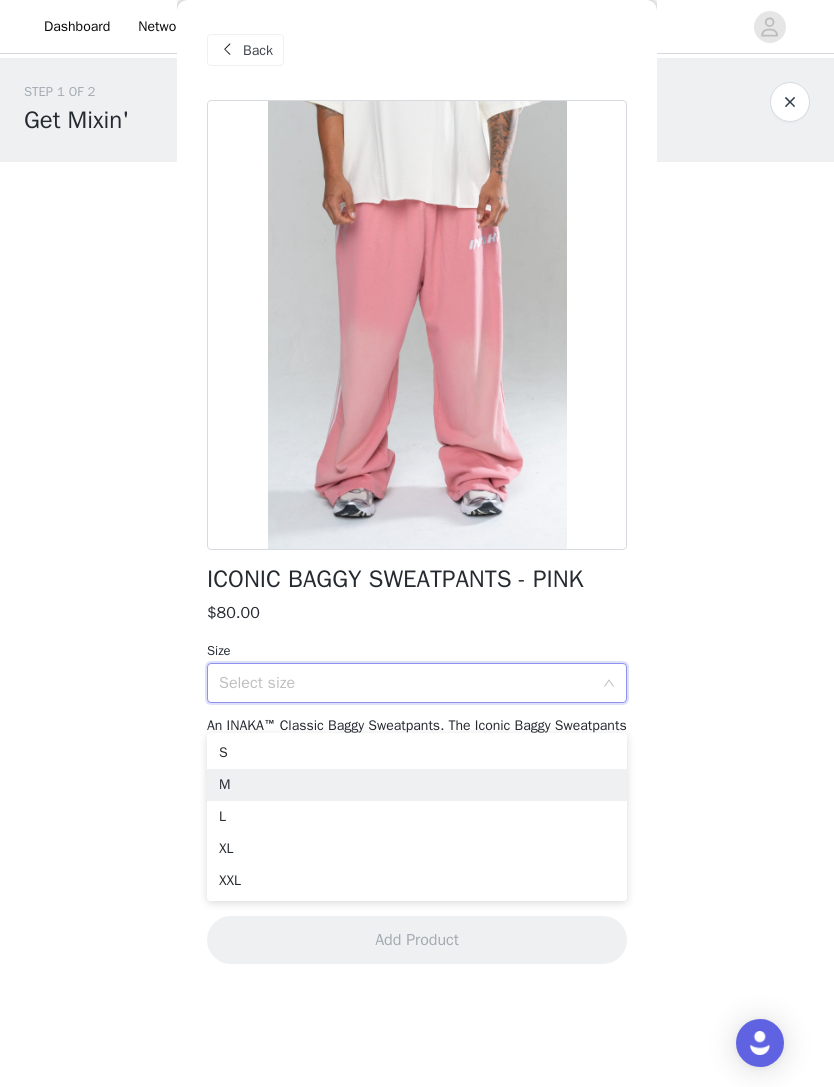 click on "M" at bounding box center (417, 785) 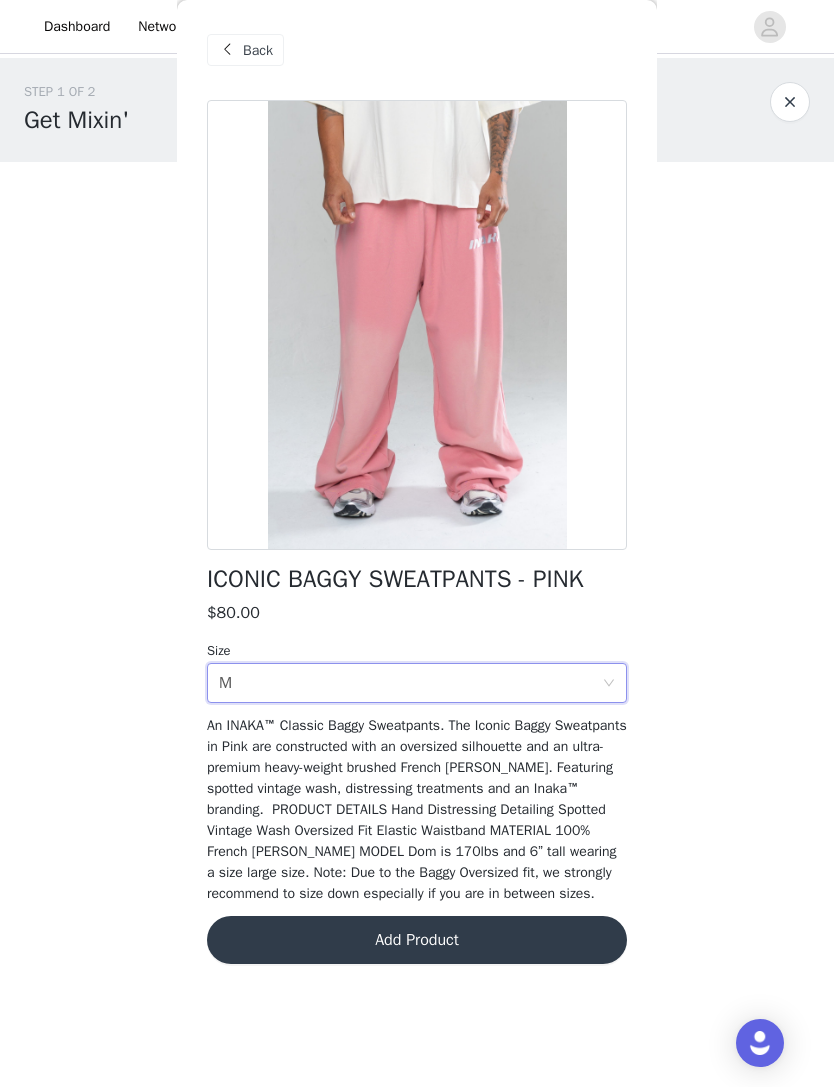 click on "Add Product" at bounding box center [417, 940] 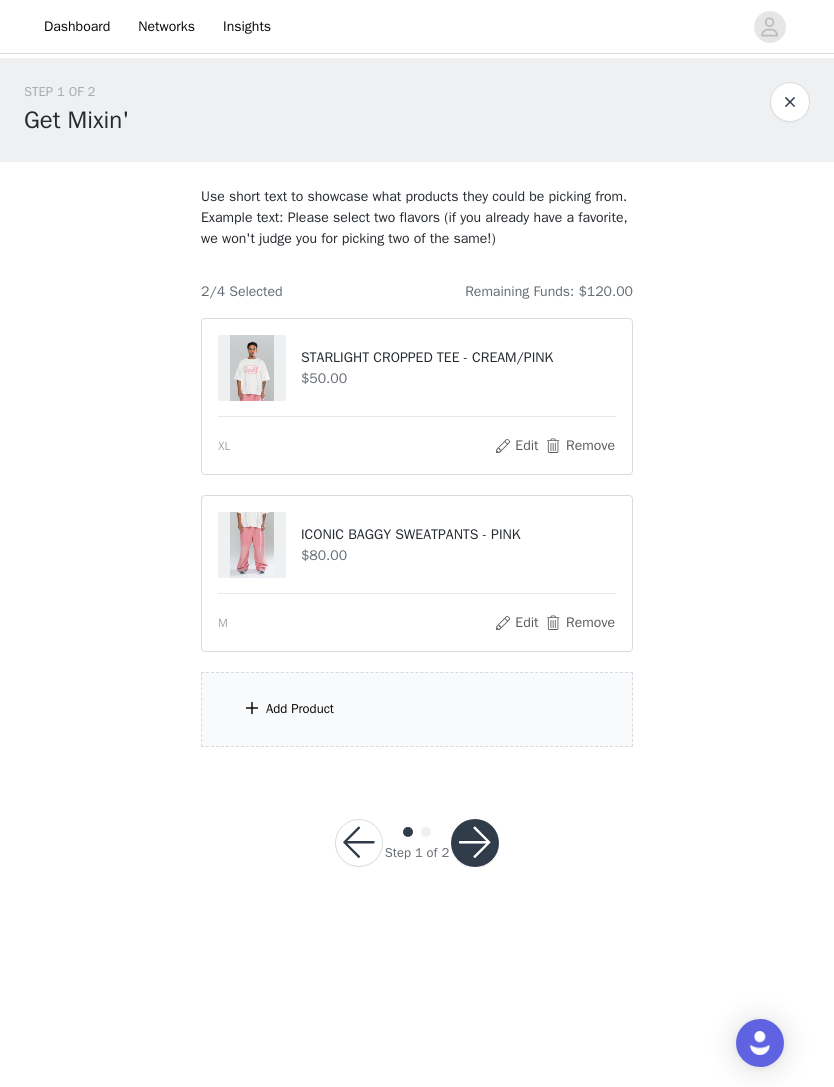 click on "Add Product" at bounding box center [417, 709] 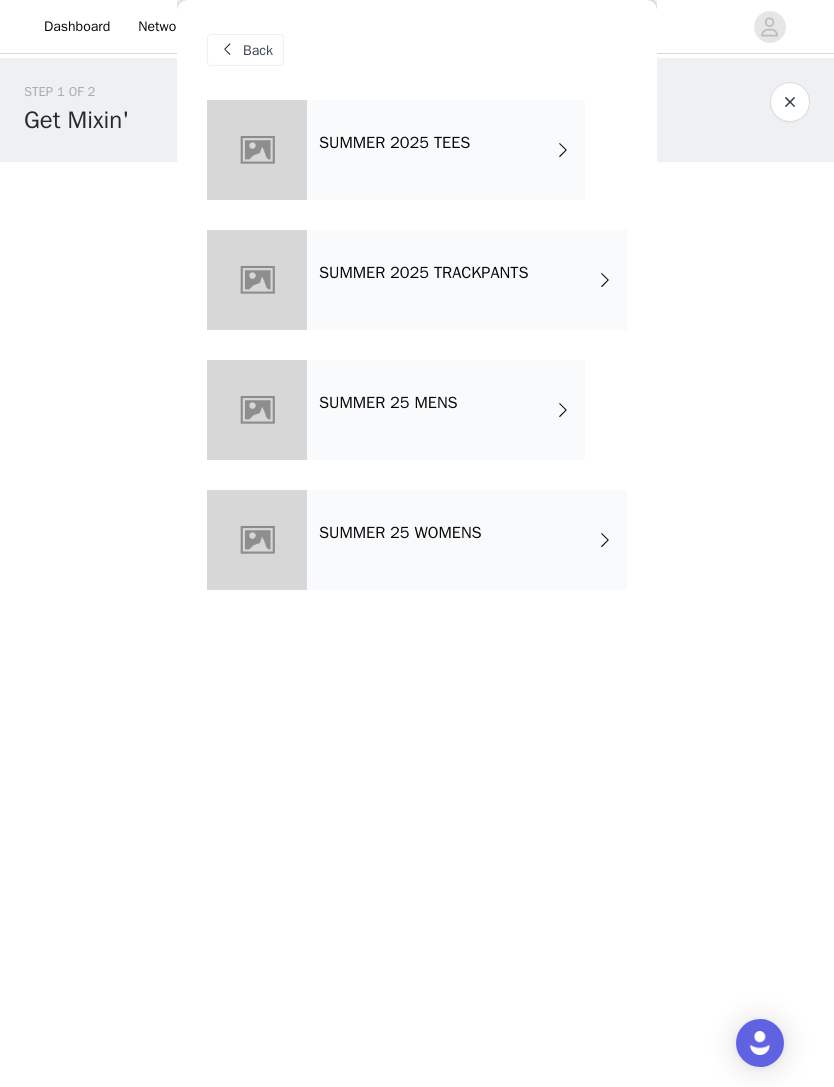 click on "SUMMER 2025 TRACKPANTS" at bounding box center (467, 280) 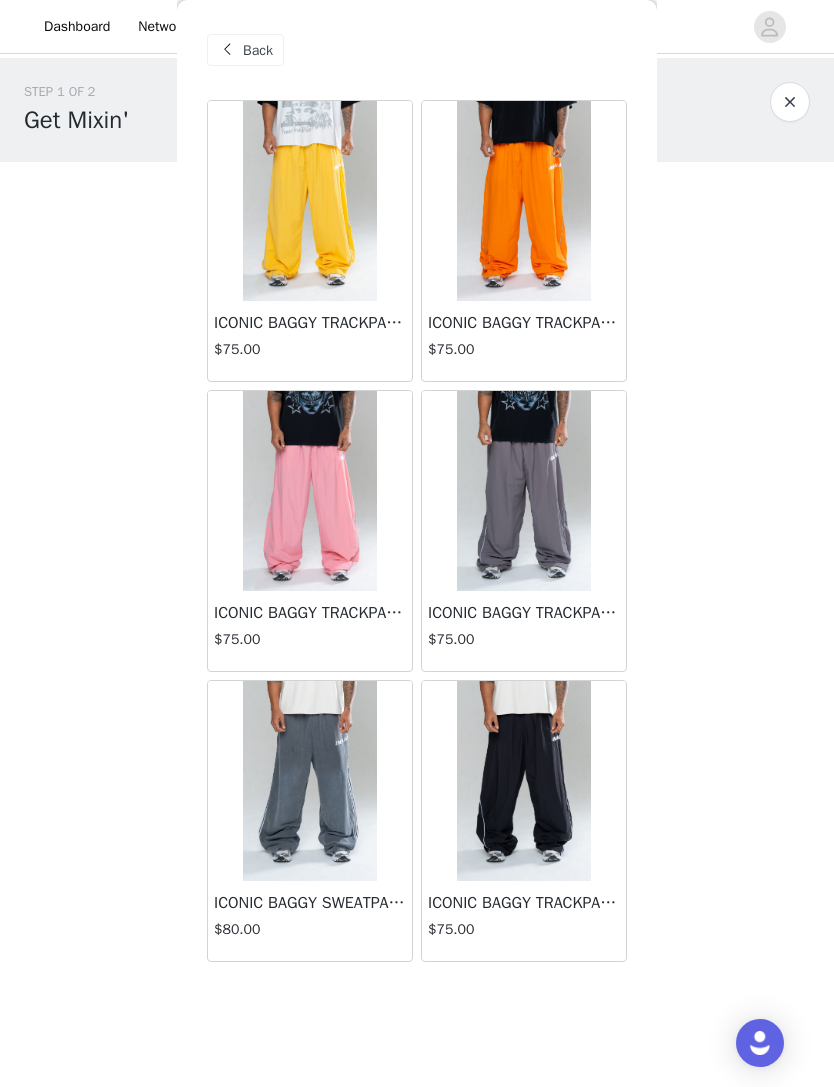 click on "ICONIC BAGGY TRACKPANTS - ORANGE" at bounding box center [524, 323] 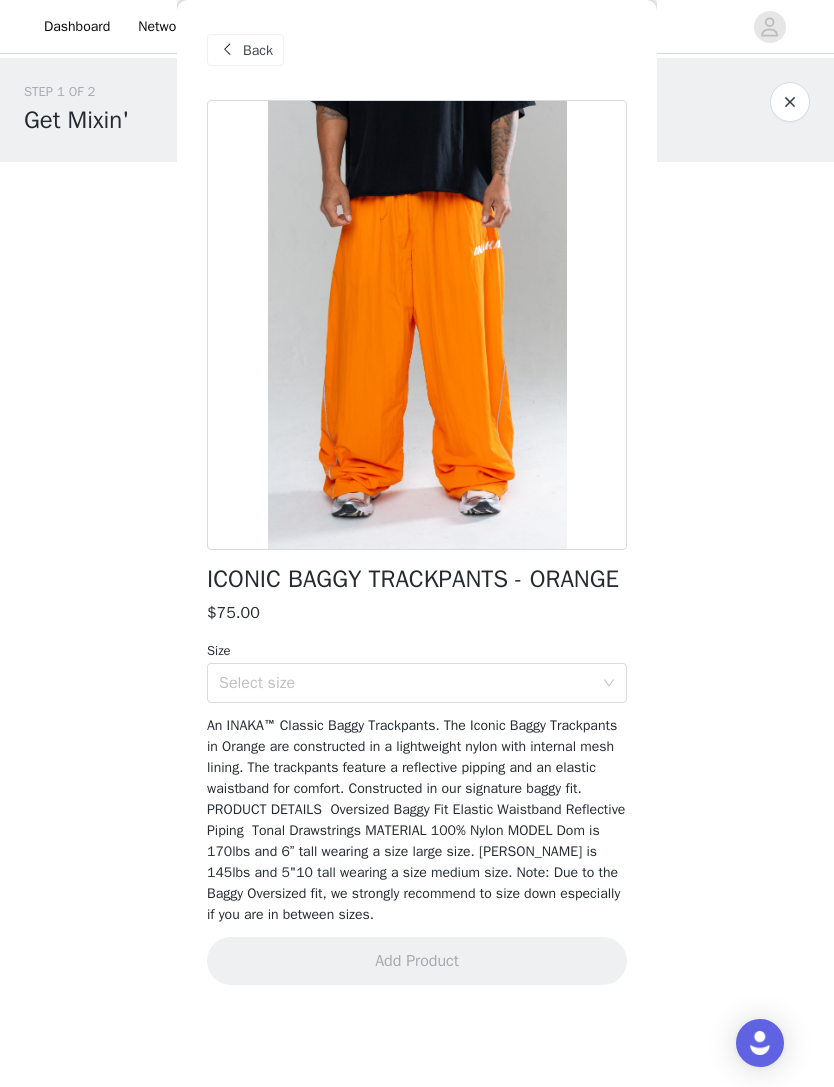 click on "Select size" at bounding box center (406, 683) 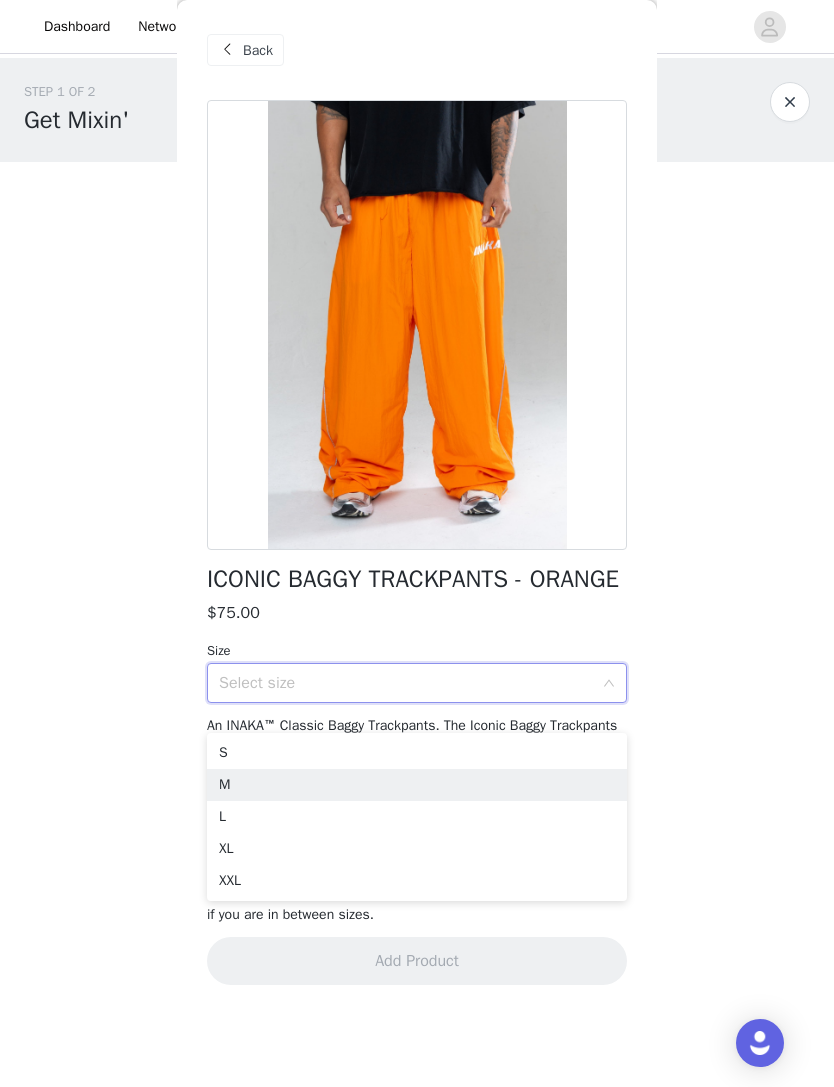 click on "M" at bounding box center (417, 785) 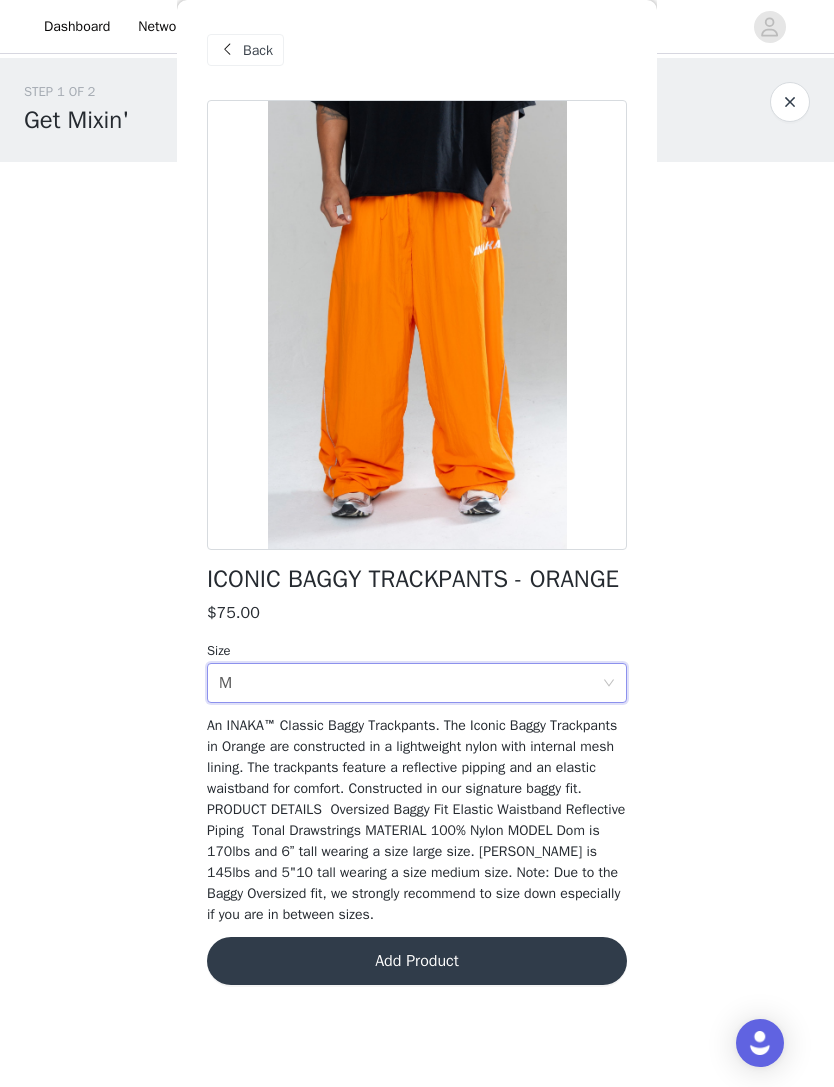 click on "Add Product" at bounding box center (417, 961) 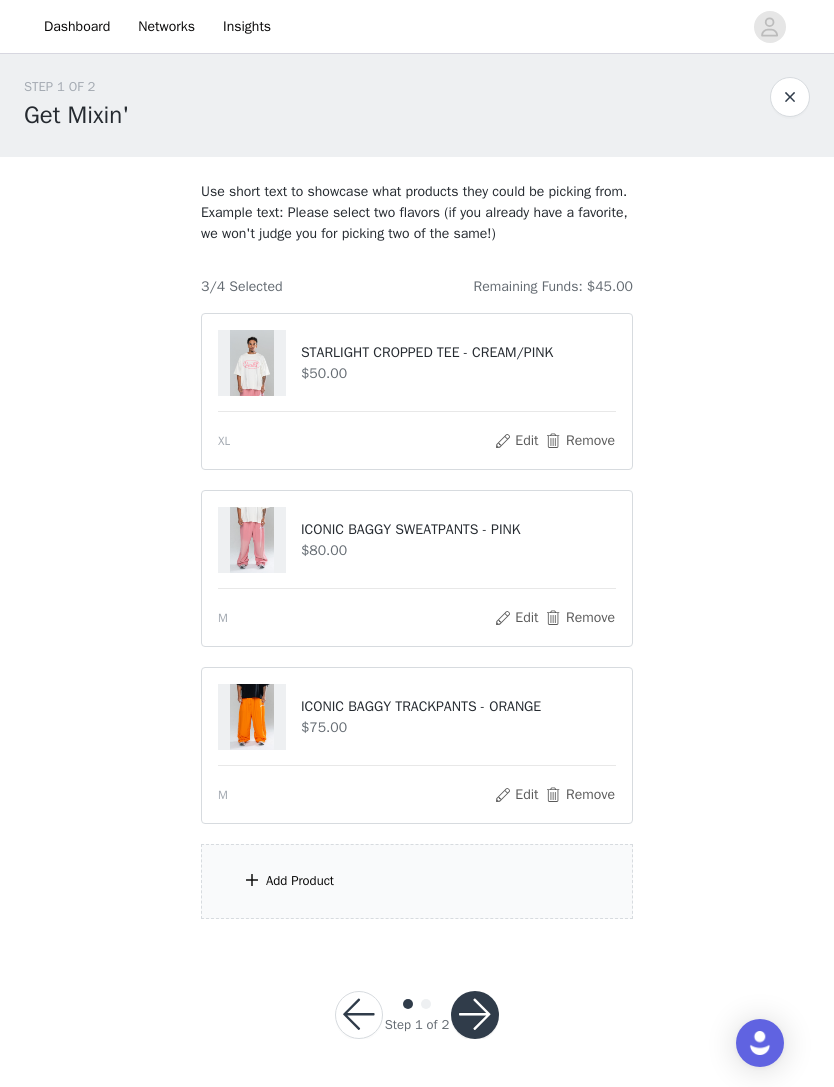 scroll, scrollTop: 25, scrollLeft: 0, axis: vertical 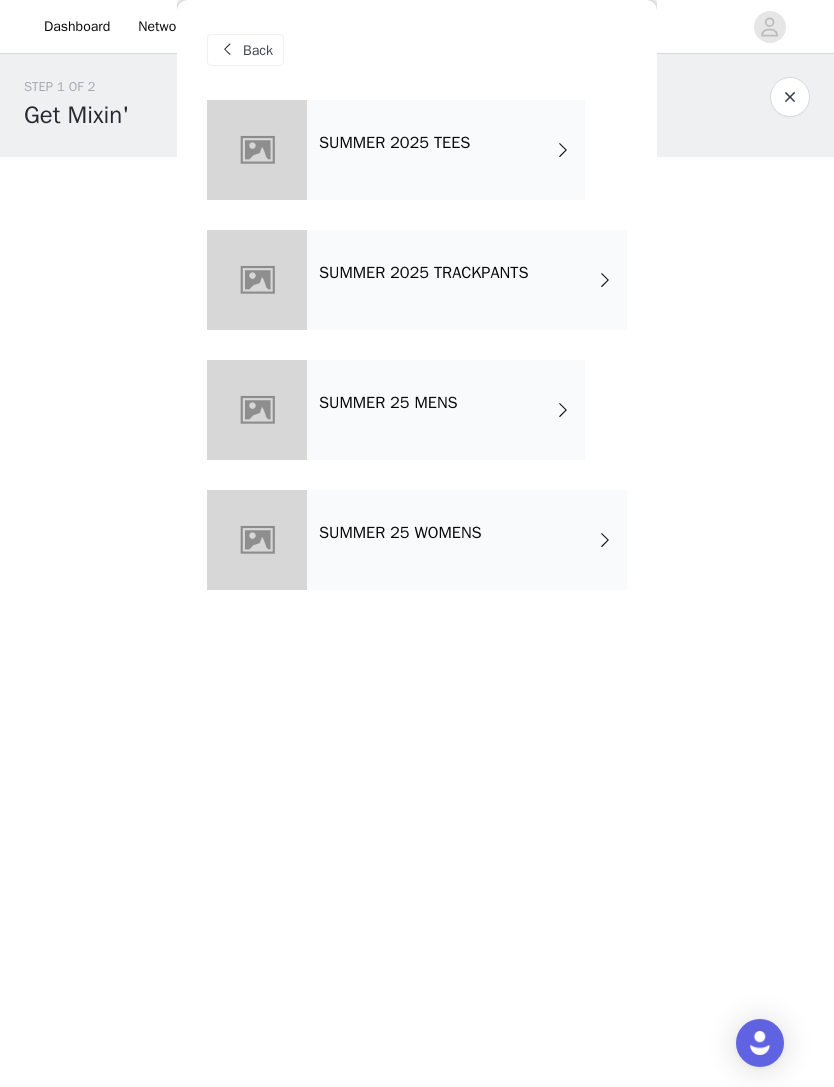 click on "SUMMER 25 MENS" at bounding box center [446, 410] 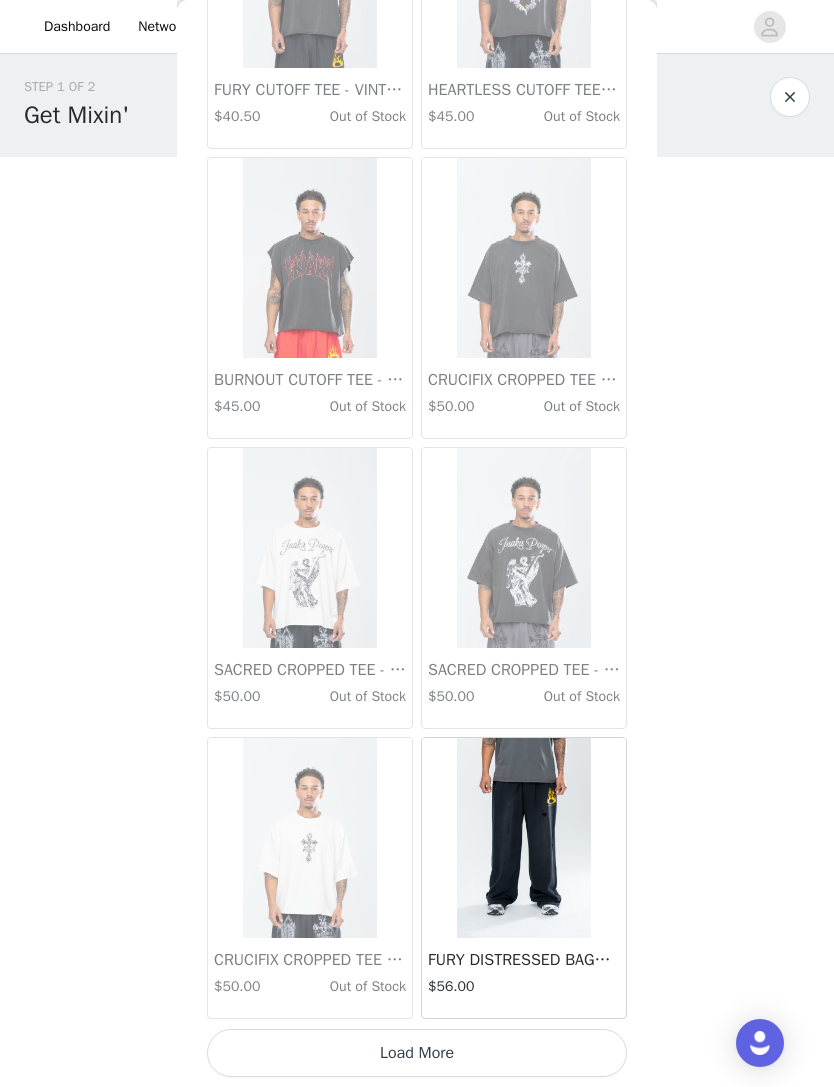 click on "Load More" at bounding box center [417, 1053] 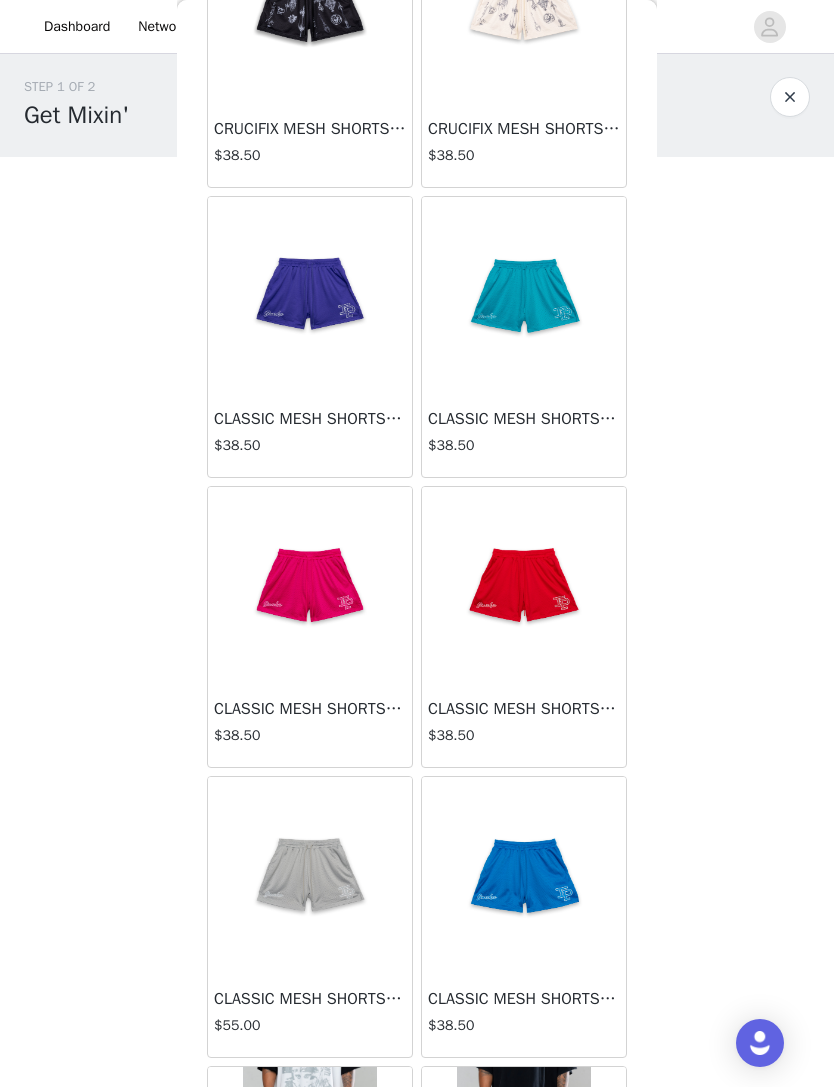 scroll, scrollTop: 3963, scrollLeft: 0, axis: vertical 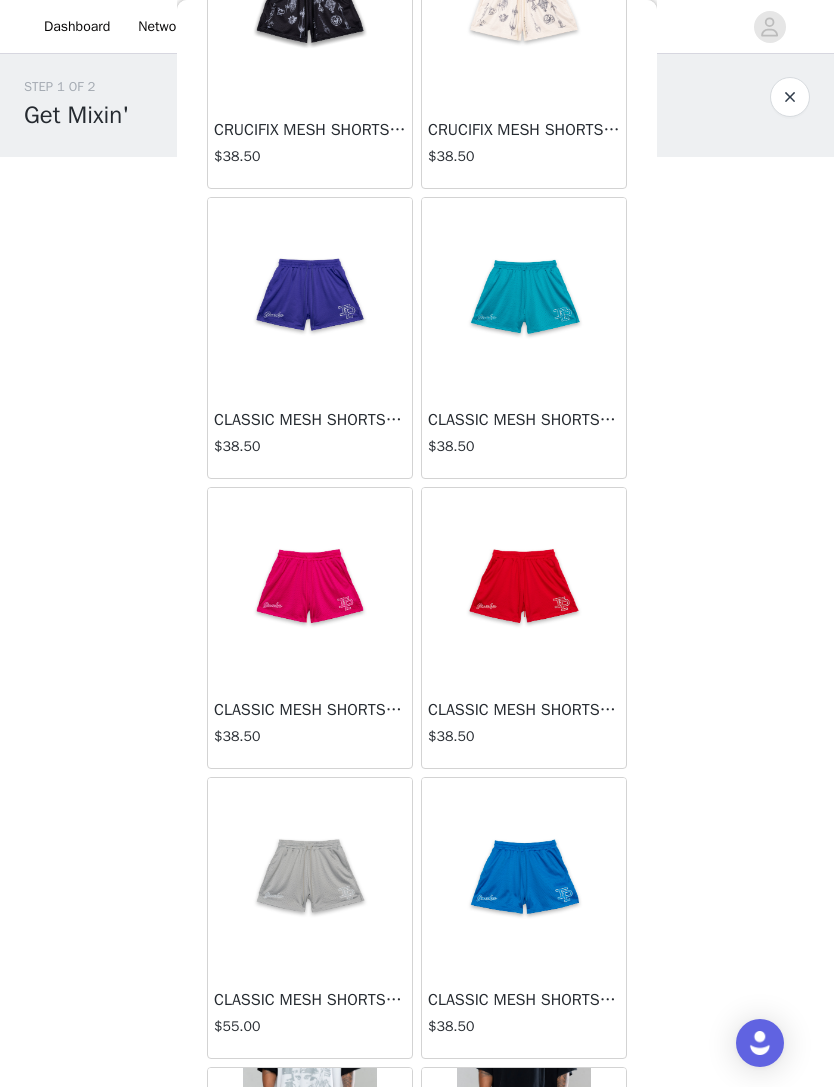 click on "$38.50" at bounding box center (310, 446) 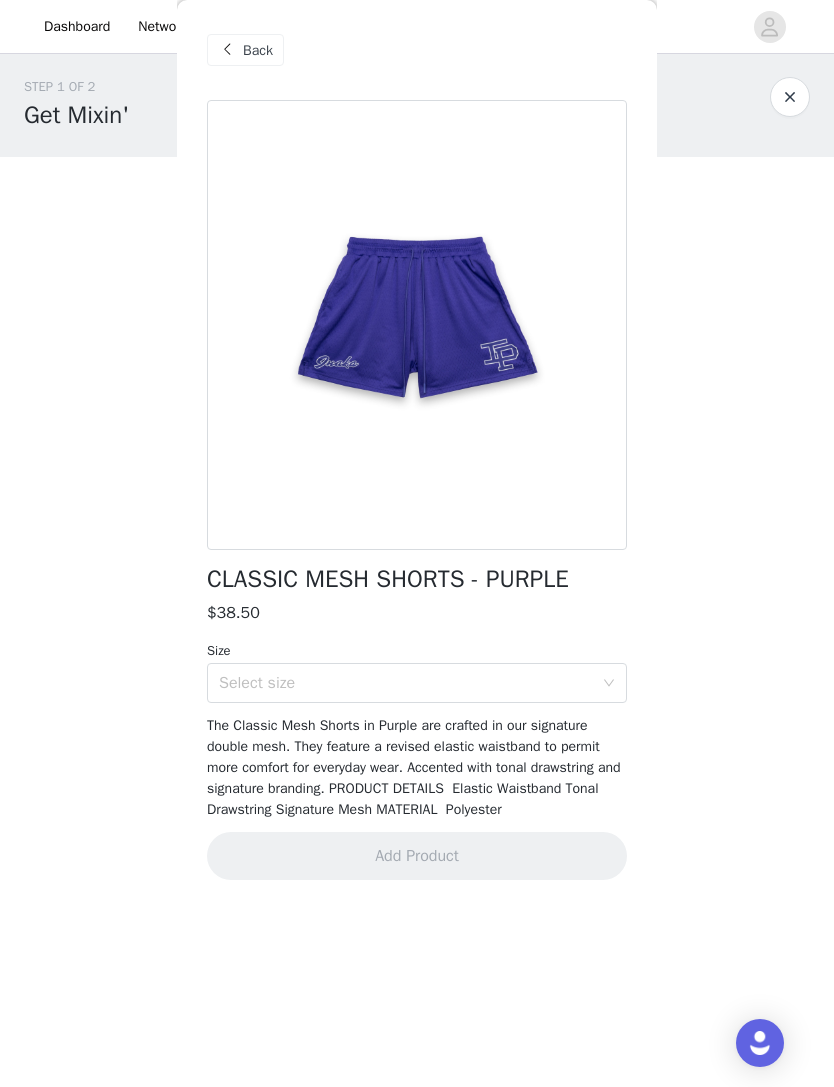 scroll, scrollTop: 0, scrollLeft: 0, axis: both 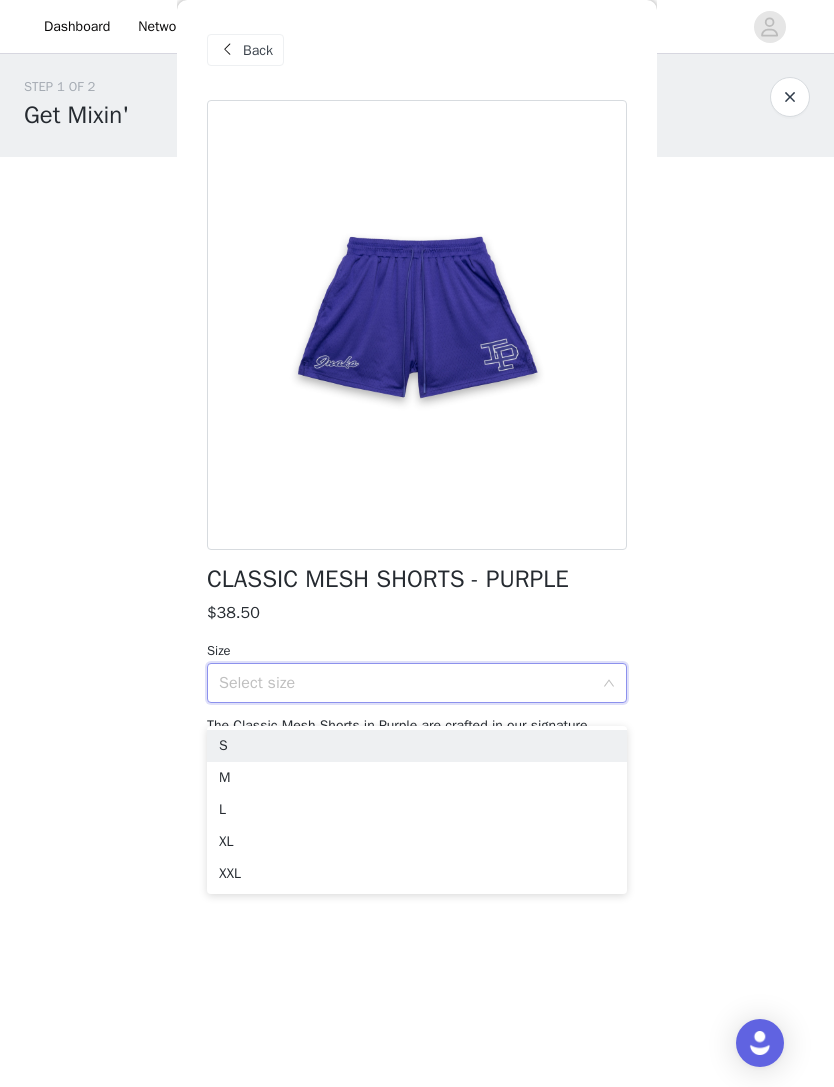 click on "L" at bounding box center (417, 810) 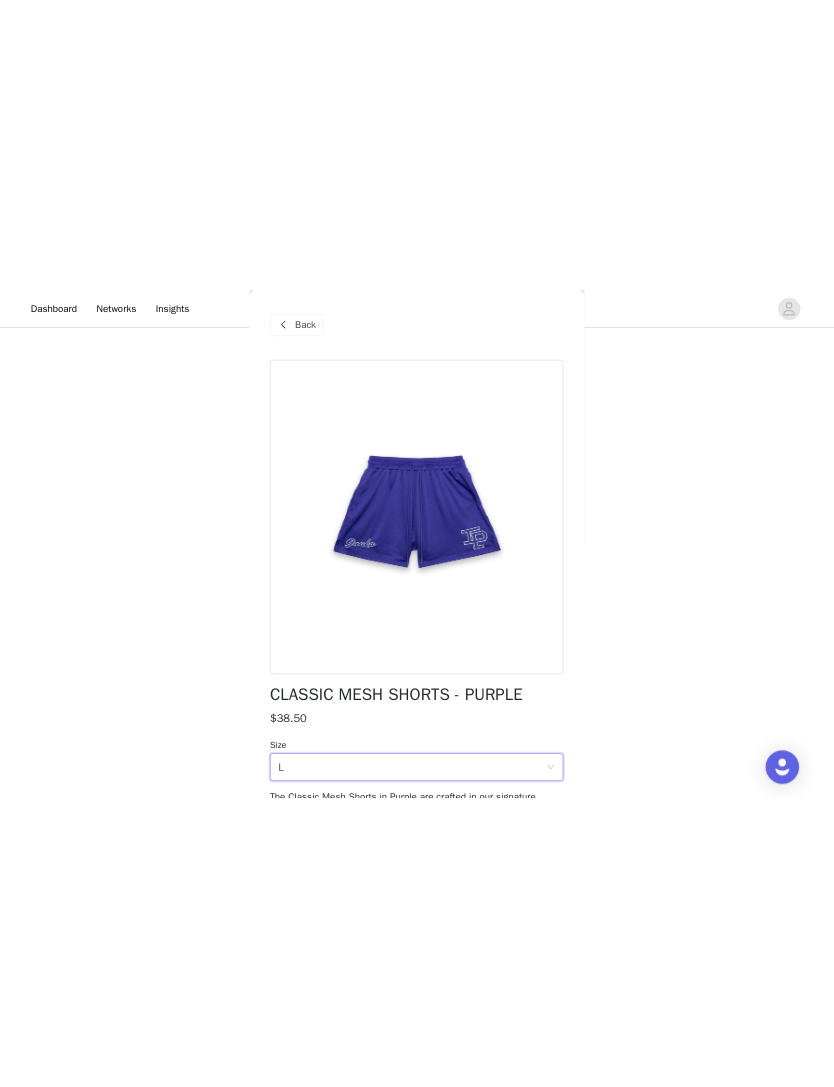 scroll, scrollTop: 25, scrollLeft: 0, axis: vertical 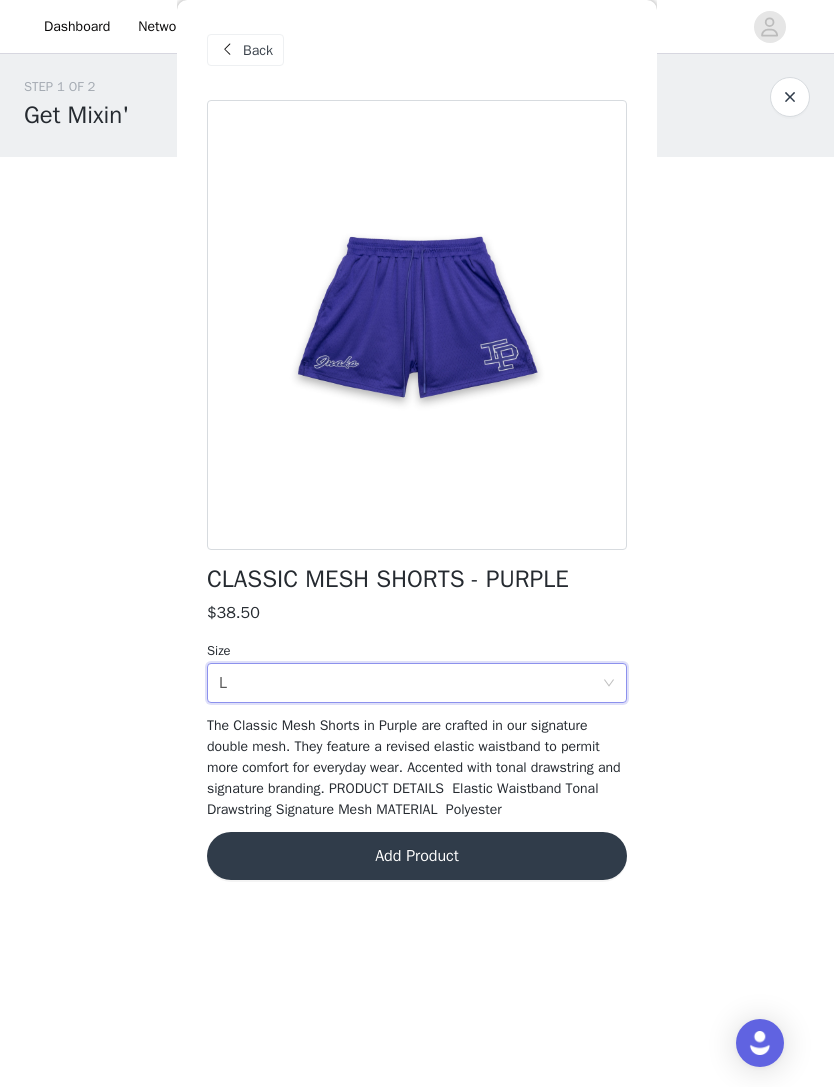 click on "Add Product" at bounding box center [417, 856] 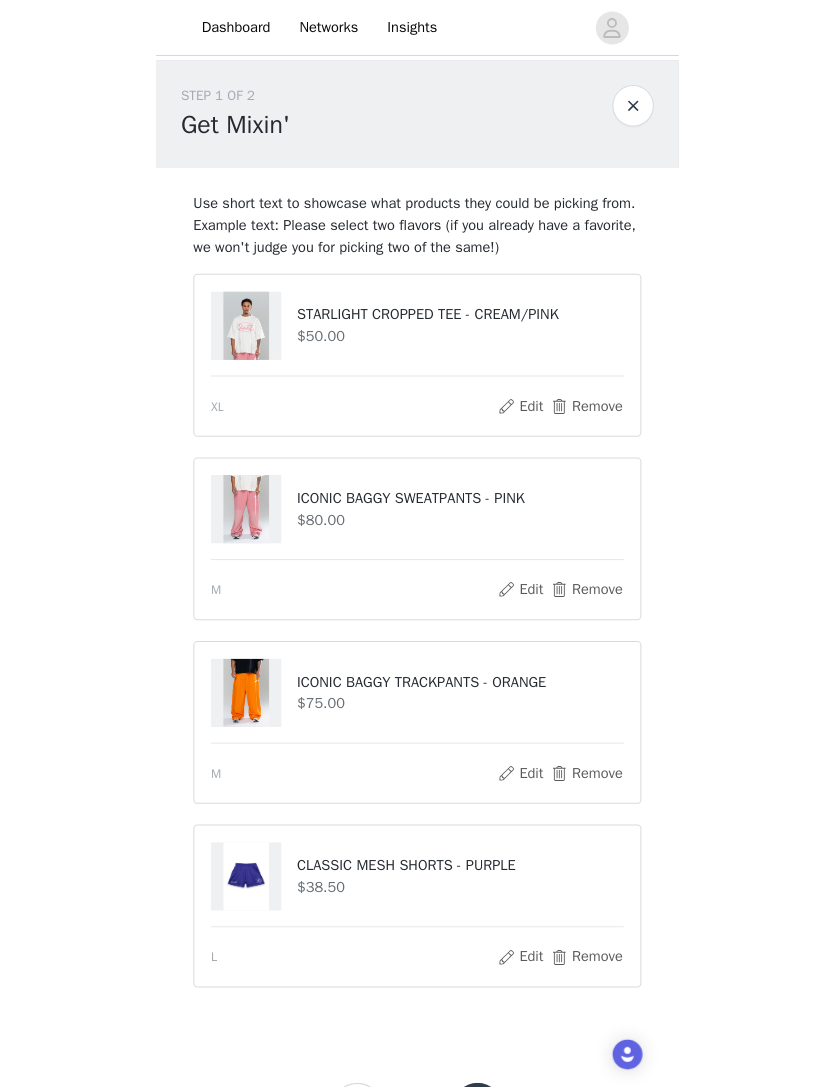 scroll, scrollTop: 25, scrollLeft: 0, axis: vertical 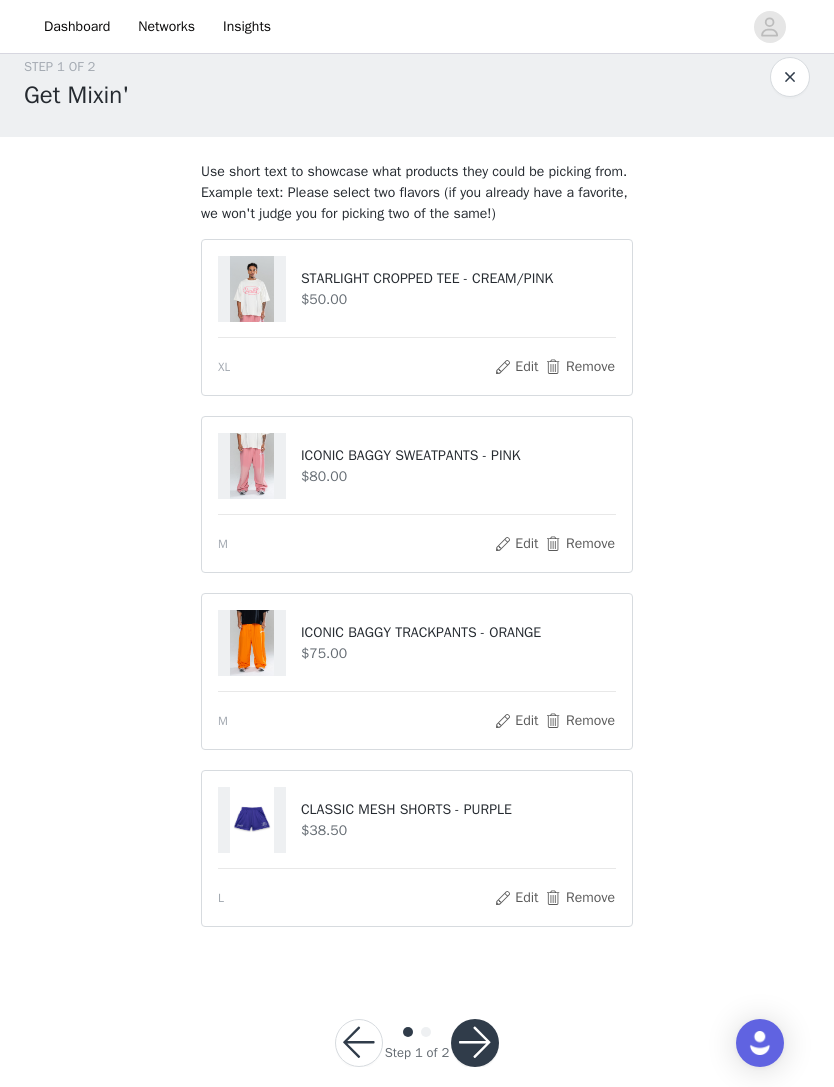 click on "Edit" at bounding box center [516, 544] 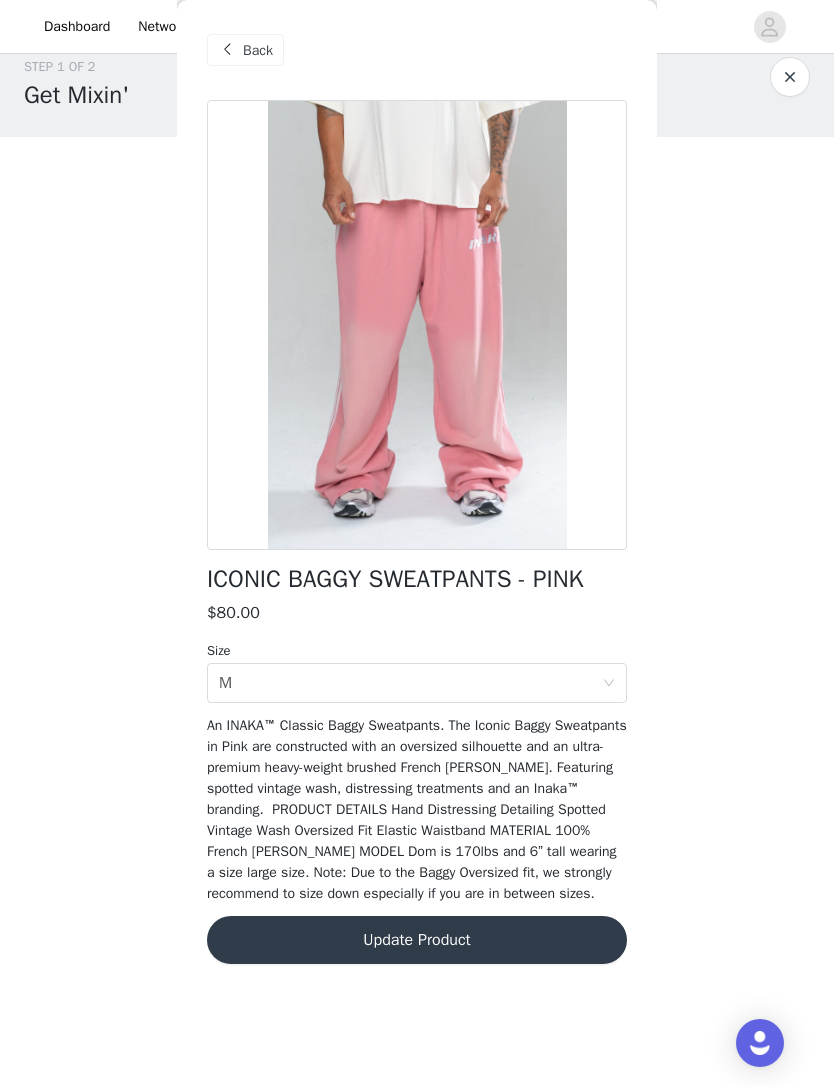 click at bounding box center (790, 77) 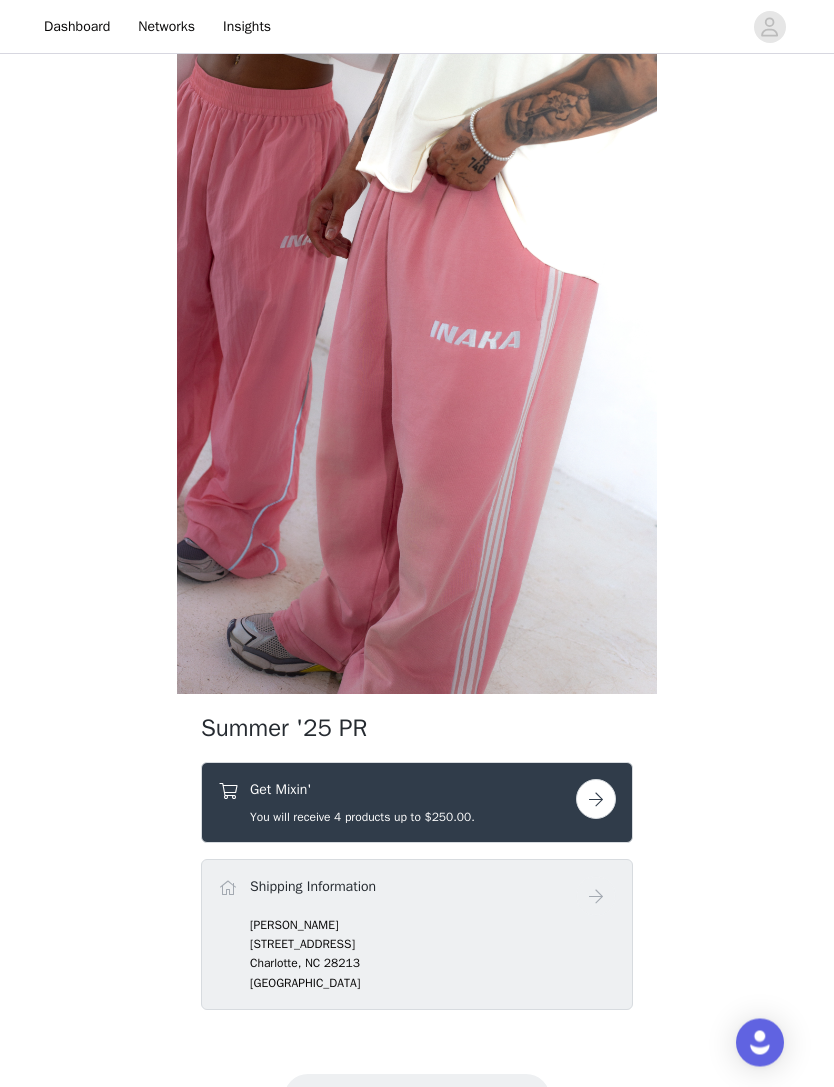 scroll, scrollTop: 85, scrollLeft: 0, axis: vertical 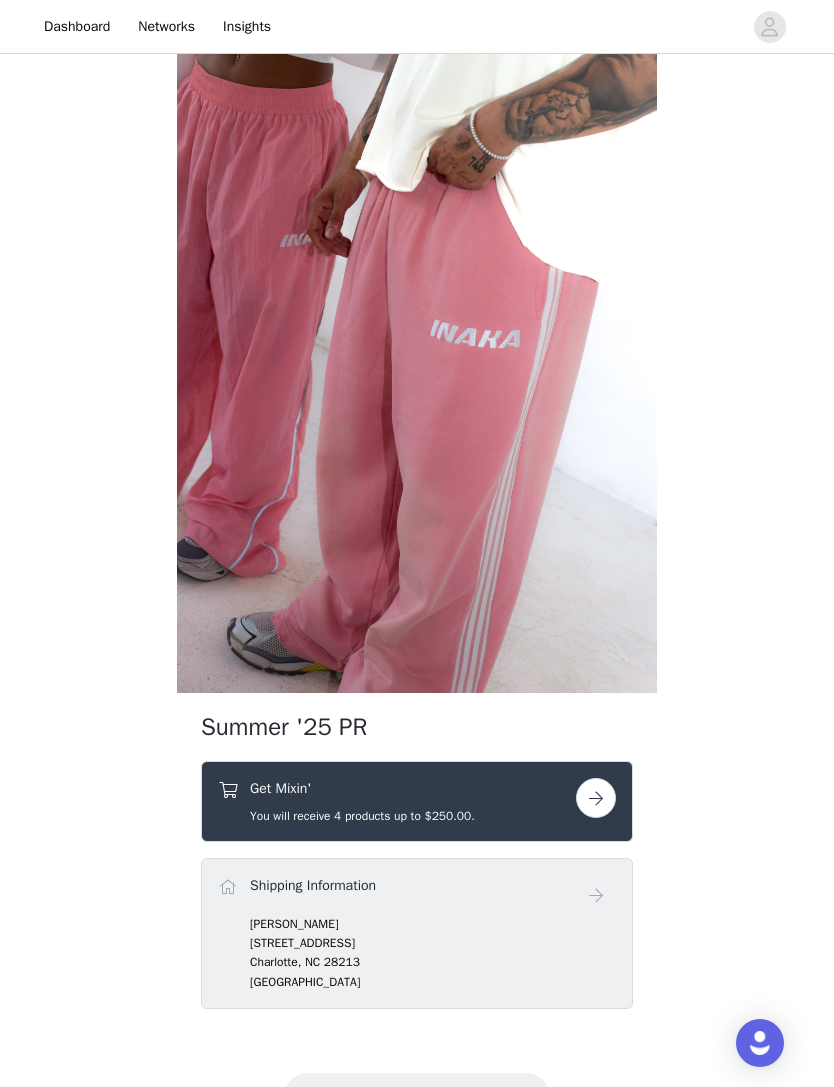 click at bounding box center (596, 798) 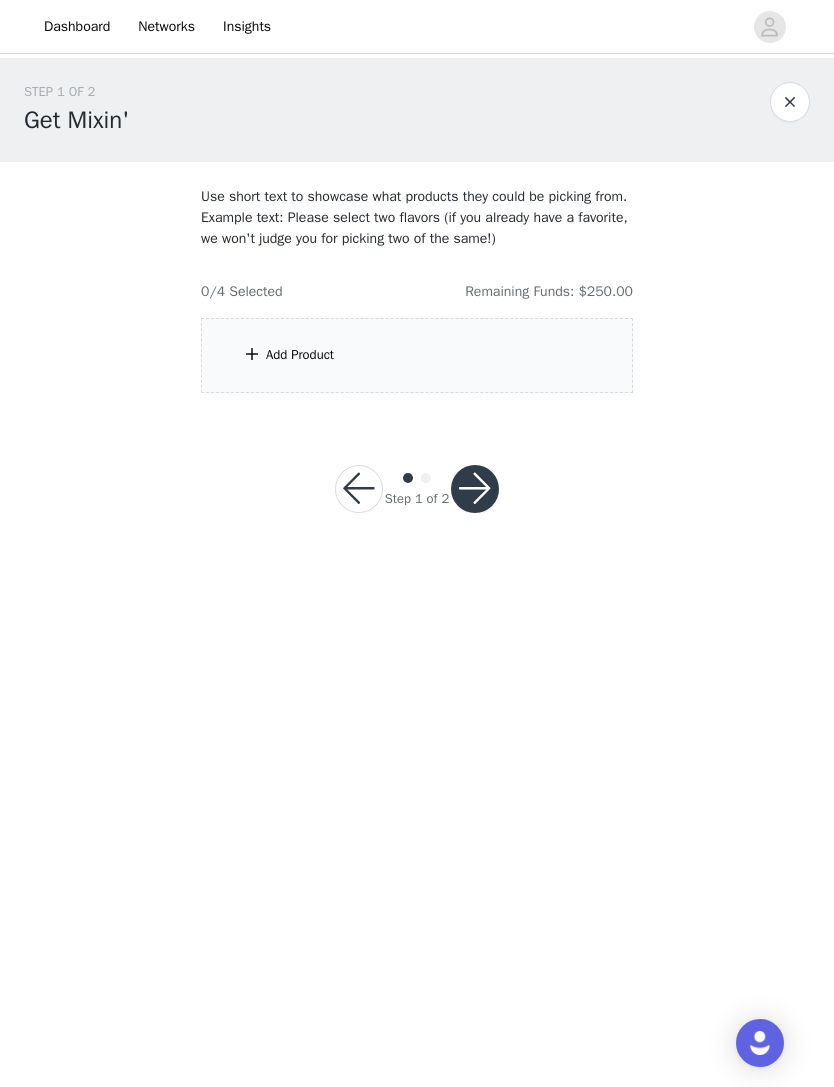 click on "Add Product" at bounding box center [417, 355] 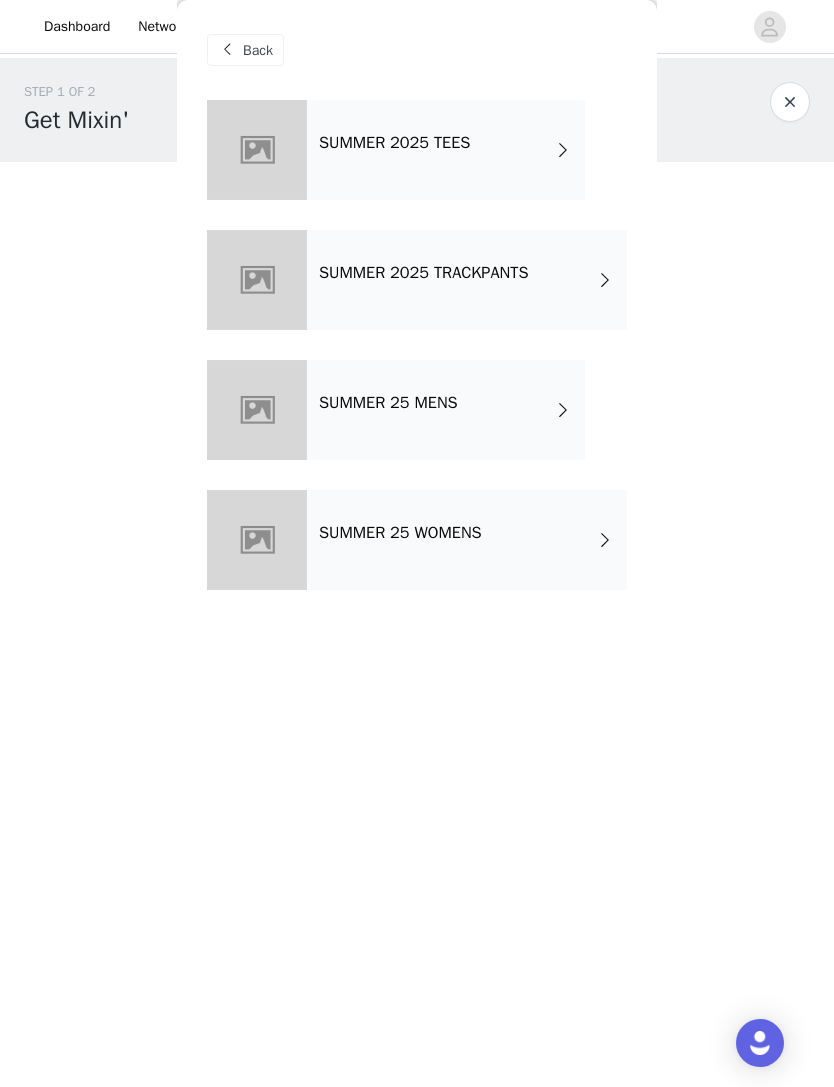 click on "SUMMER 2025 TRACKPANTS" at bounding box center [423, 273] 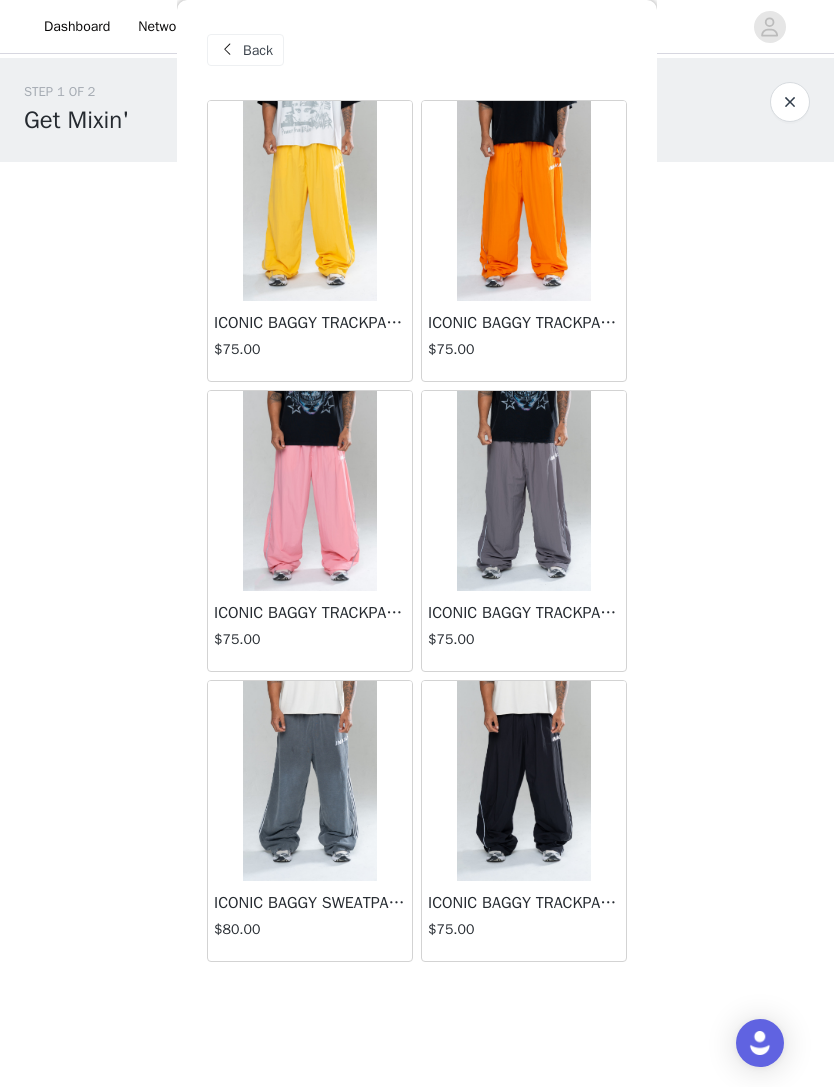 click on "ICONIC BAGGY TRACKPANTS - PINK   $75.00" at bounding box center [310, 631] 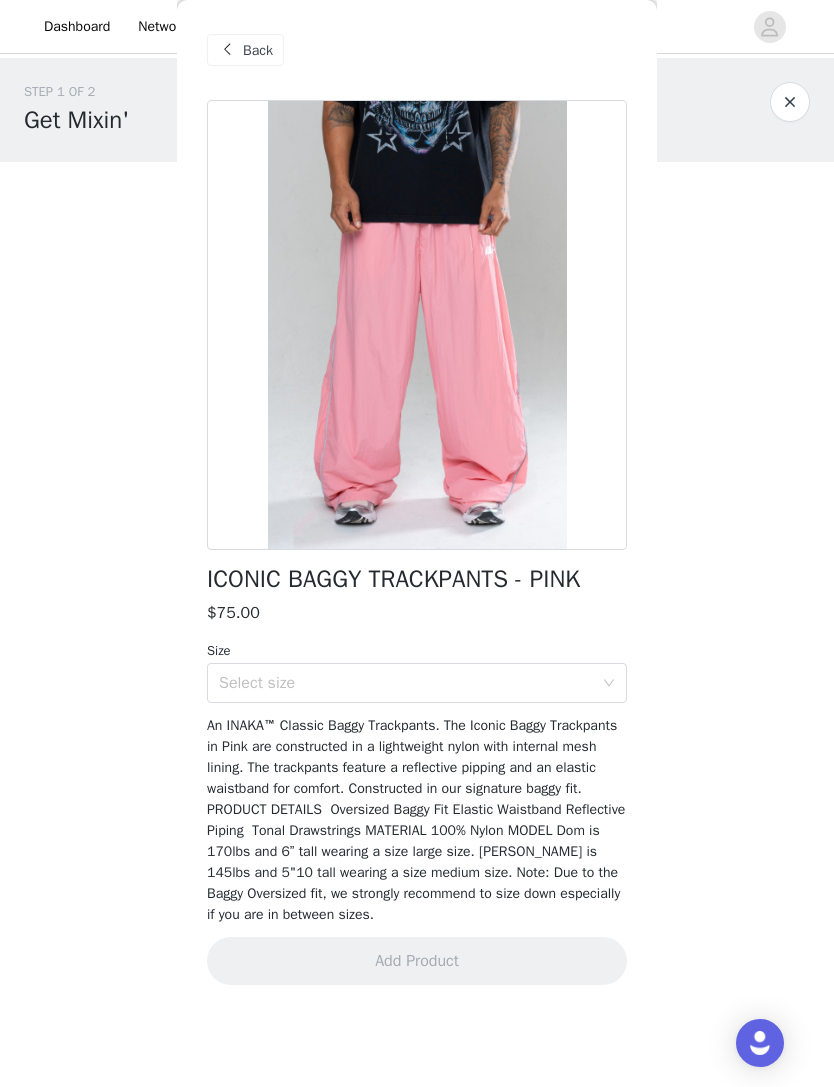 click on "Select size" at bounding box center (406, 683) 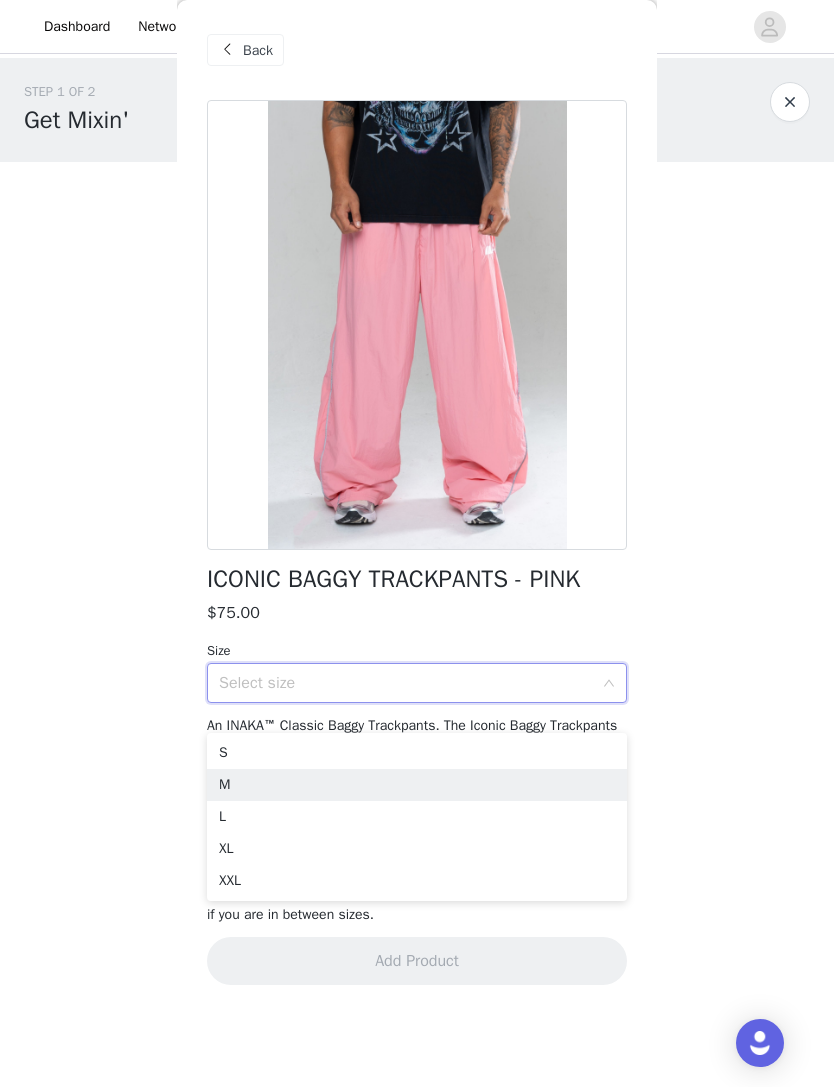 click on "M" at bounding box center (417, 785) 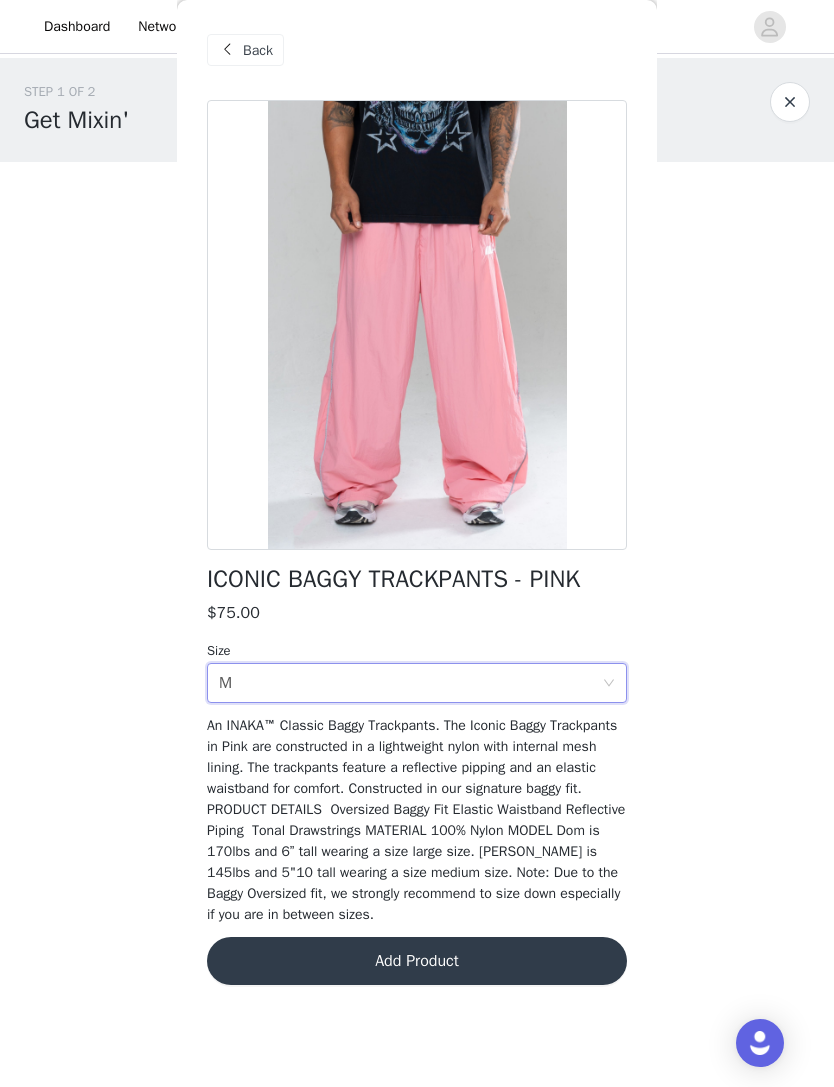 click on "Add Product" at bounding box center (417, 961) 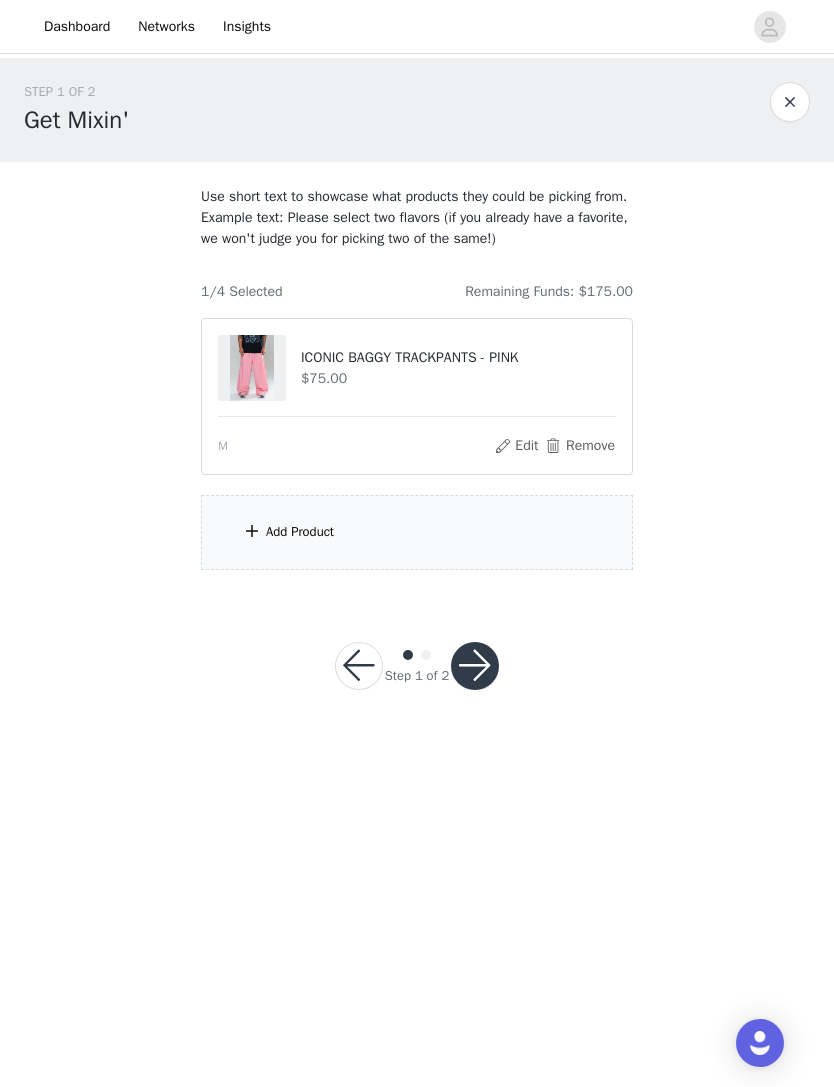 click on "Add Product" at bounding box center (417, 532) 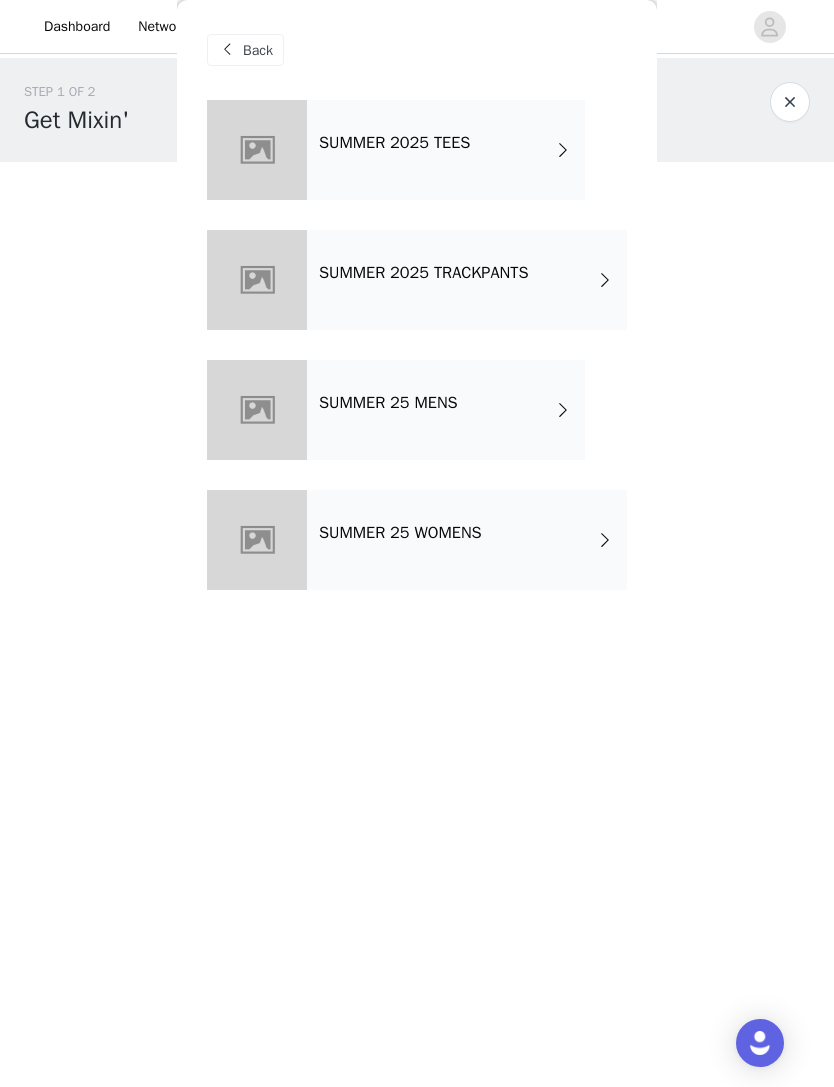 click on "SUMMER 2025 TEES" at bounding box center [446, 150] 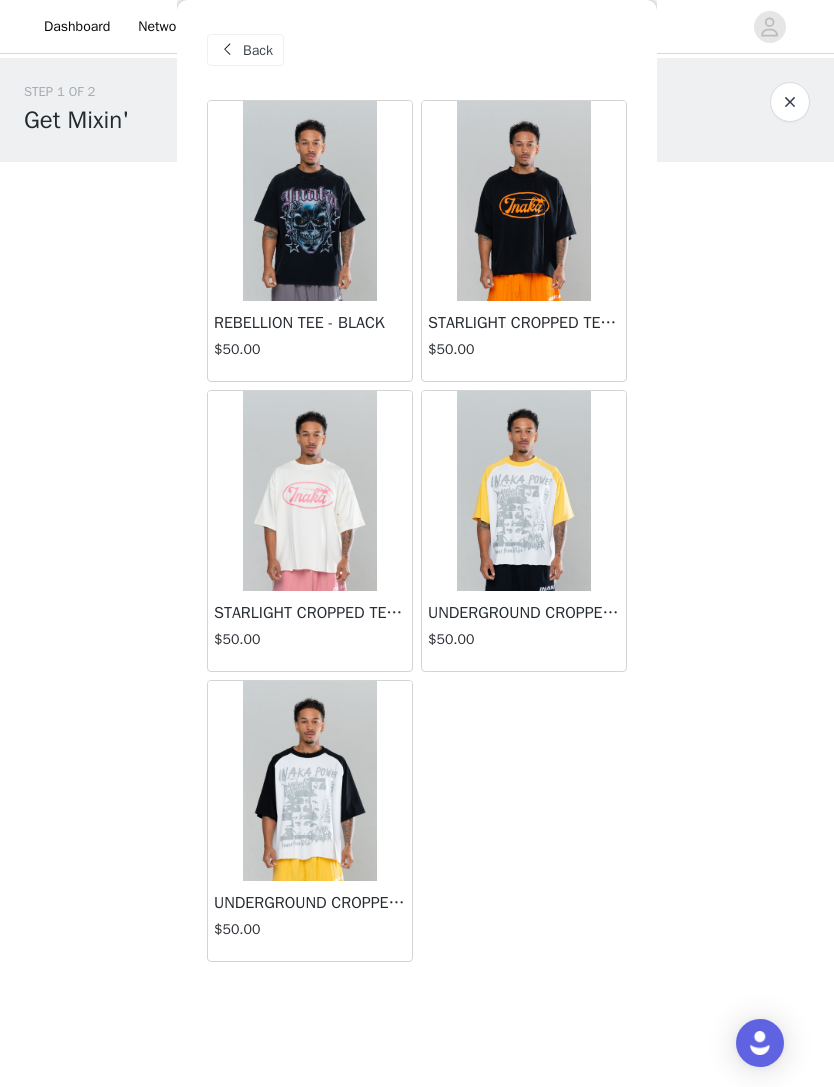 click at bounding box center [309, 491] 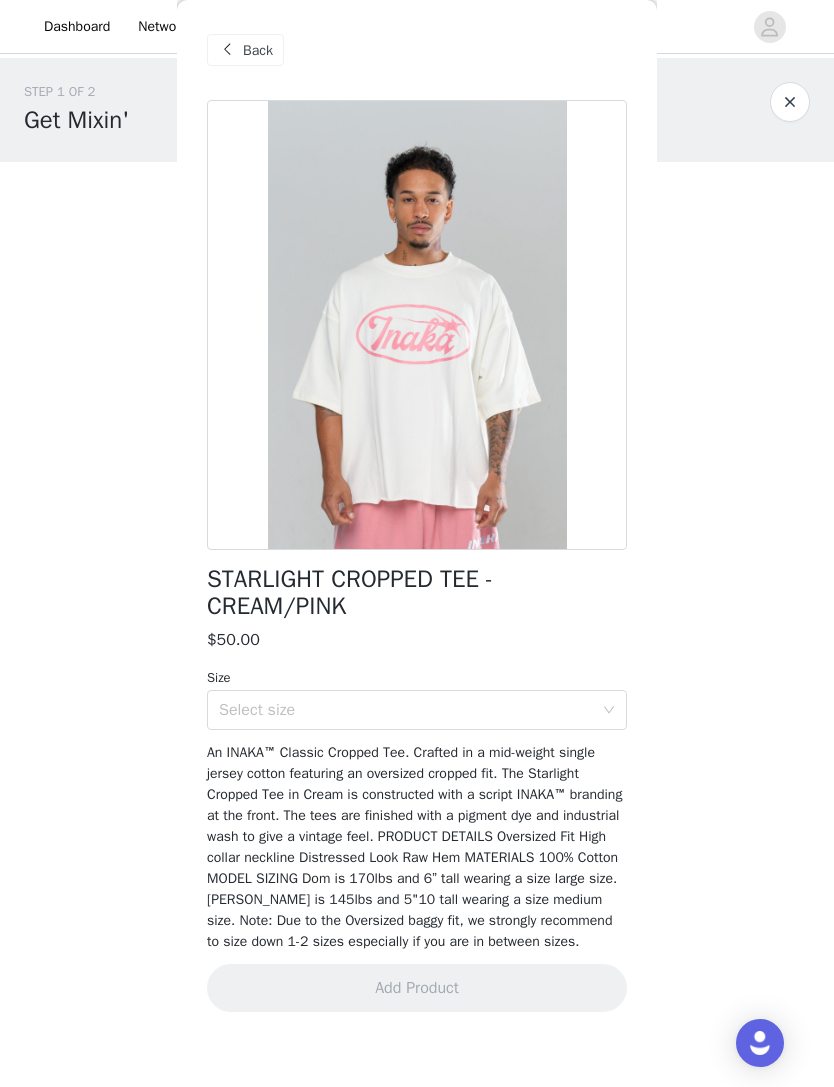 click on "Select size" at bounding box center (406, 710) 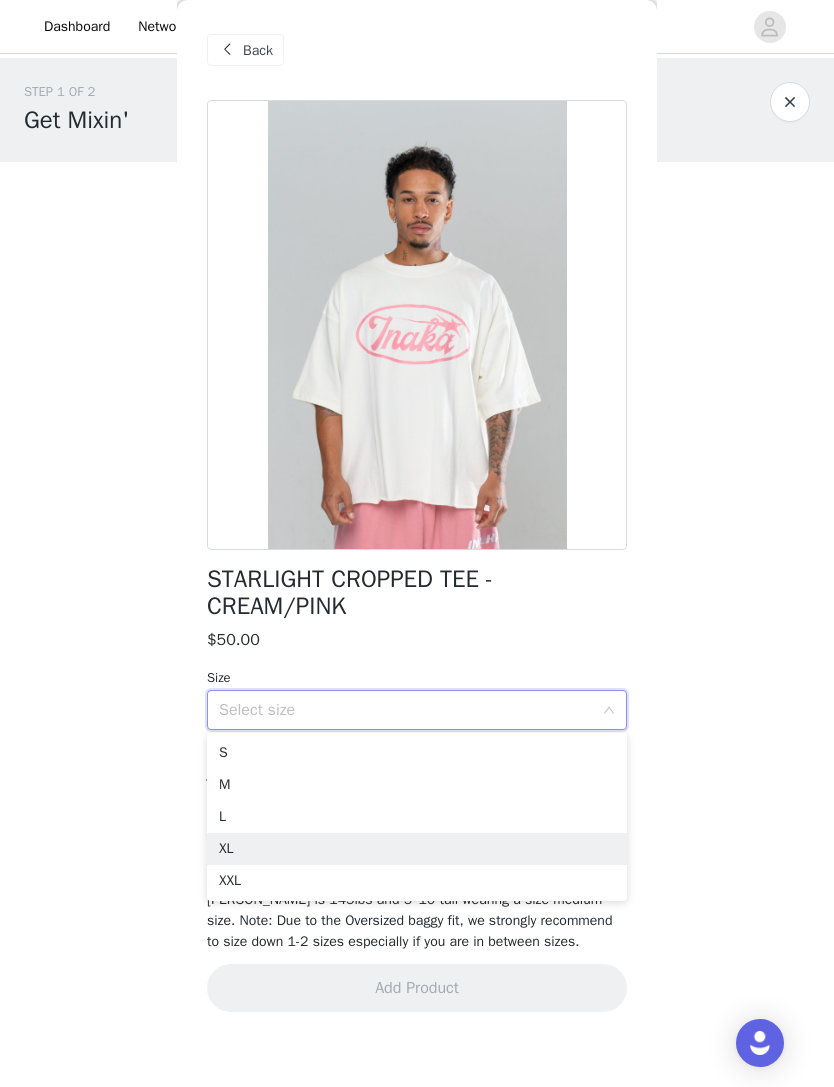 click on "XL" at bounding box center [417, 849] 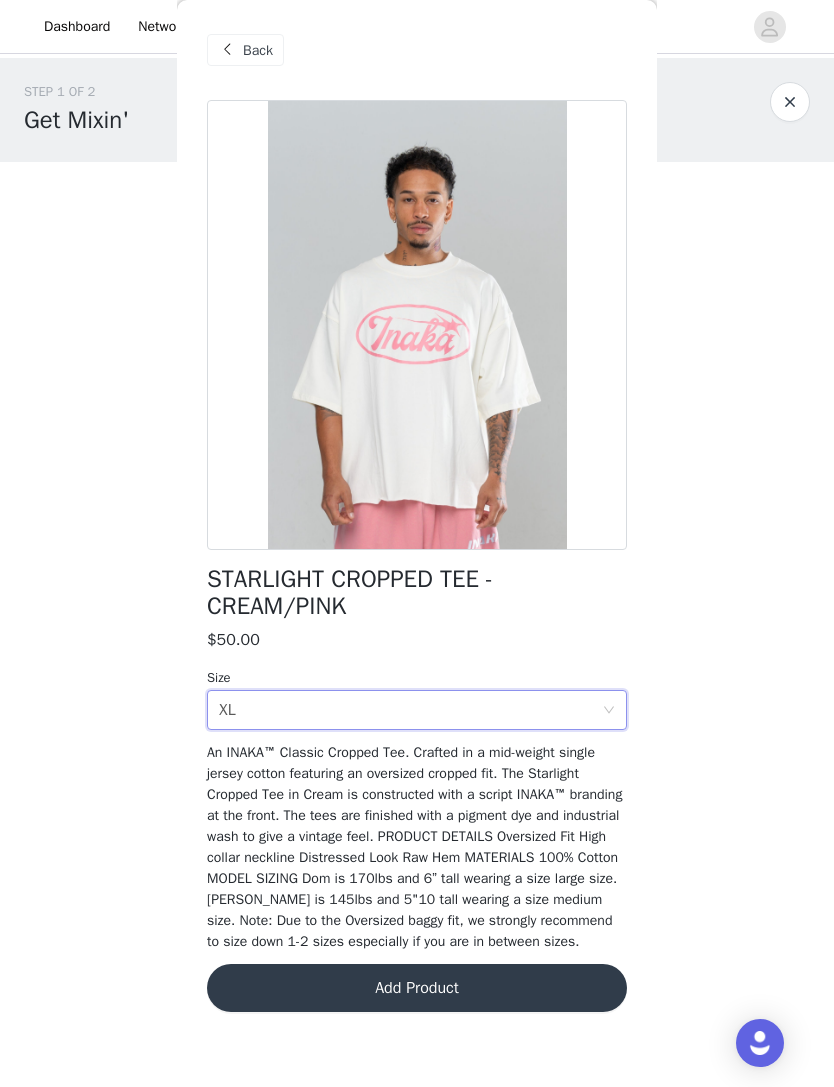 click on "Add Product" at bounding box center [417, 988] 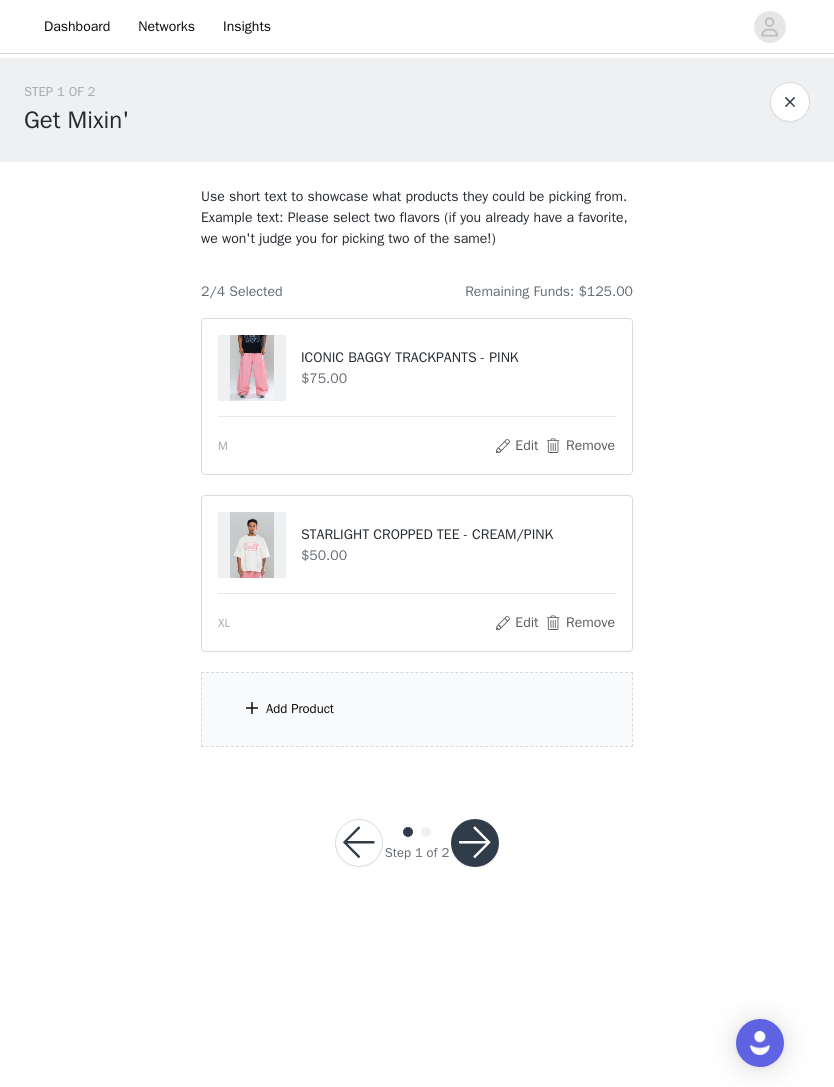 click on "Add Product" at bounding box center [417, 709] 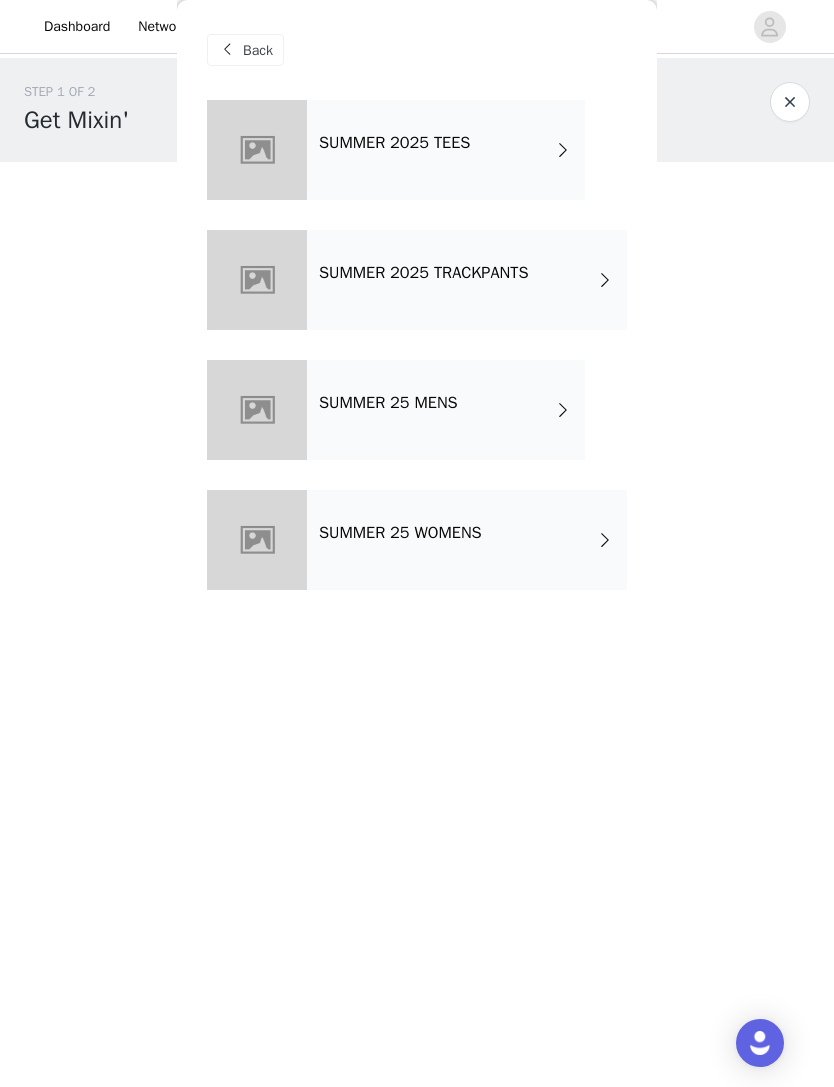 click on "SUMMER 2025 TRACKPANTS" at bounding box center (467, 280) 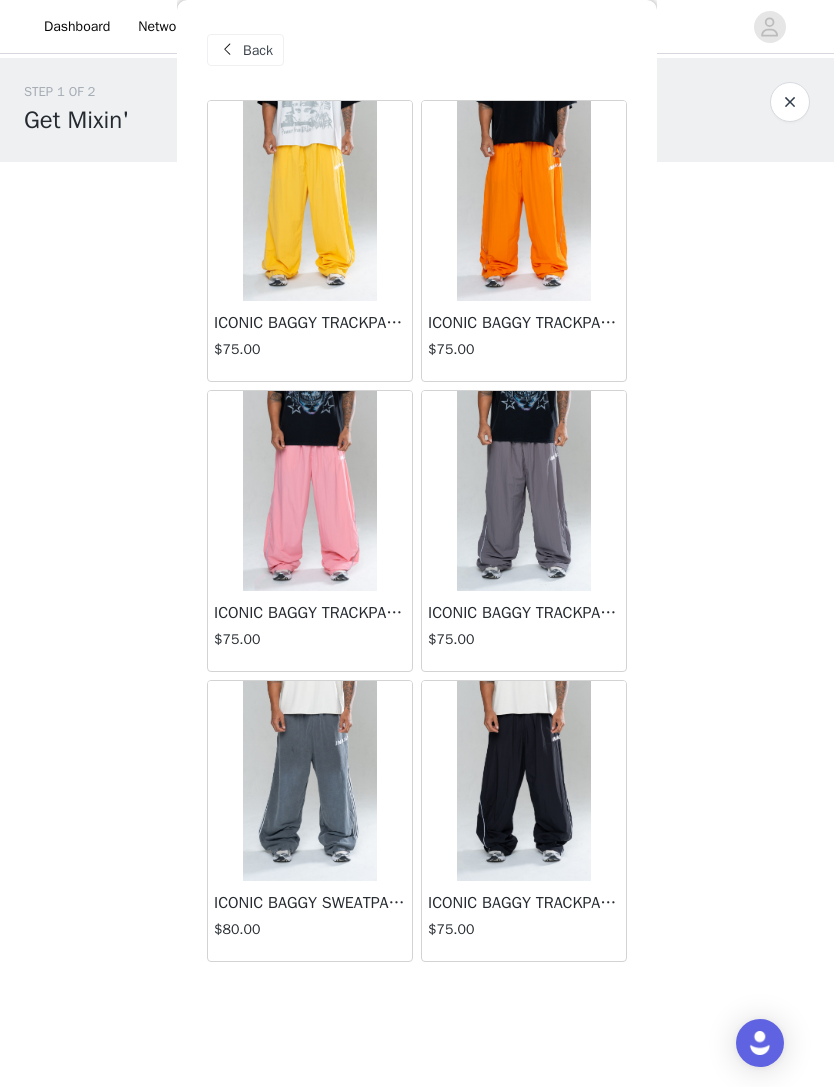 click on "$75.00" at bounding box center (524, 349) 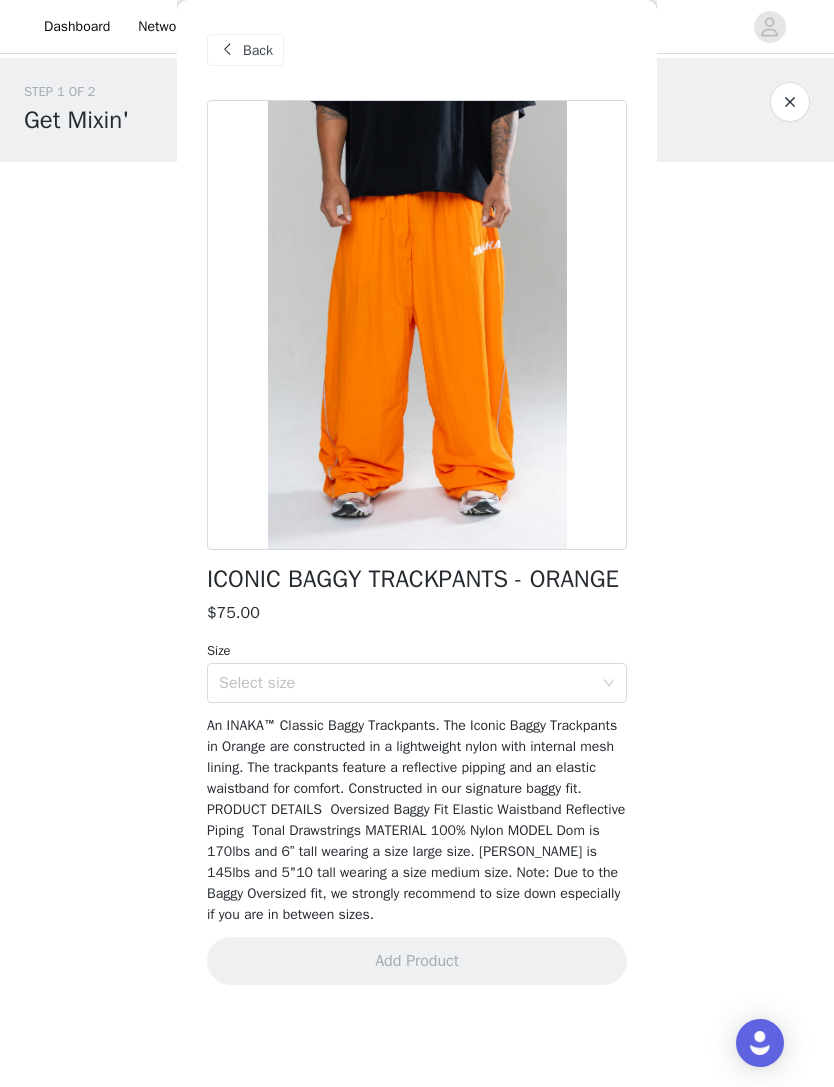 click on "Select size" at bounding box center (406, 683) 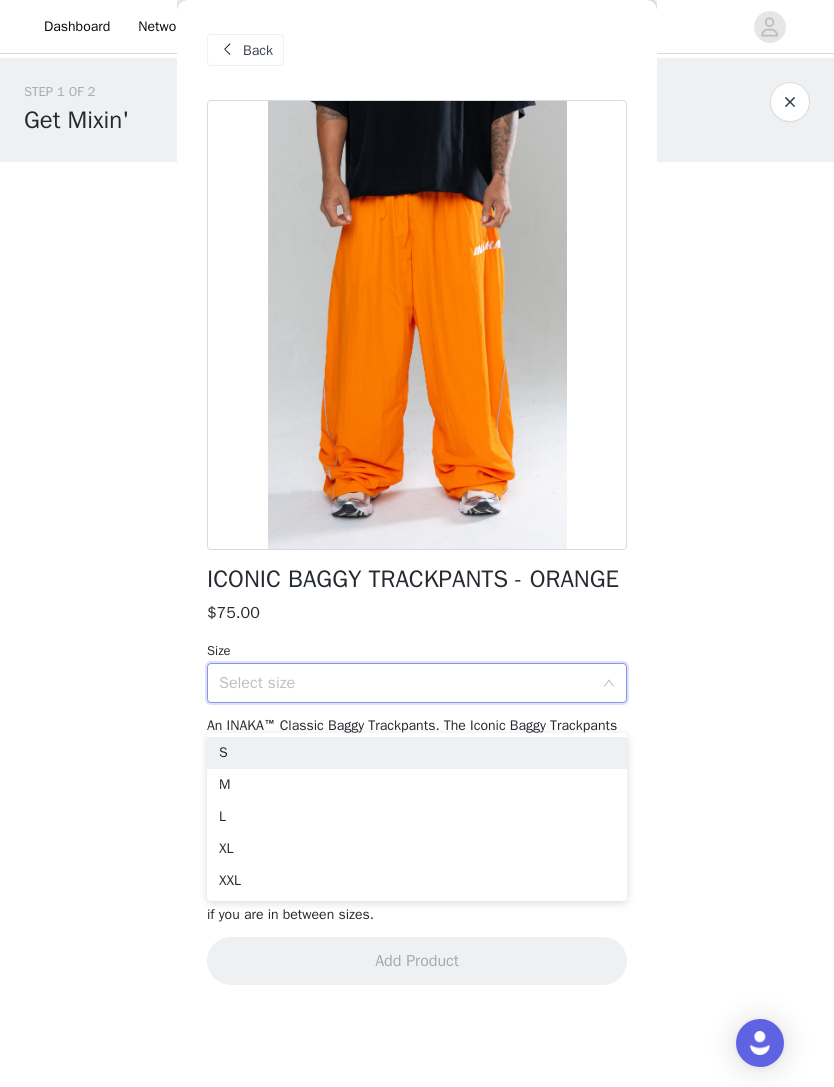 click on "M" at bounding box center (417, 785) 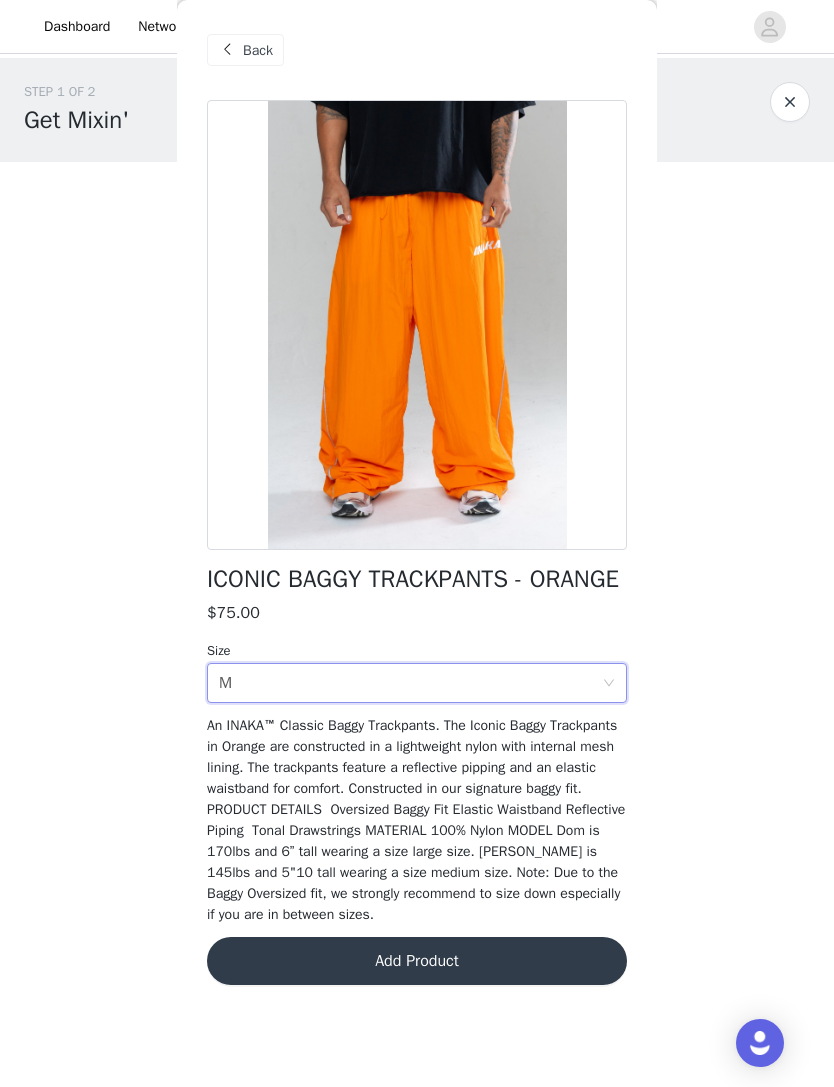 click on "Add Product" at bounding box center [417, 961] 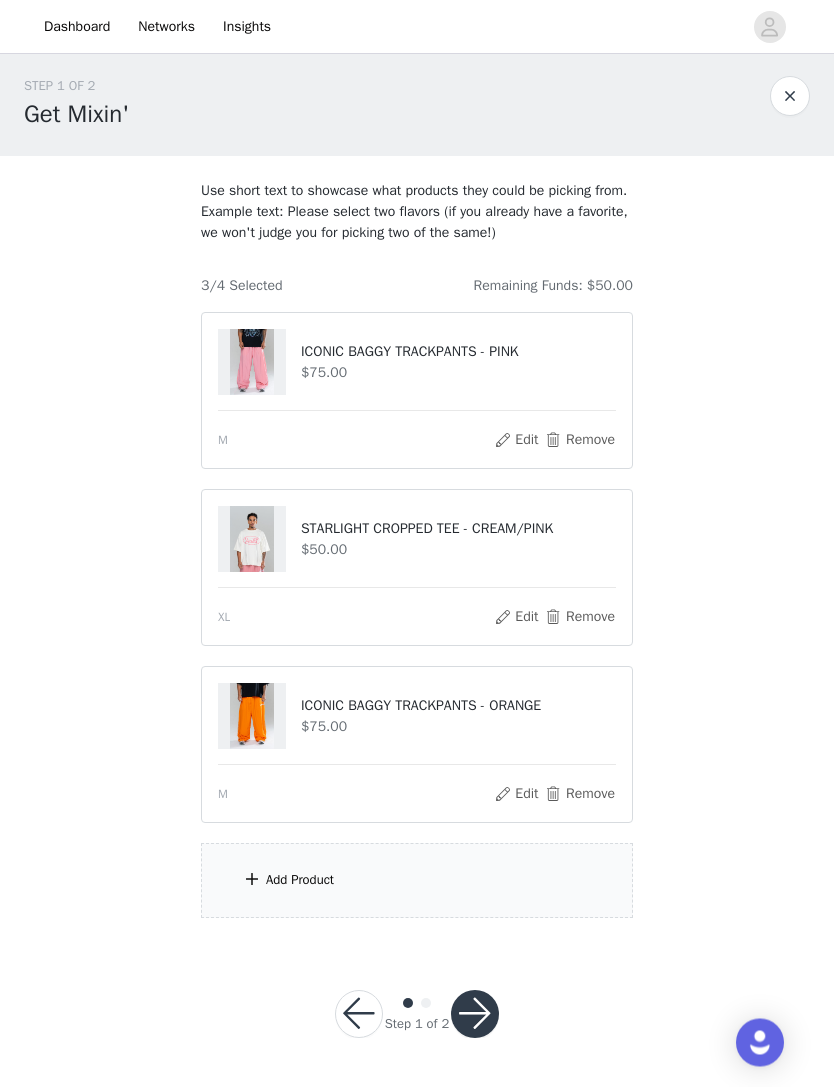 scroll, scrollTop: 25, scrollLeft: 0, axis: vertical 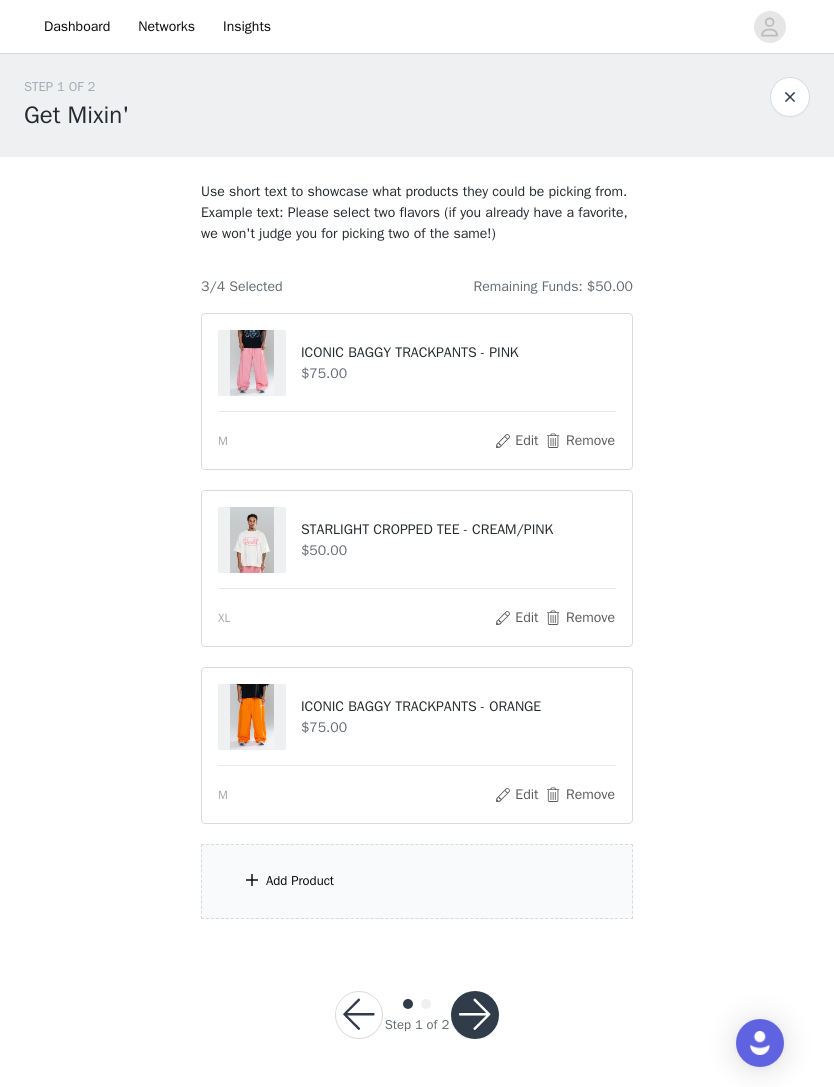 click on "Add Product" at bounding box center [417, 881] 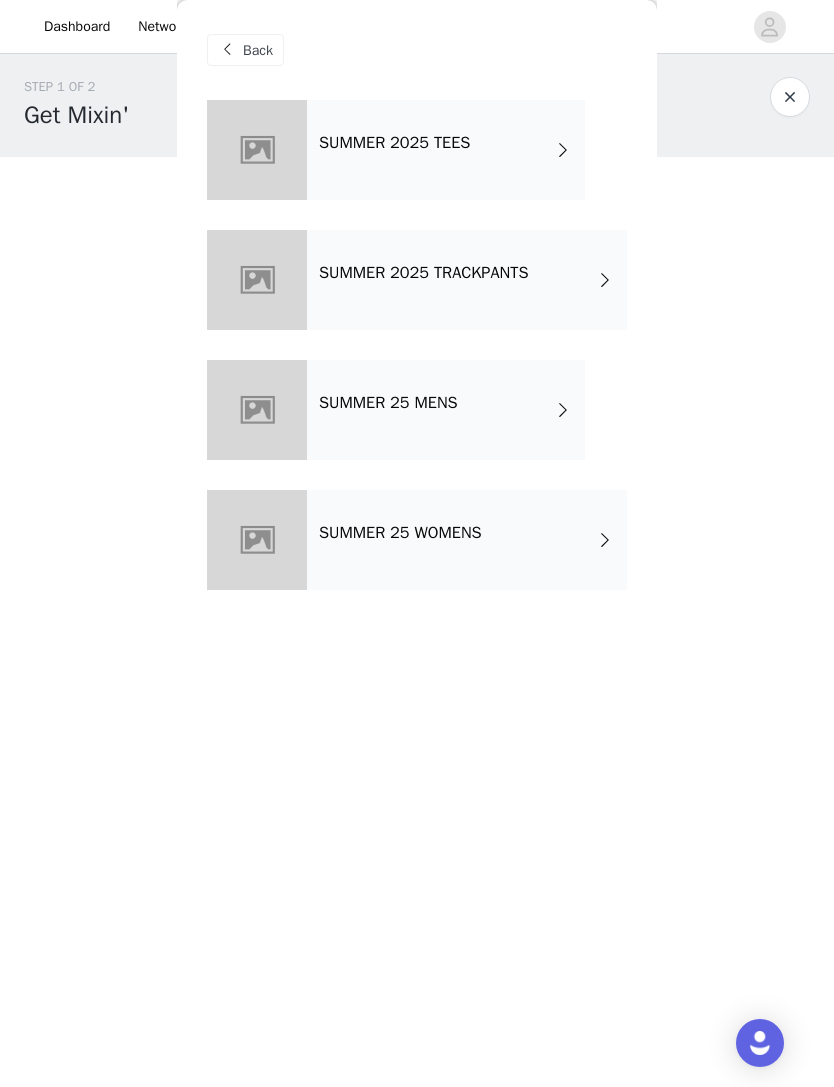 click on "SUMMER 25 MENS" at bounding box center [446, 410] 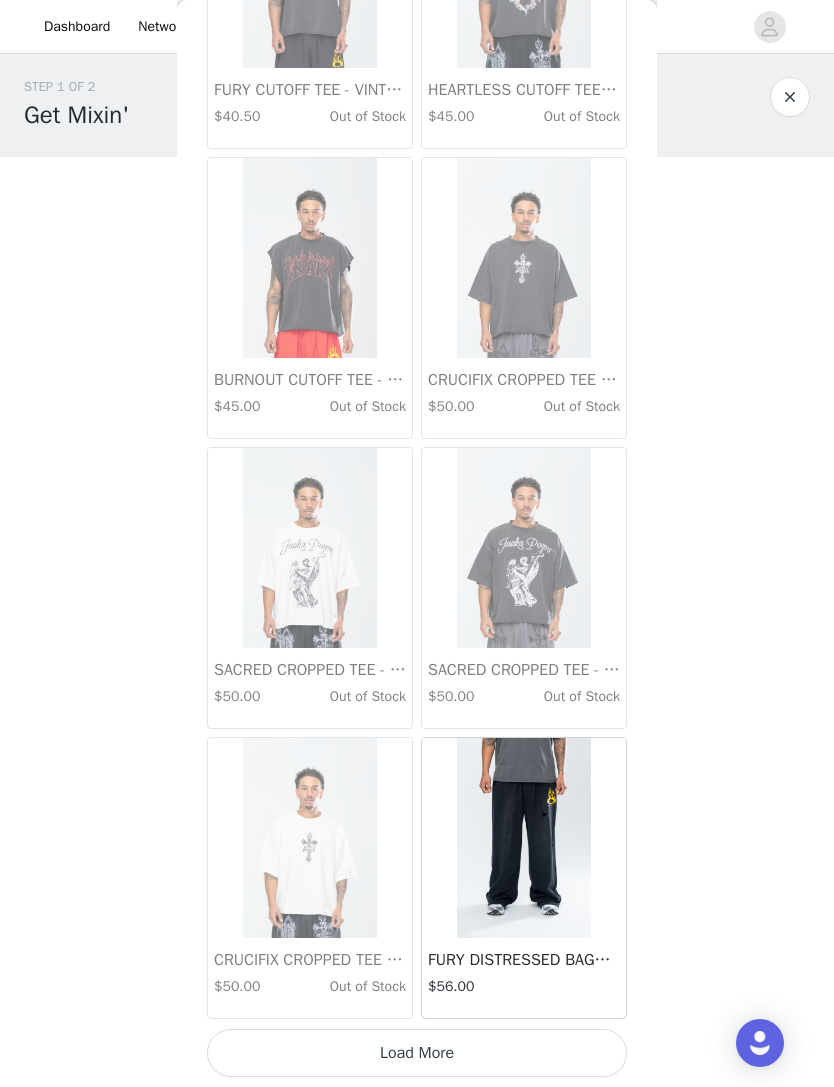 click on "Load More" at bounding box center (417, 1053) 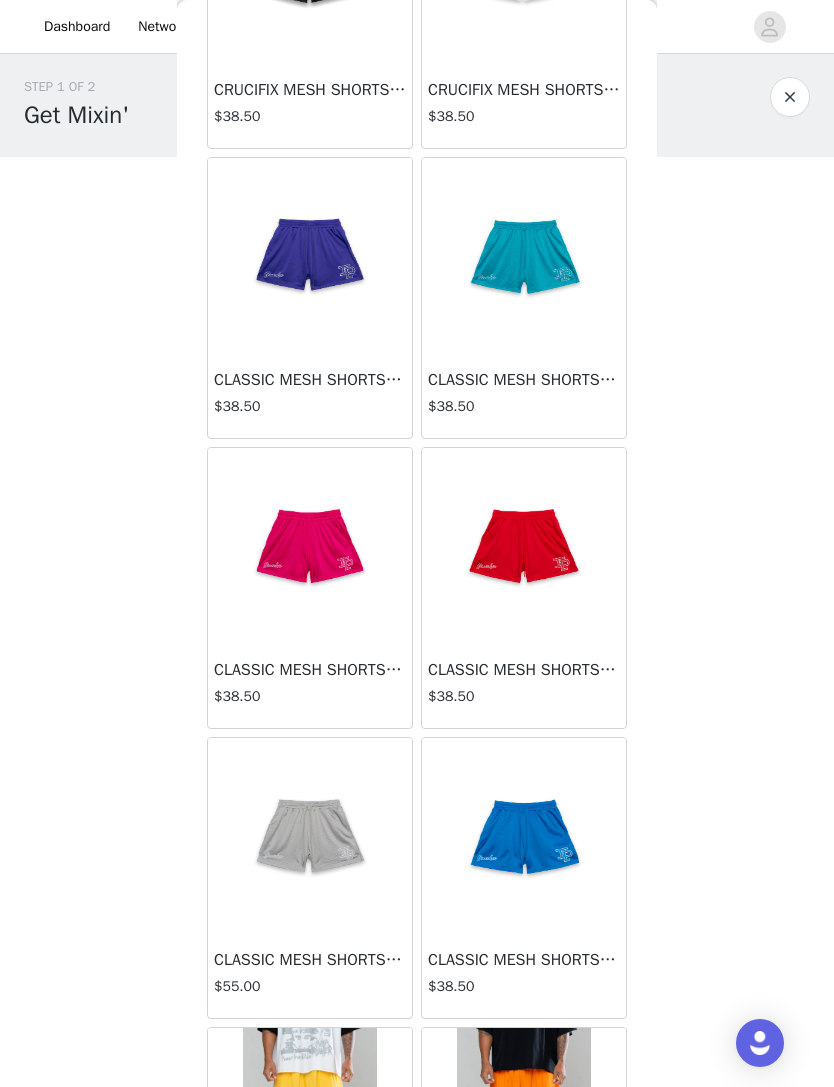 scroll, scrollTop: 4004, scrollLeft: 0, axis: vertical 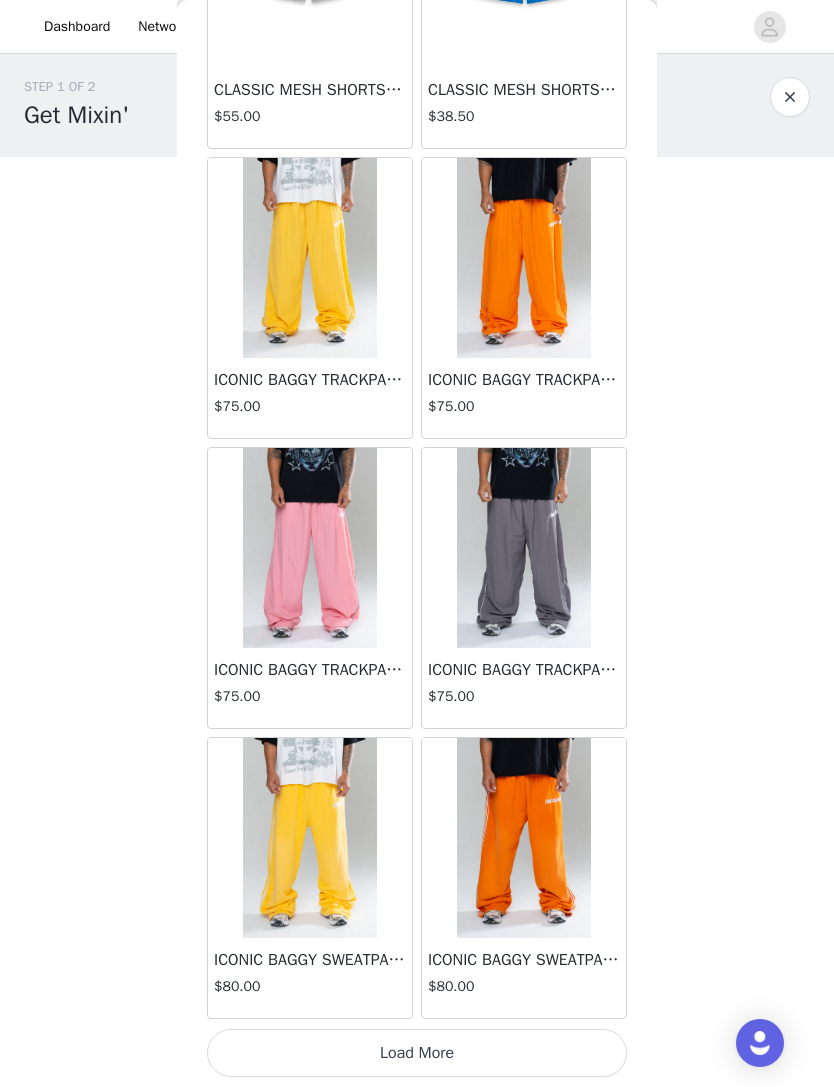 click on "Load More" at bounding box center (417, 1053) 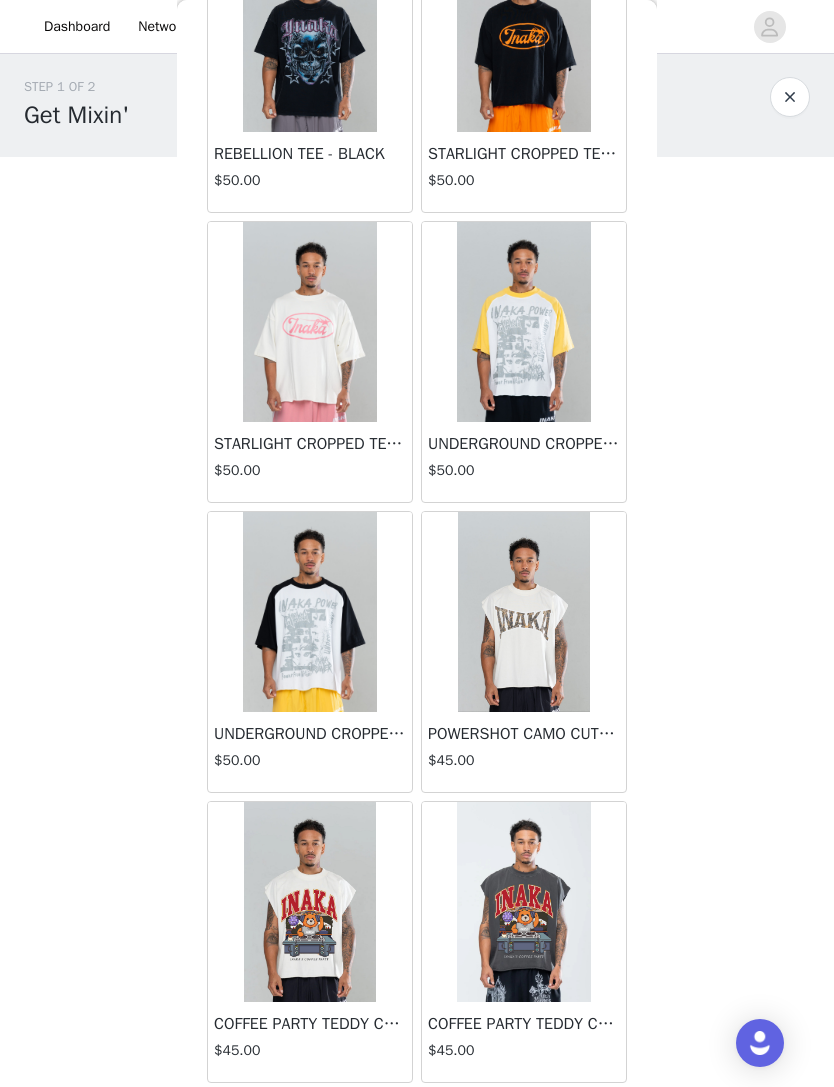 scroll, scrollTop: 6549, scrollLeft: 0, axis: vertical 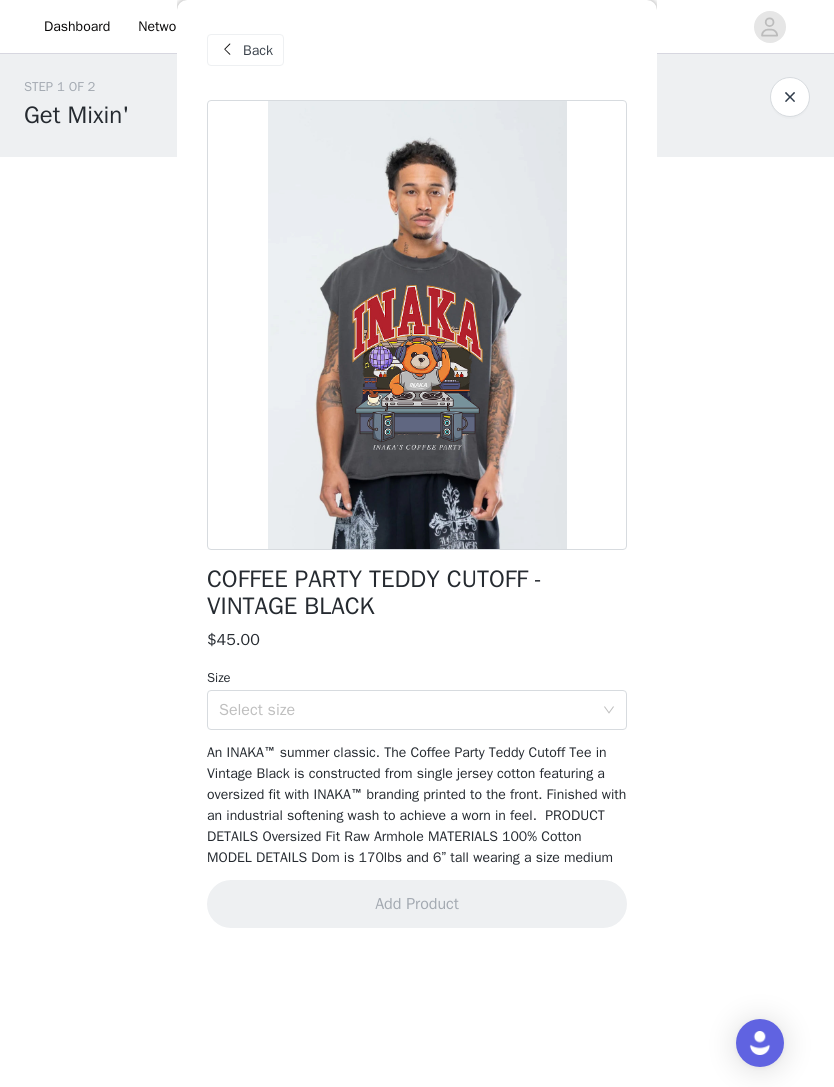 click on "Select size" at bounding box center (406, 710) 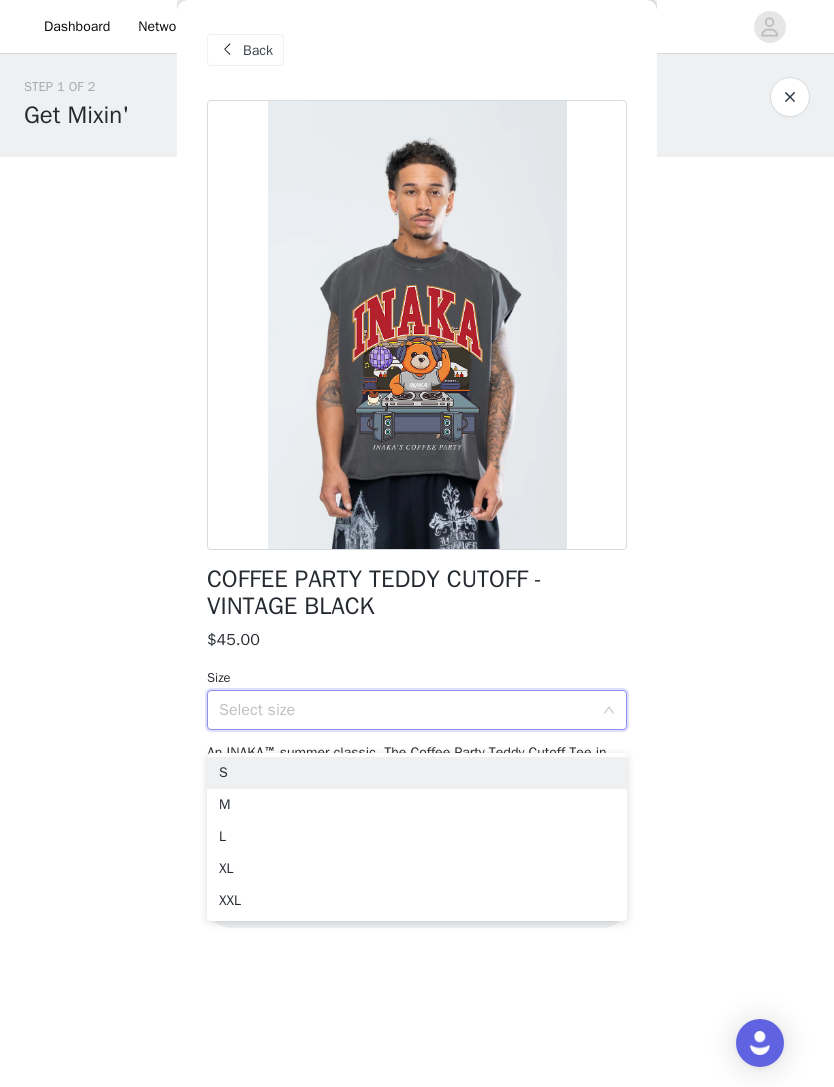 click on "XL" at bounding box center (417, 869) 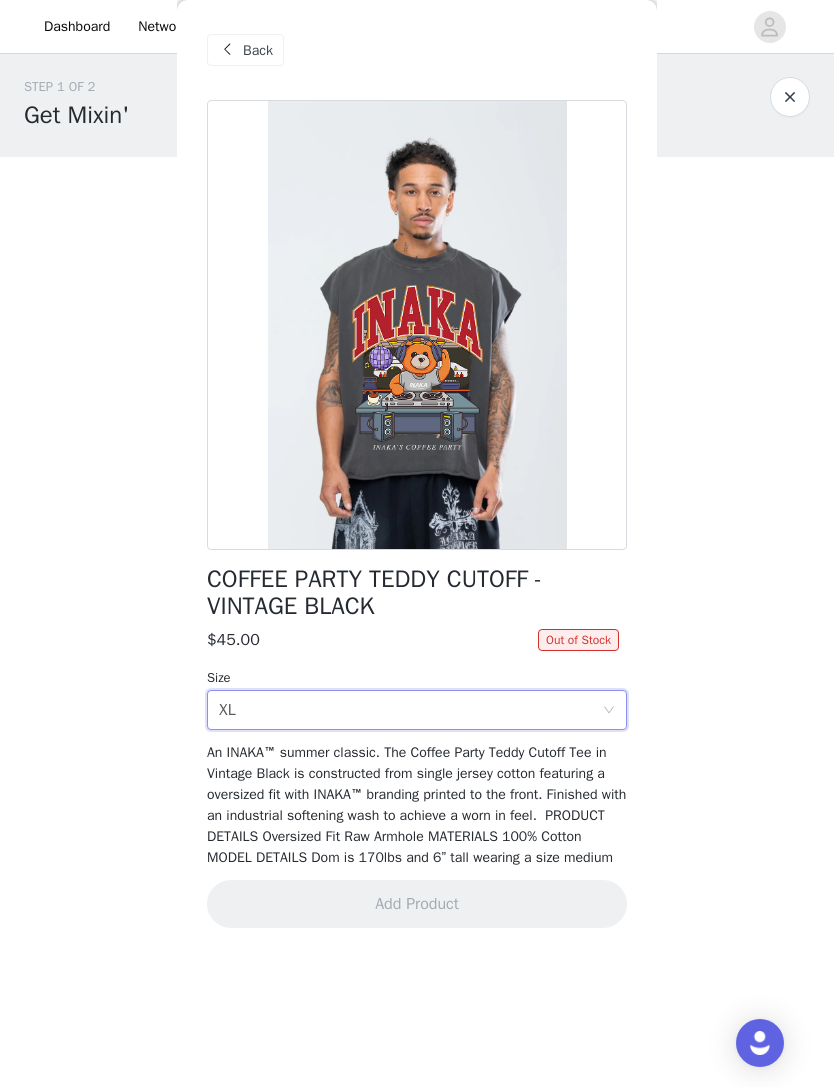 click on "Select size XL" at bounding box center (410, 710) 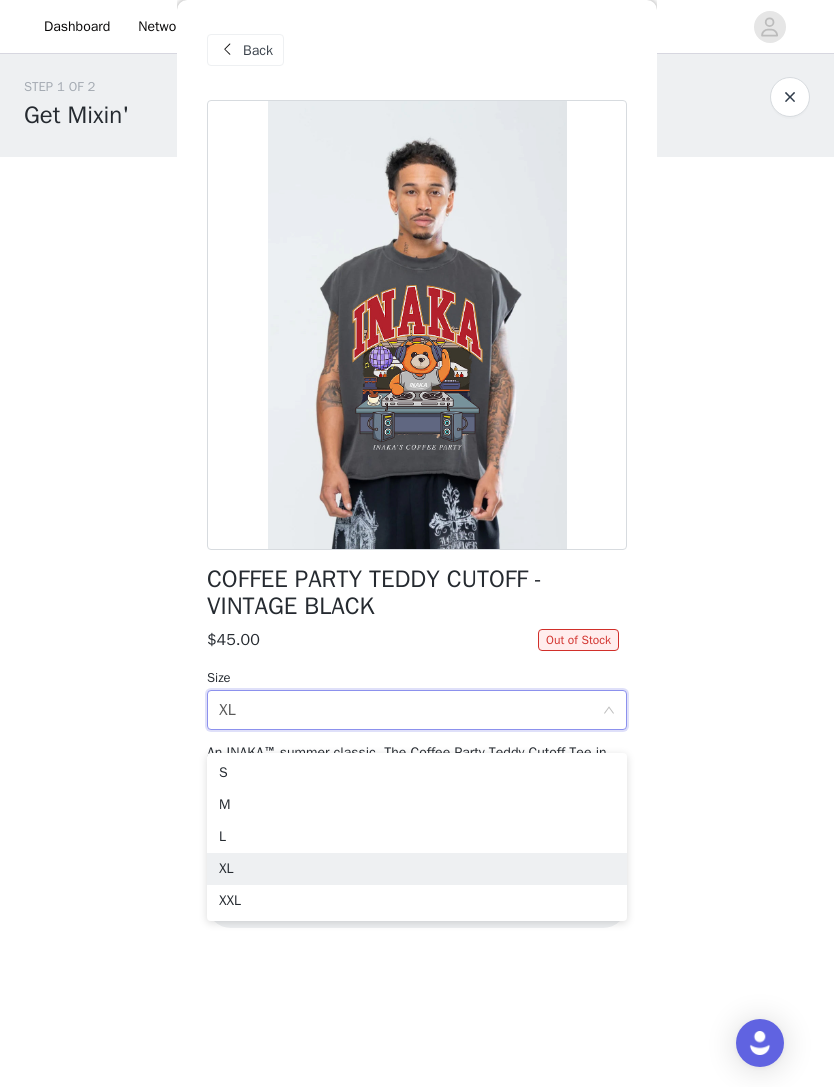 click on "L" at bounding box center [417, 837] 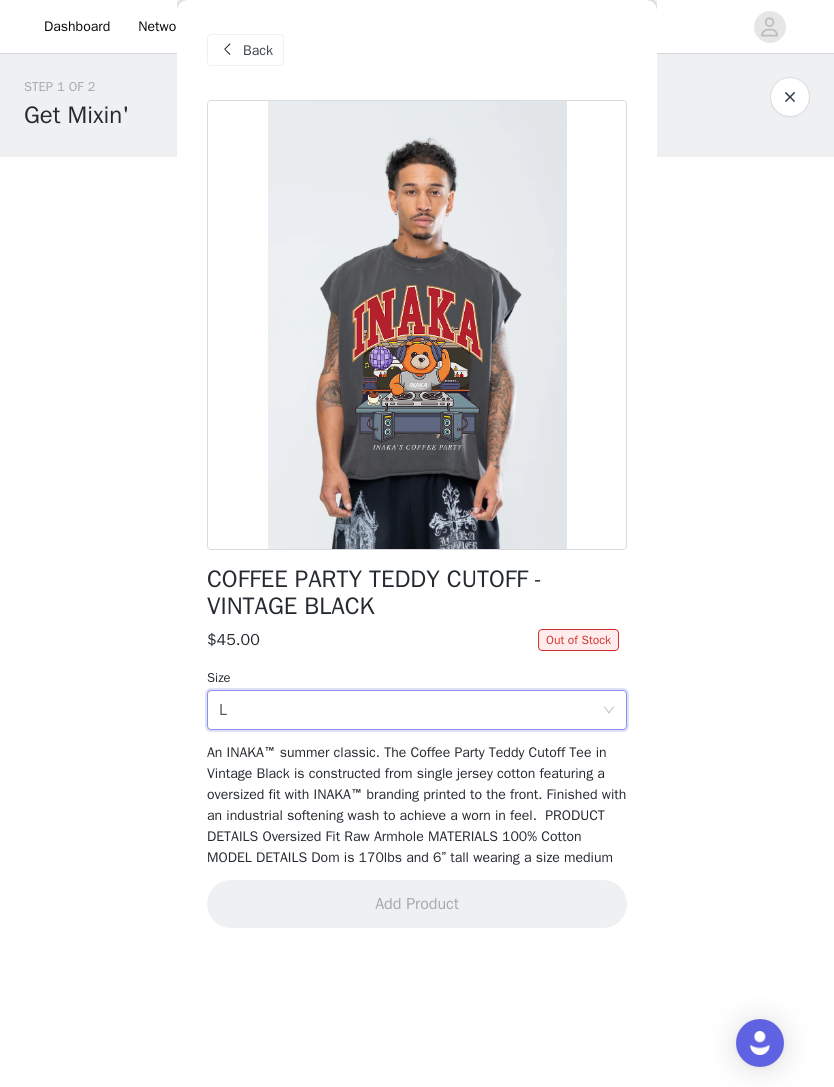 click on "Select size L" at bounding box center [410, 710] 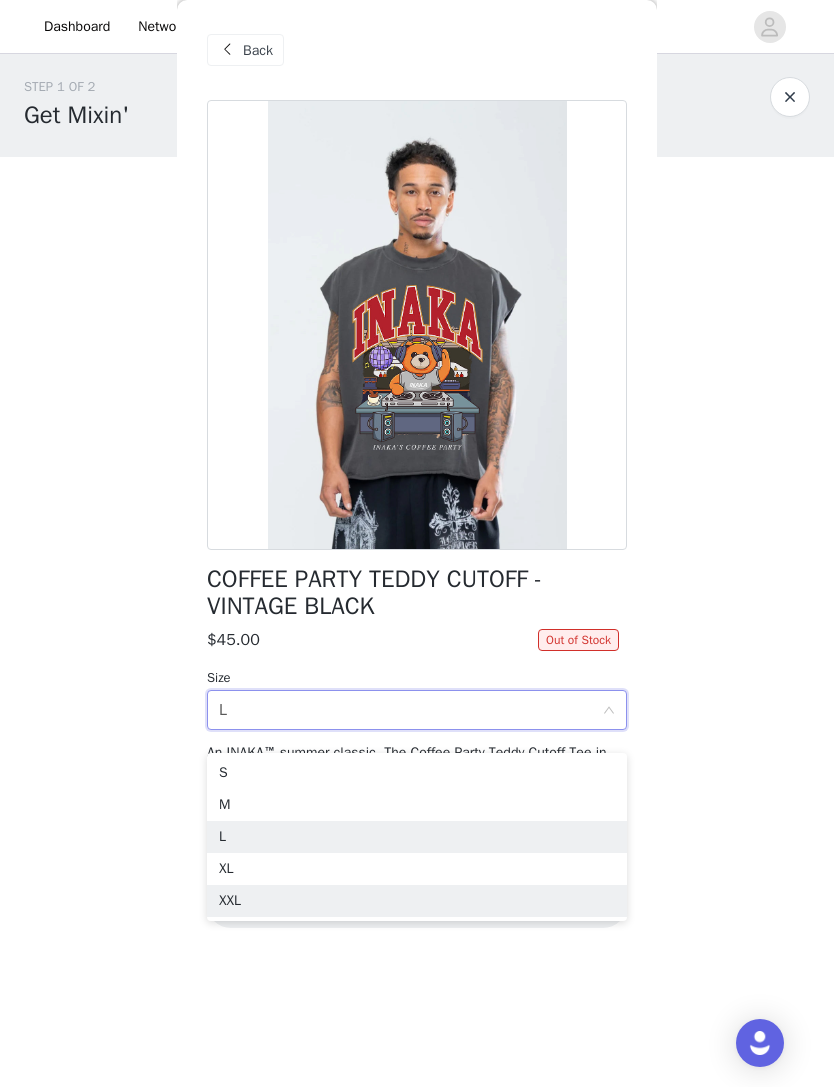 click on "XXL" at bounding box center (417, 901) 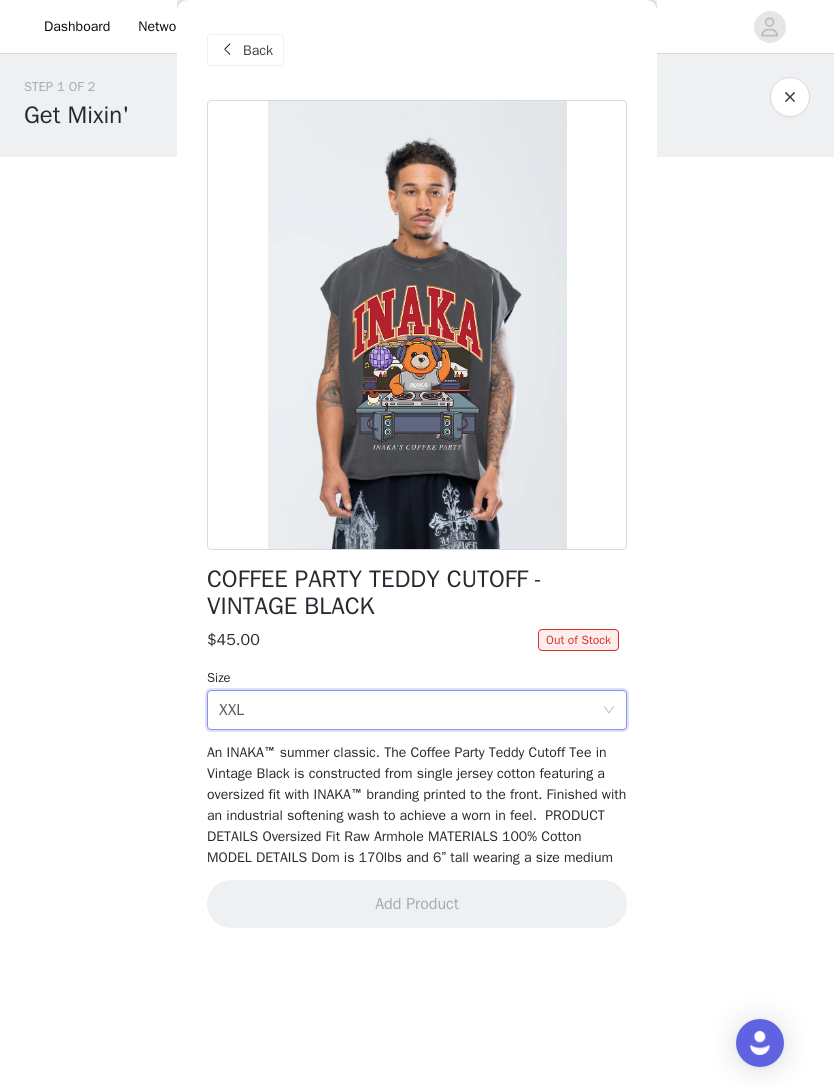 click on "Back" at bounding box center [258, 50] 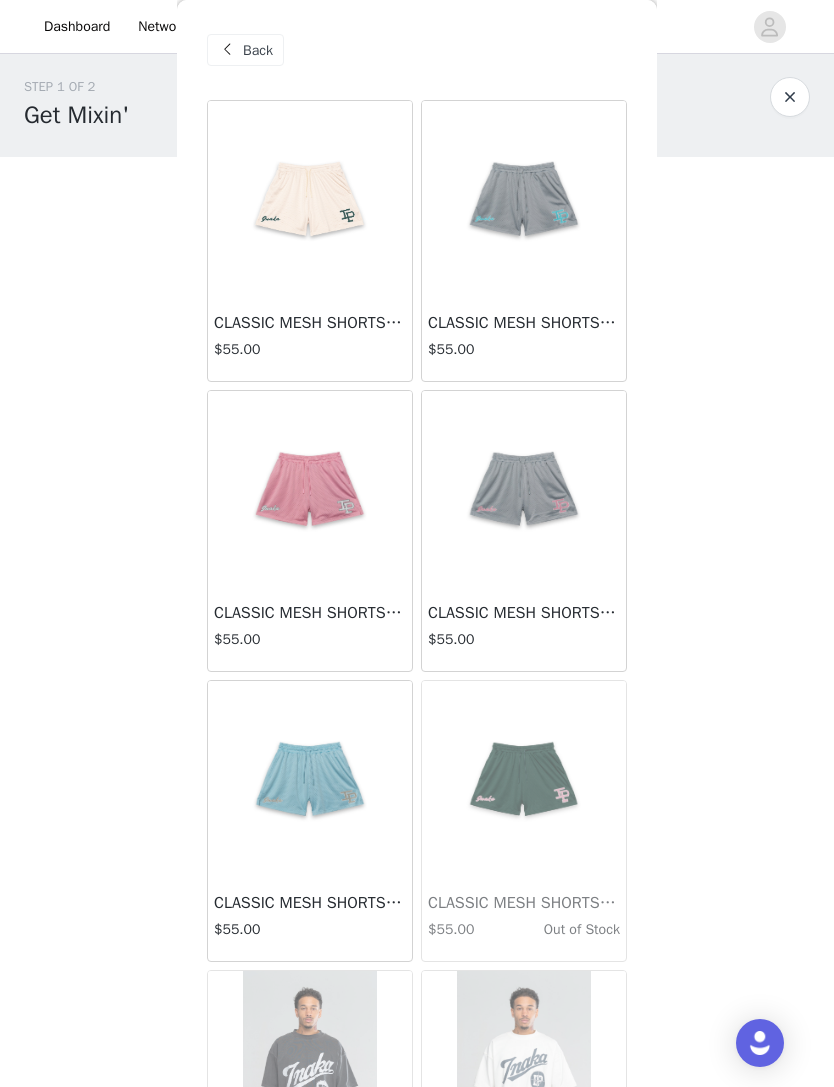 scroll, scrollTop: 0, scrollLeft: 0, axis: both 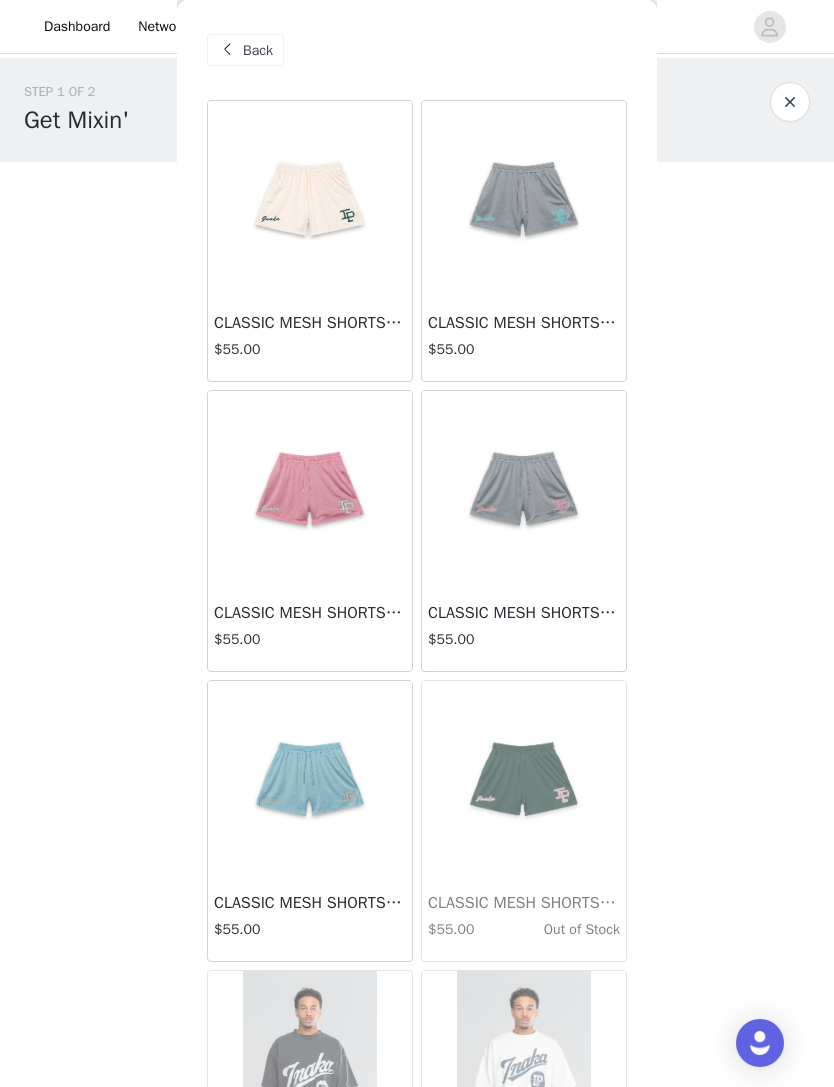 click on "Back" at bounding box center [245, 50] 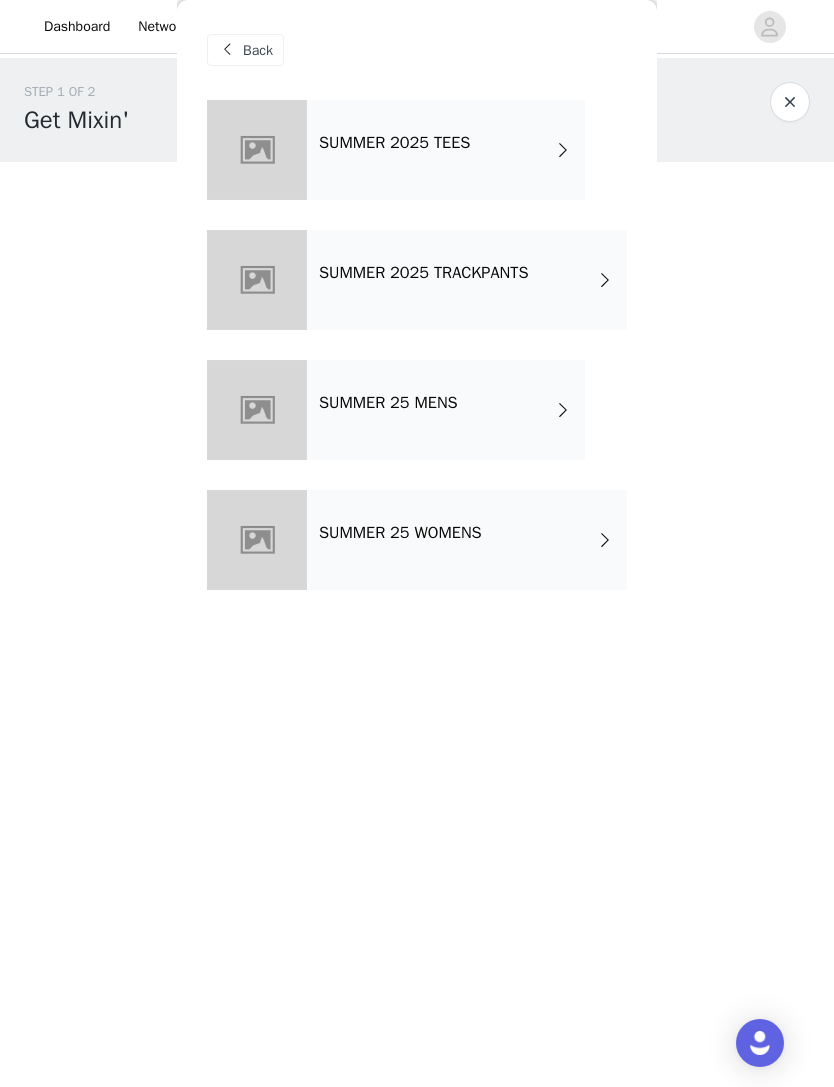 click on "SUMMER 25 MENS" at bounding box center [446, 410] 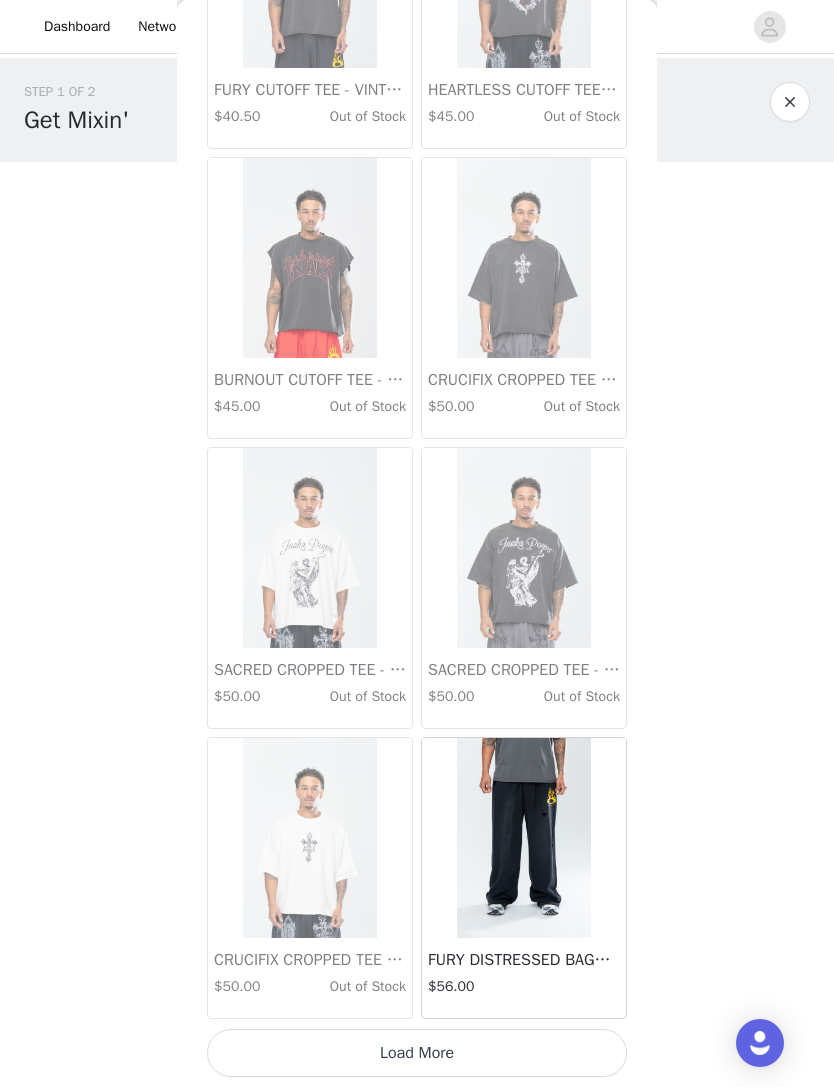 click on "Load More" at bounding box center [417, 1053] 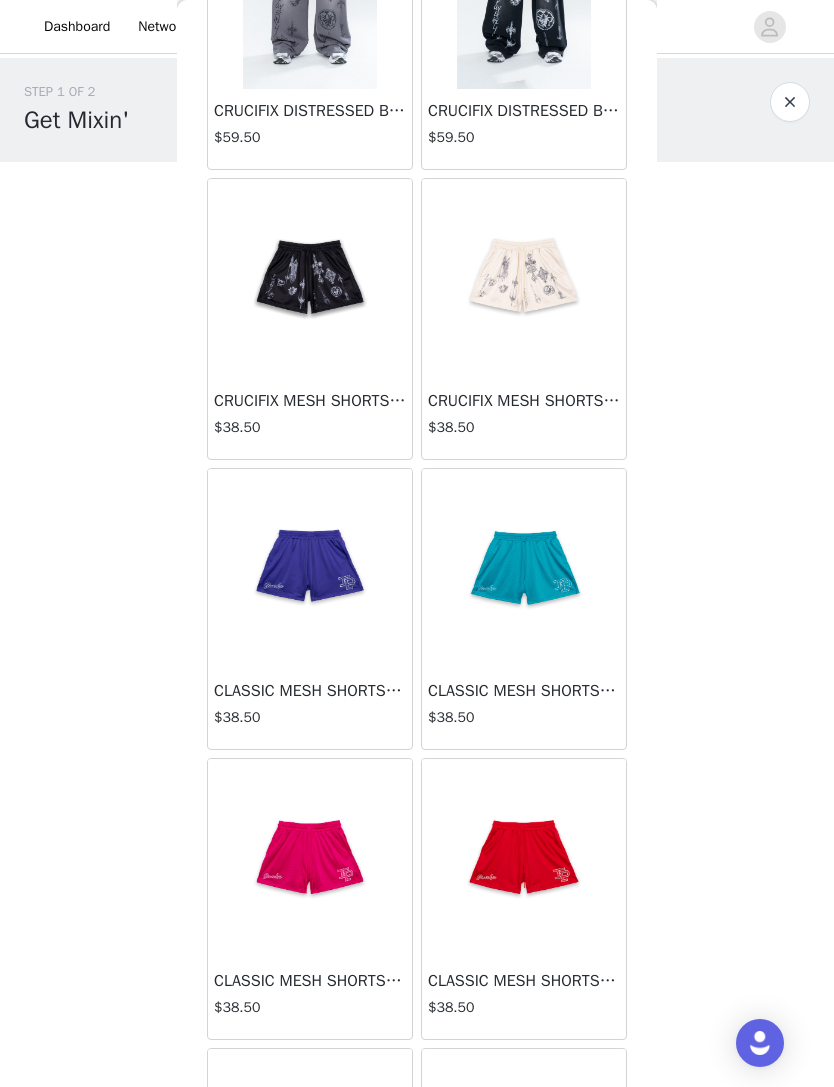 scroll, scrollTop: 3694, scrollLeft: 0, axis: vertical 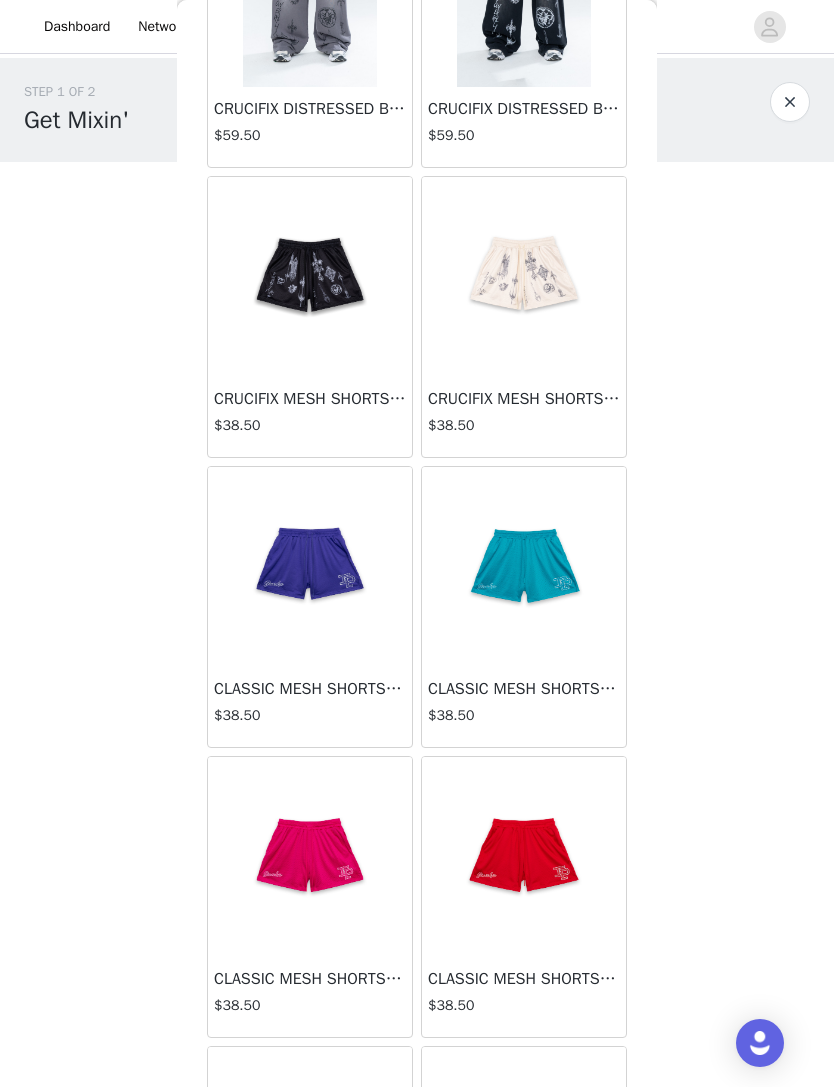 click on "CLASSIC MESH SHORTS - PURPLE" at bounding box center [310, 689] 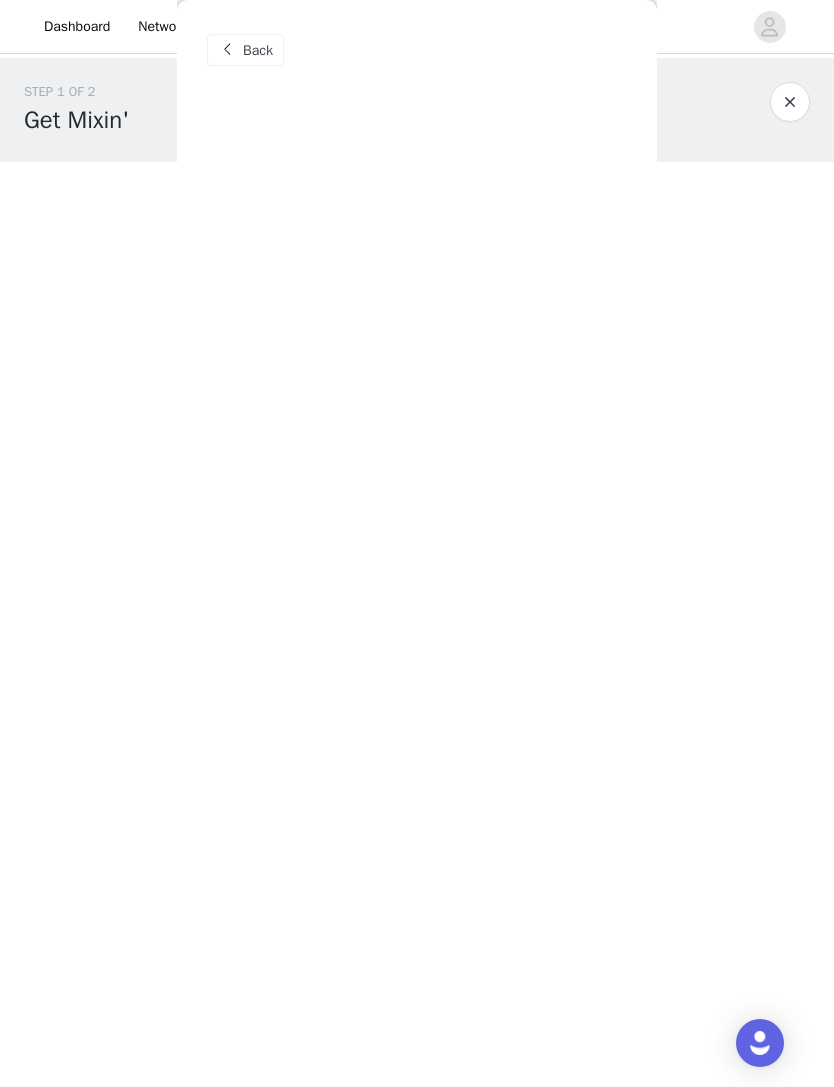 scroll, scrollTop: 0, scrollLeft: 0, axis: both 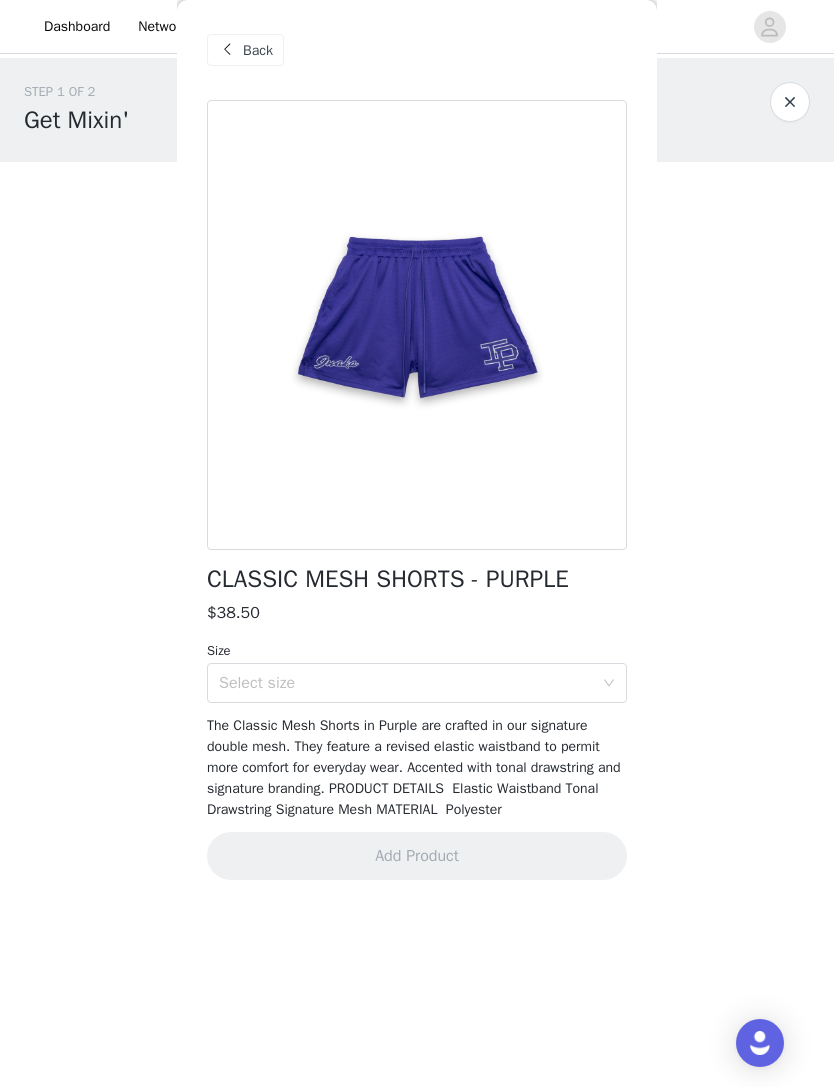 click on "Select size" at bounding box center [406, 683] 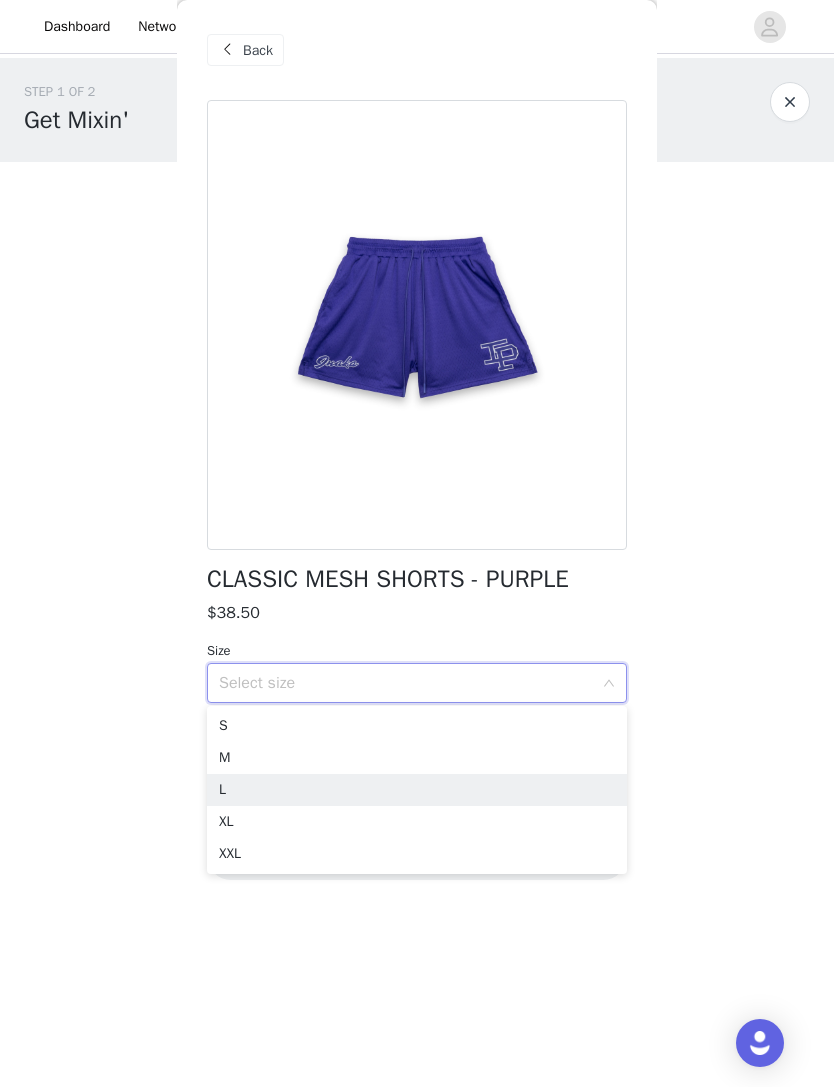 click on "L" at bounding box center [417, 790] 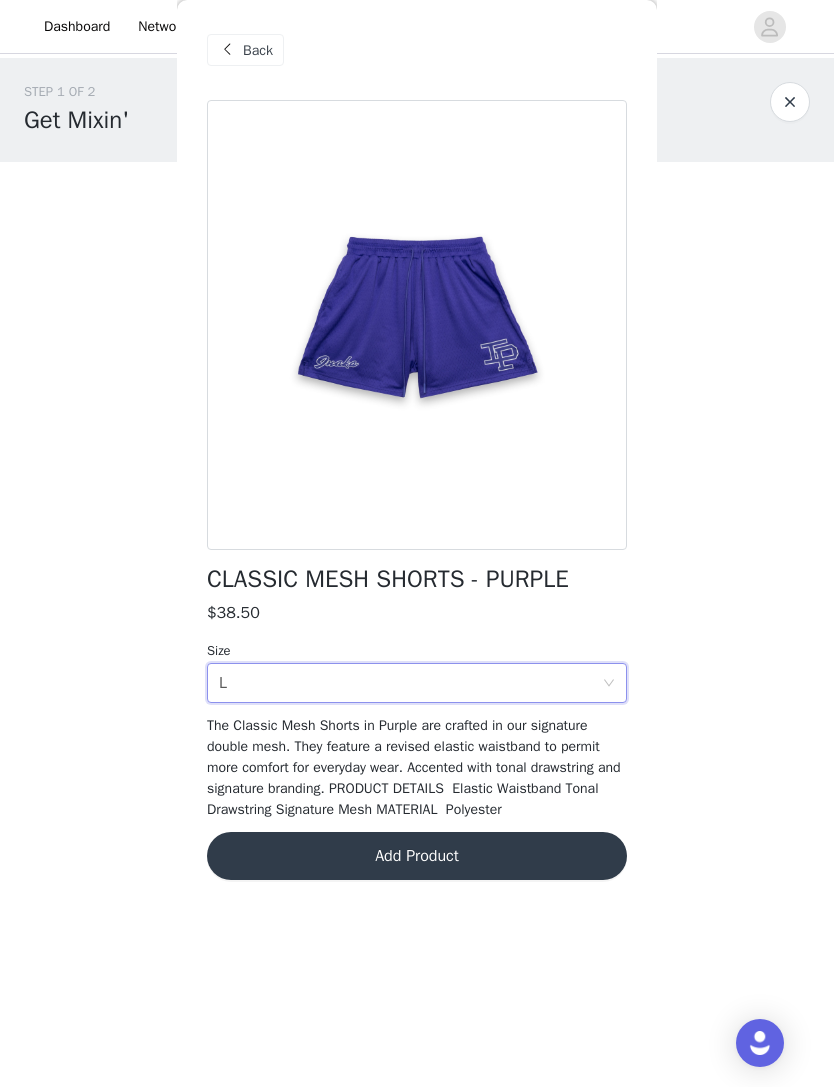click on "Add Product" at bounding box center (417, 856) 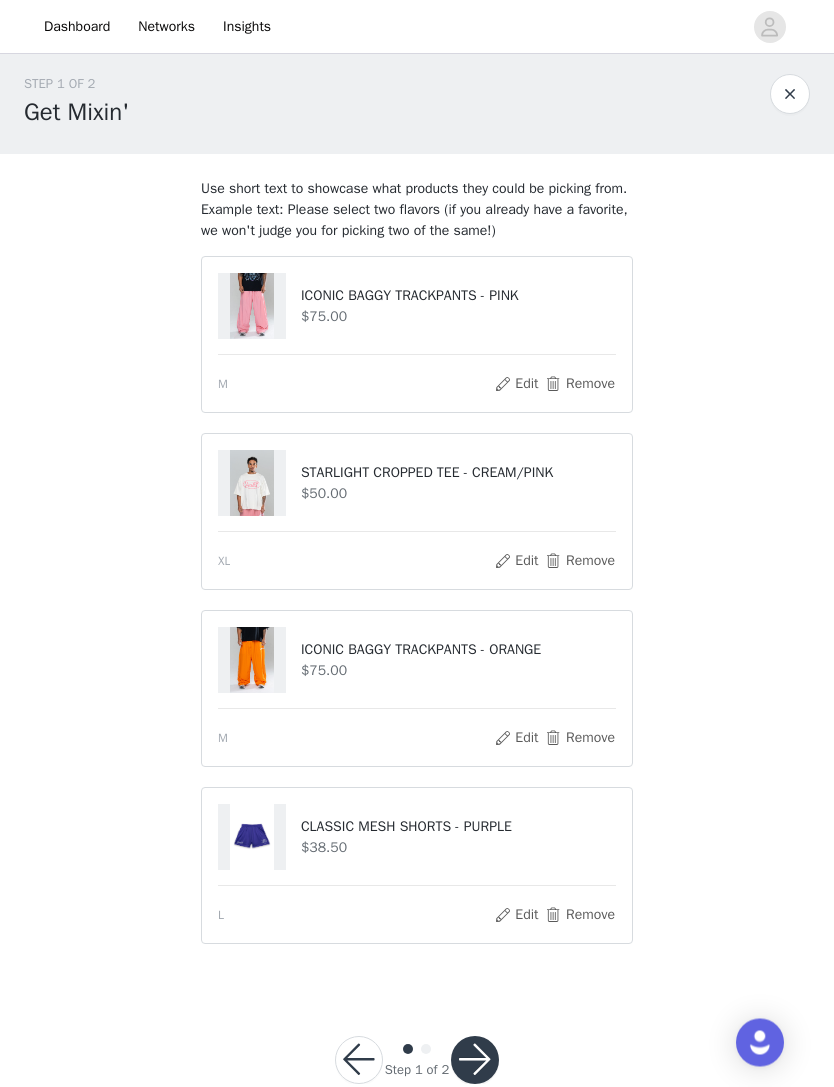 click at bounding box center (475, 1061) 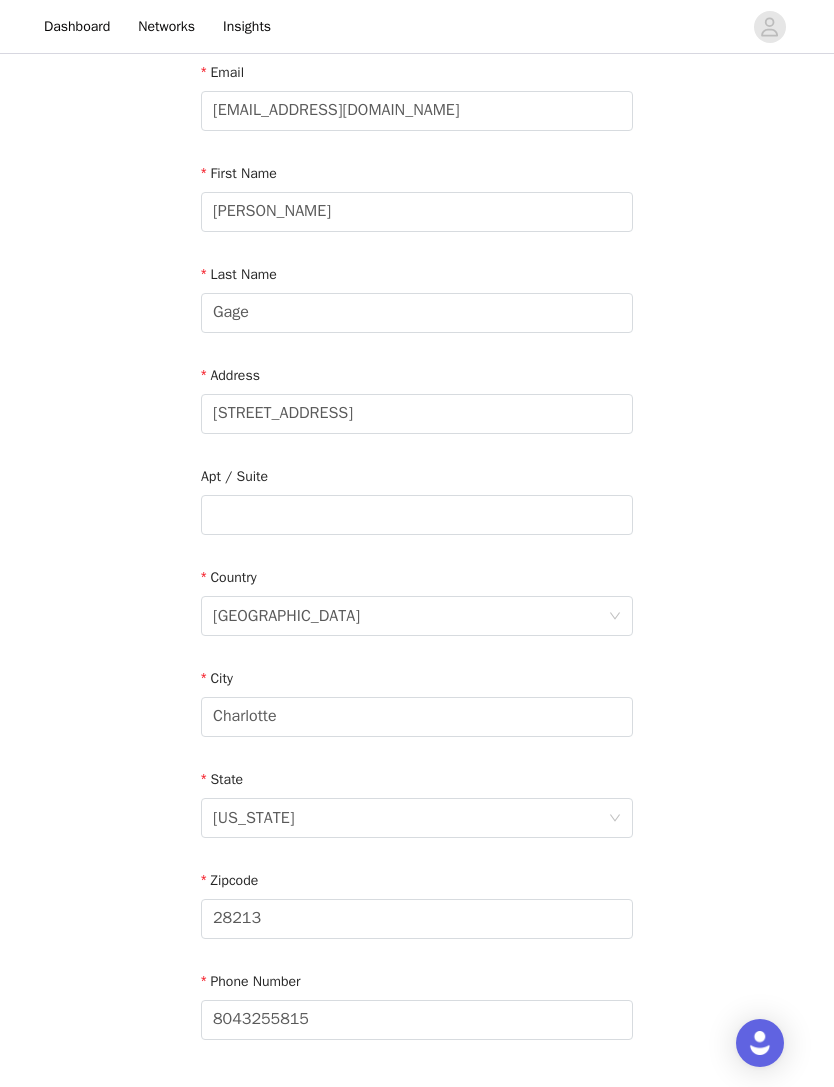 scroll, scrollTop: 210, scrollLeft: 0, axis: vertical 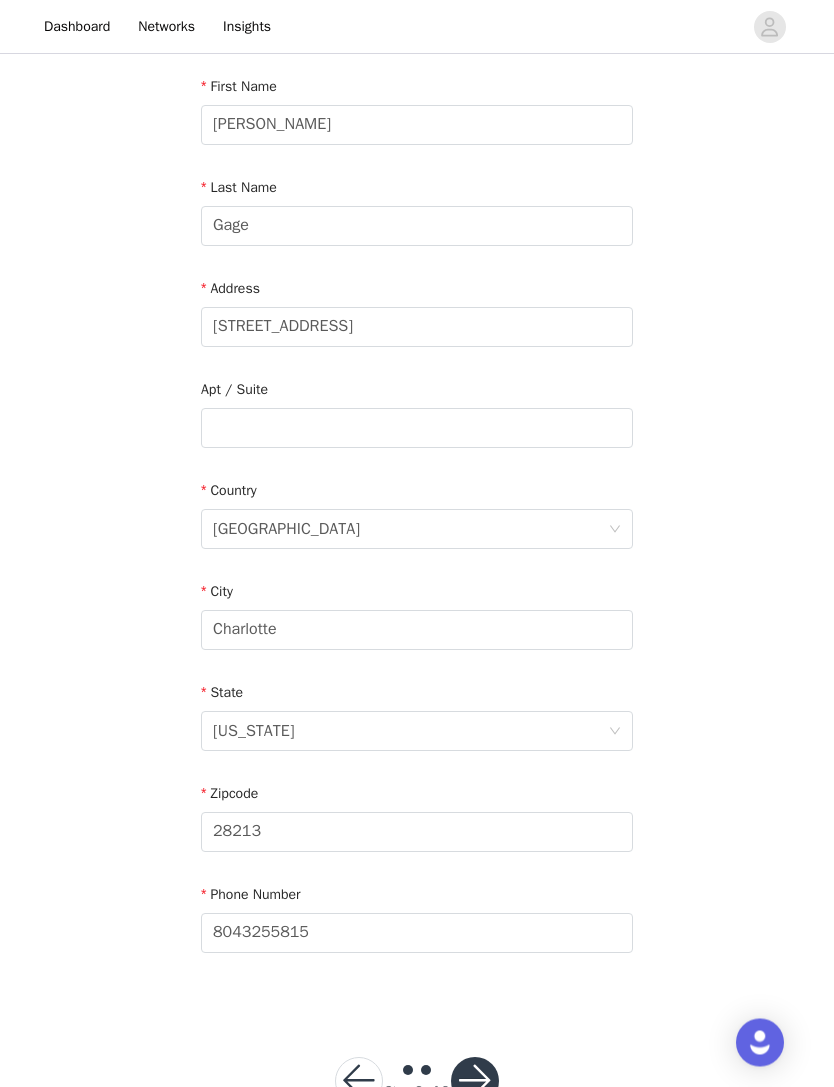 click at bounding box center (475, 1082) 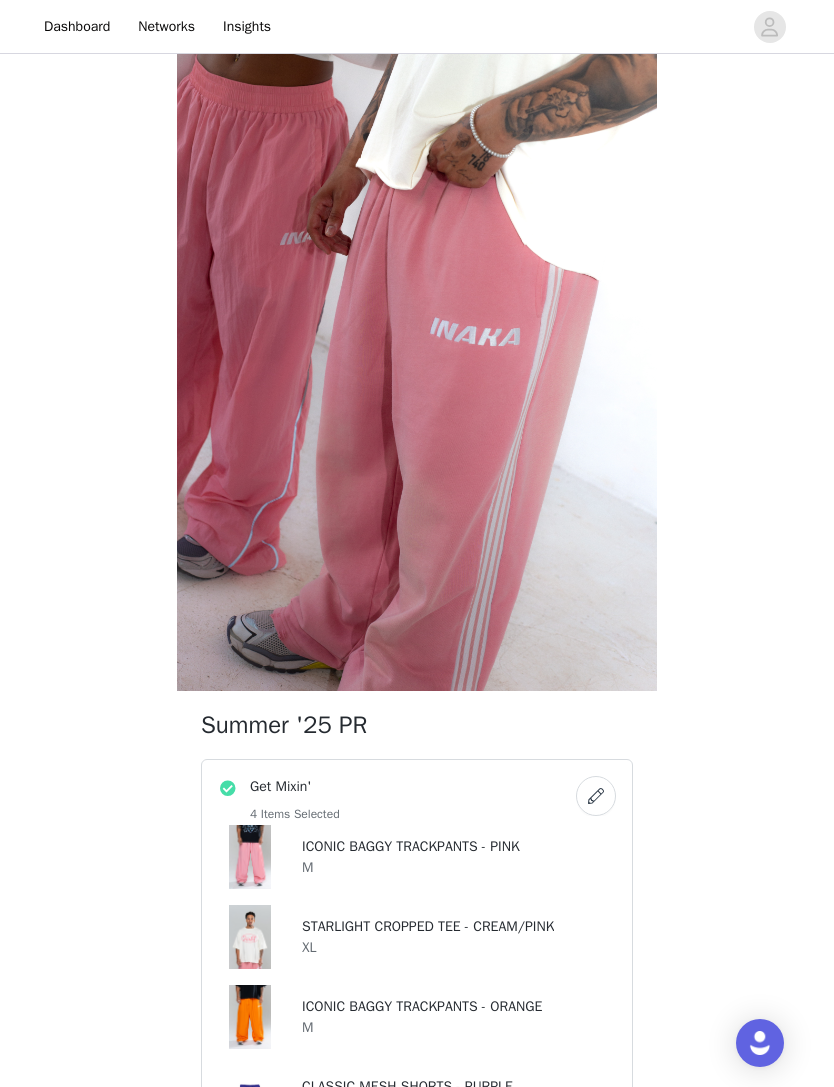 scroll, scrollTop: 432, scrollLeft: 0, axis: vertical 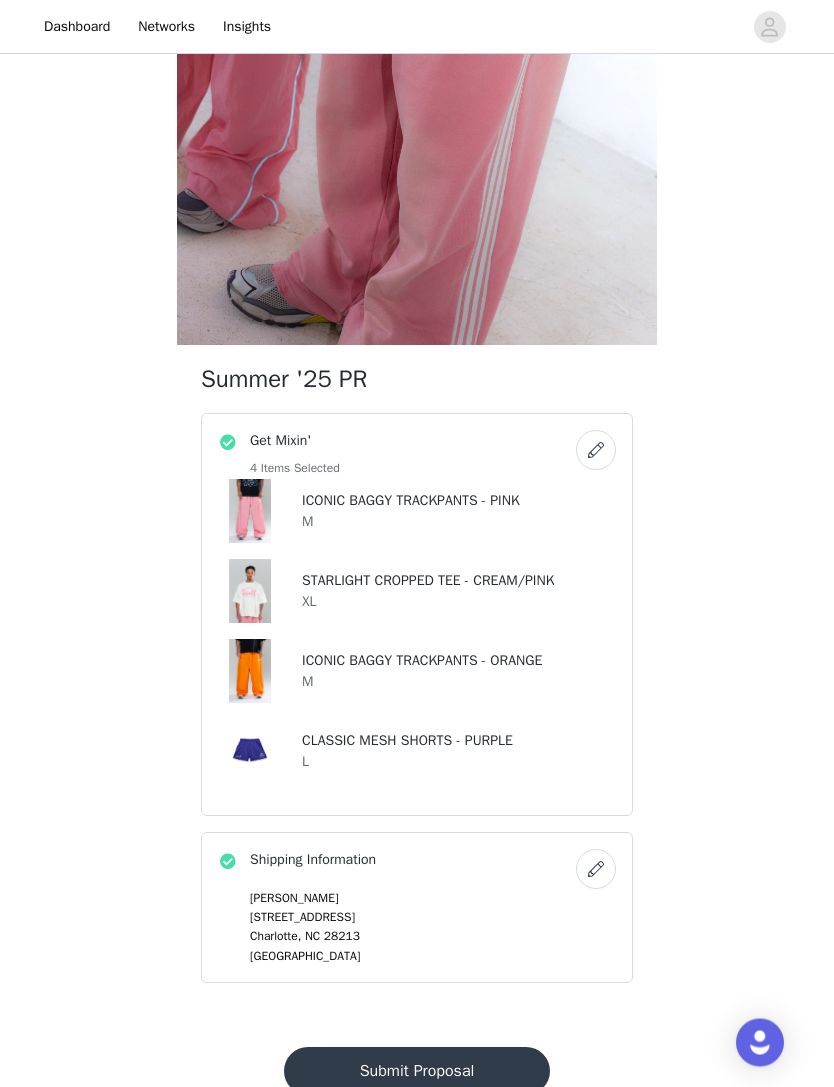 click on "Submit Proposal" at bounding box center [417, 1072] 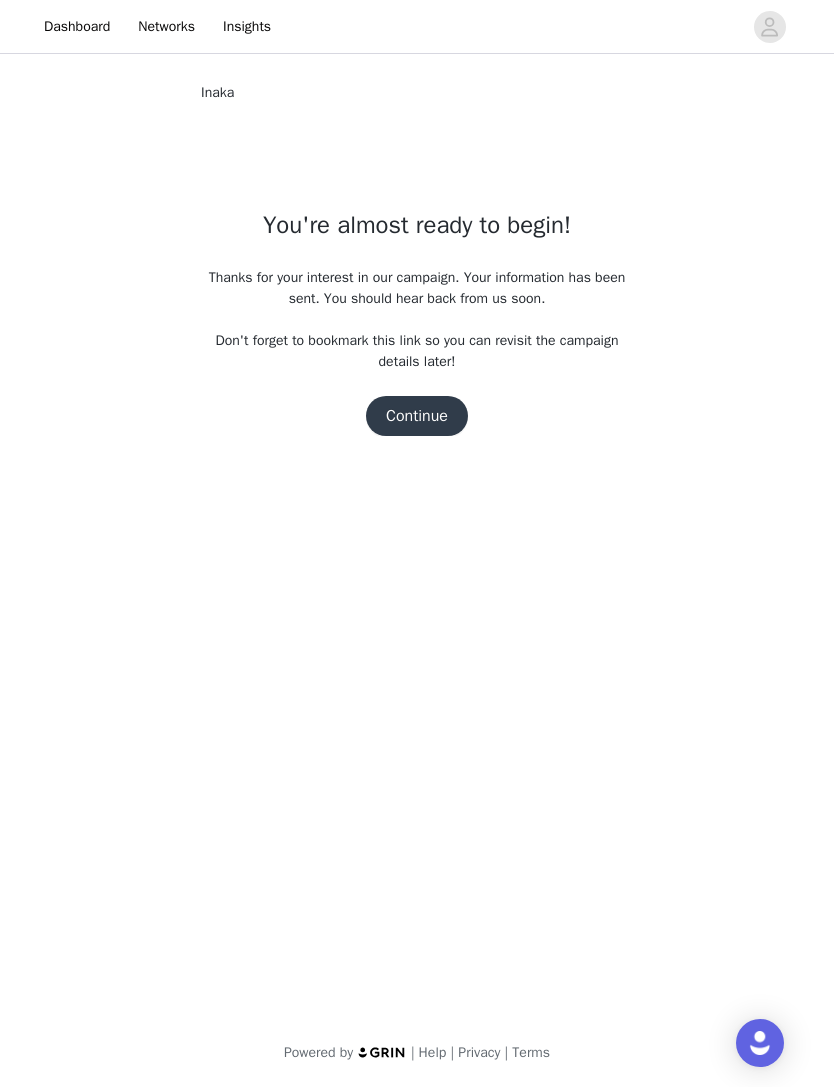 click on "Continue" at bounding box center [417, 416] 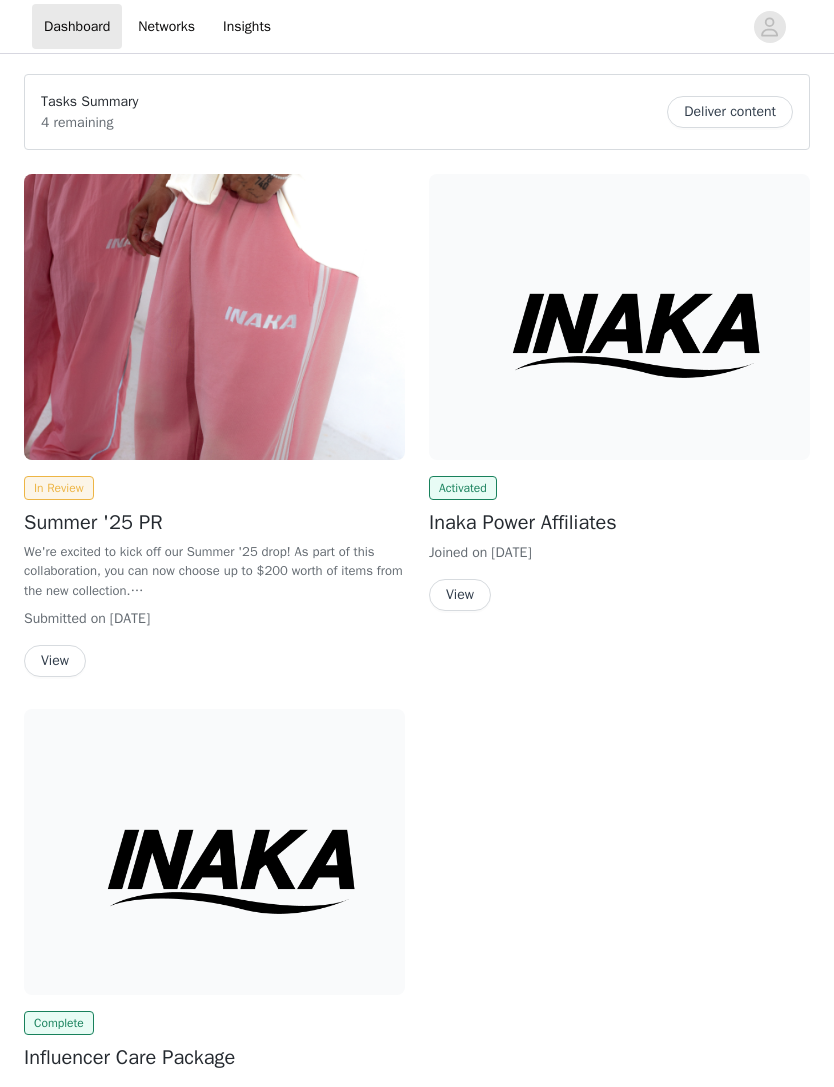scroll, scrollTop: 0, scrollLeft: 0, axis: both 